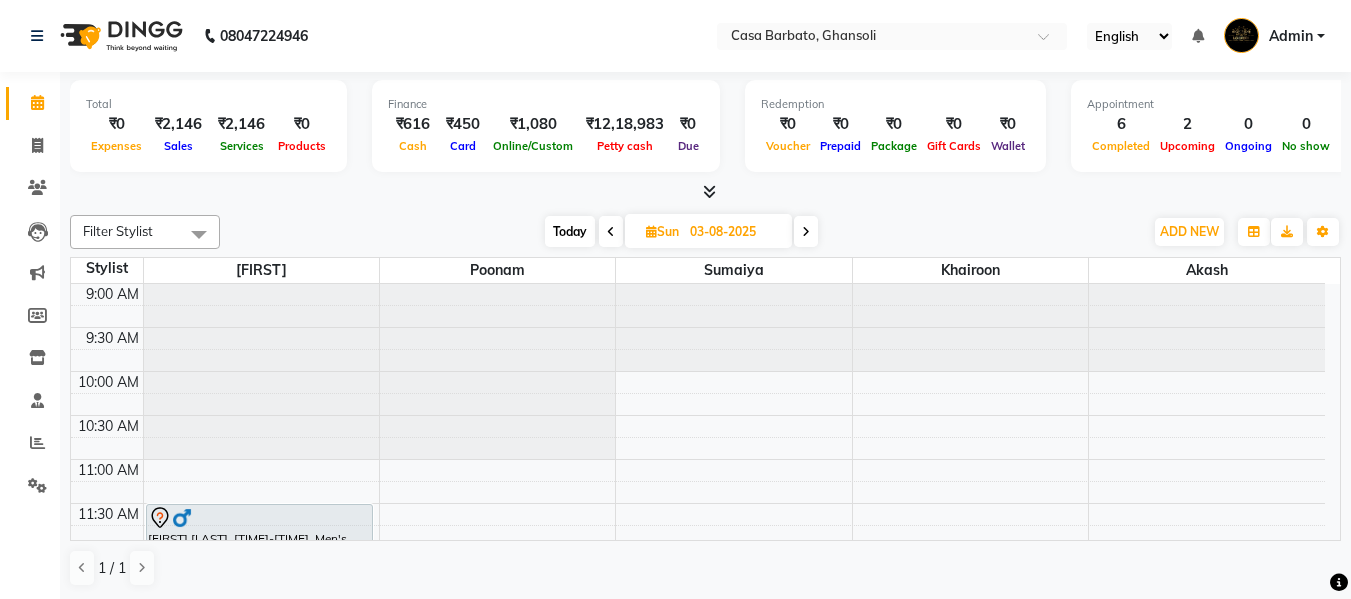 scroll, scrollTop: 0, scrollLeft: 0, axis: both 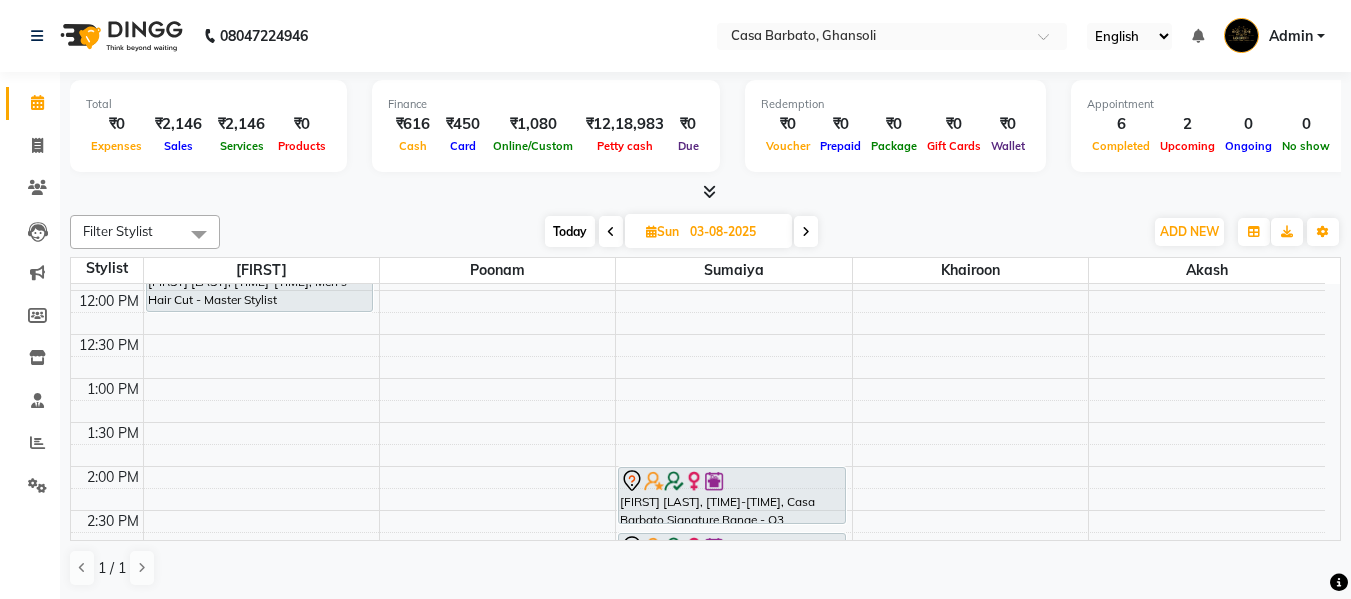 click on "Today" at bounding box center [570, 231] 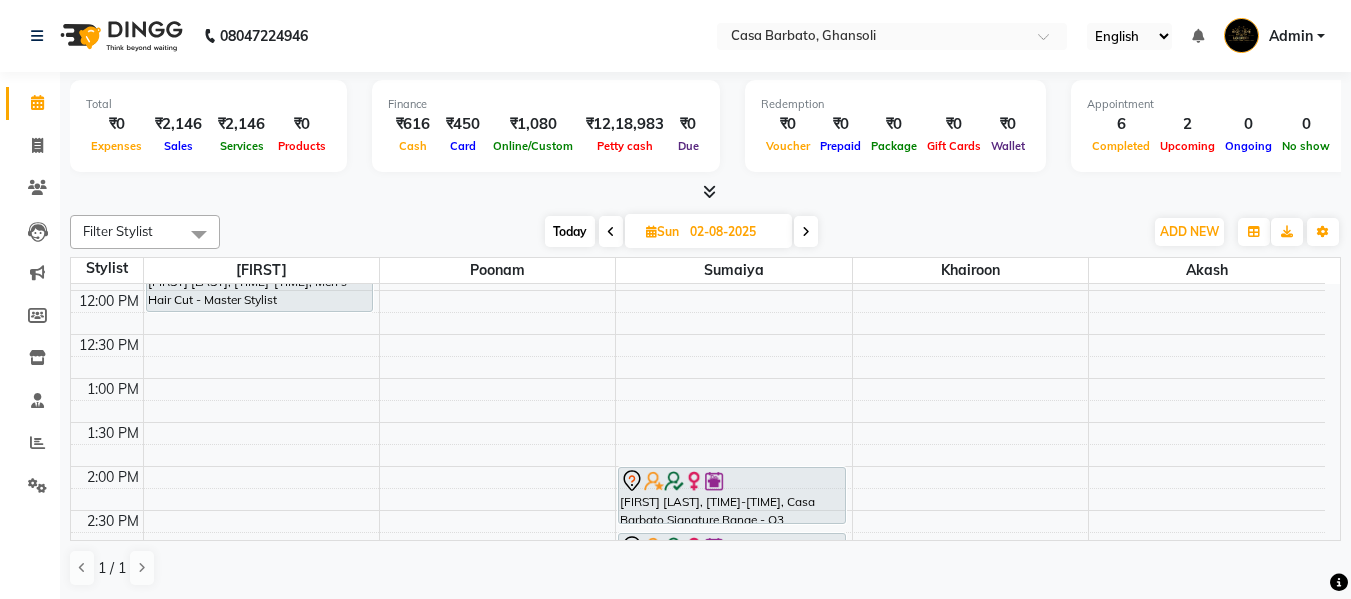scroll, scrollTop: 793, scrollLeft: 0, axis: vertical 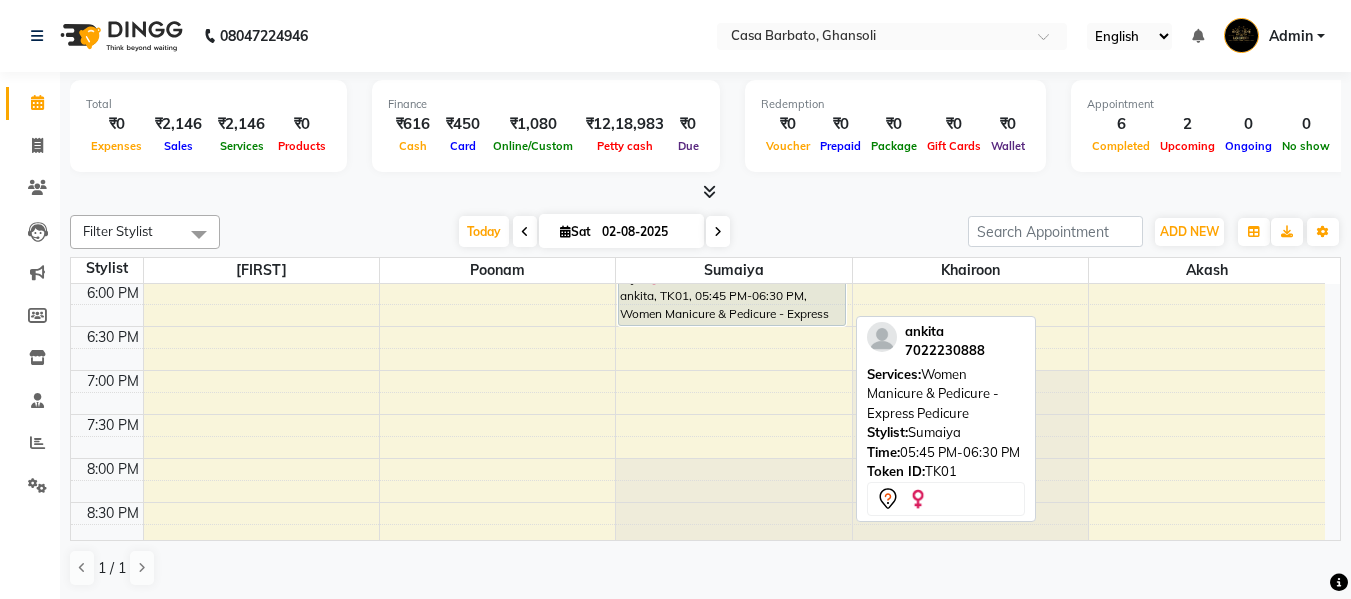 click on "ankita, TK01, 05:45 PM-06:30 PM, Women Manicure & Pedicure - Express Pedicure" at bounding box center (732, 293) 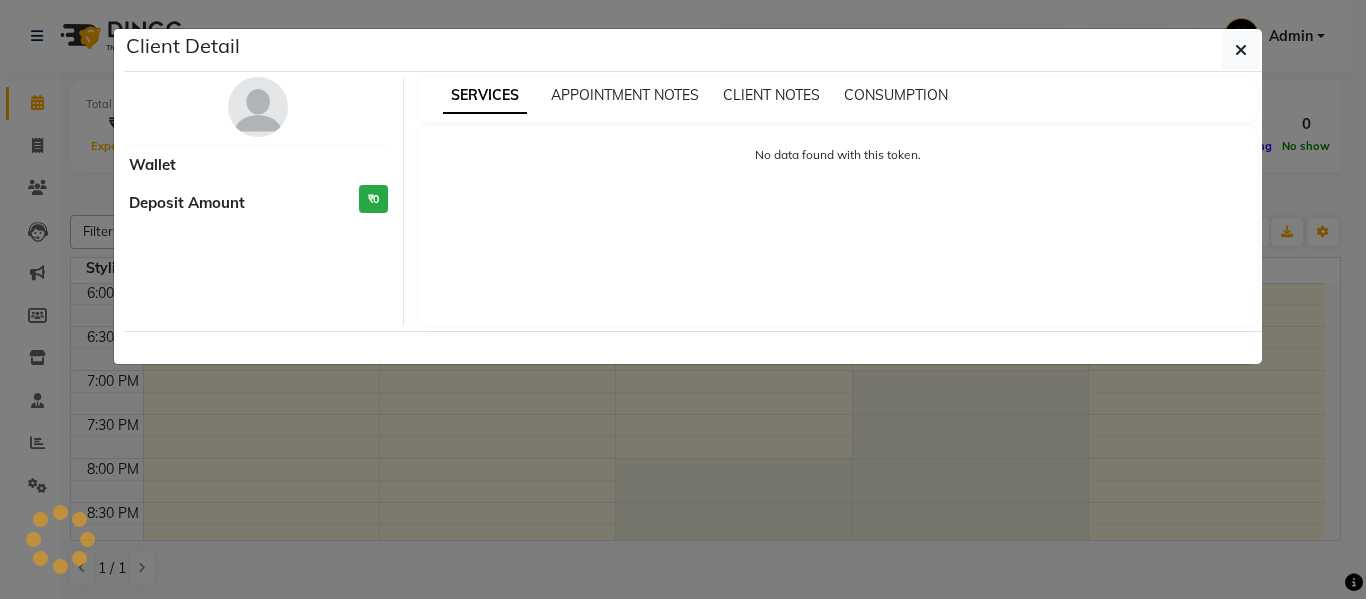select on "7" 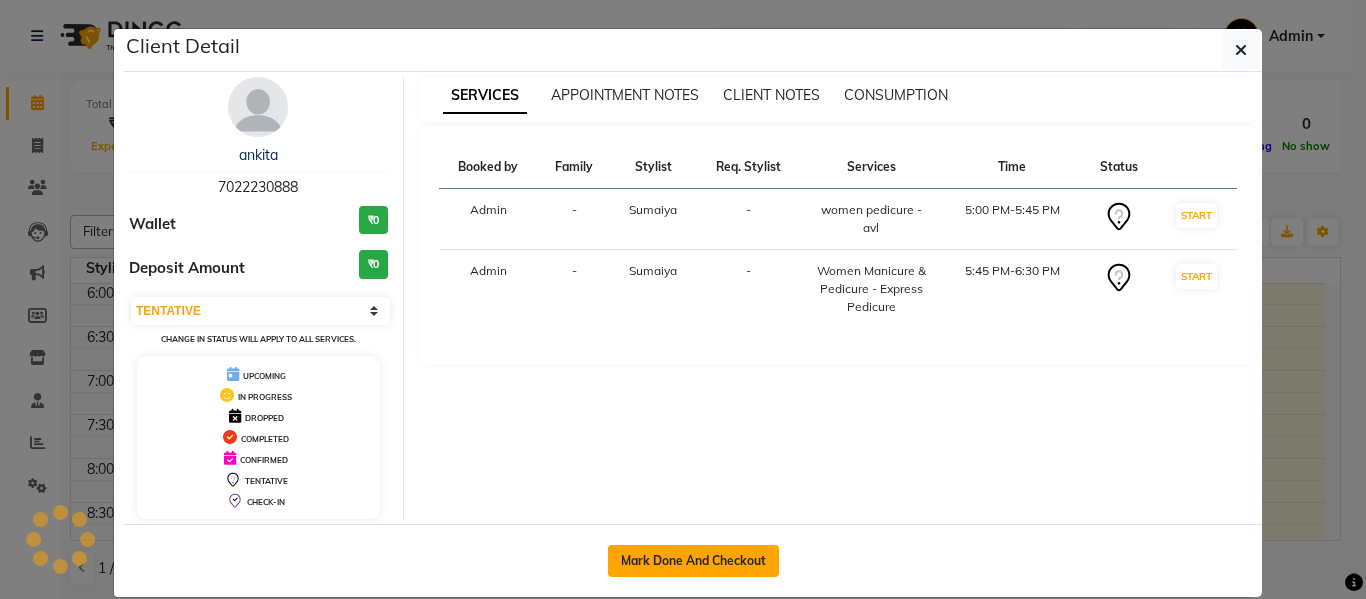 click on "Mark Done And Checkout" 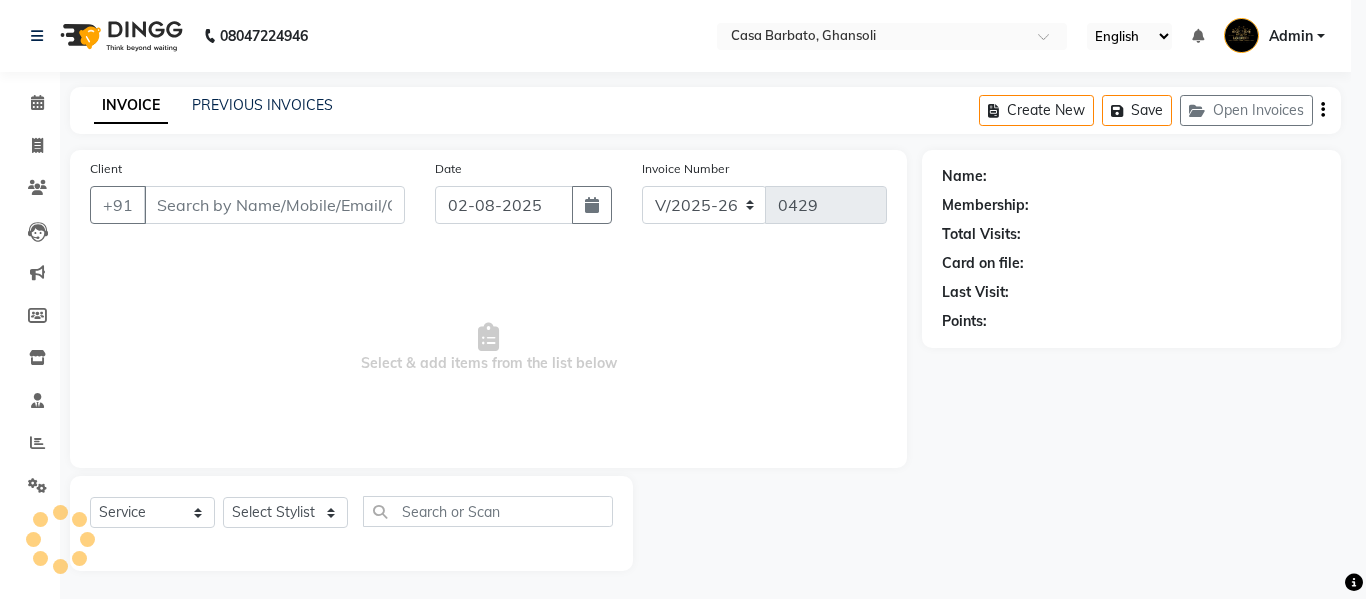 select on "3" 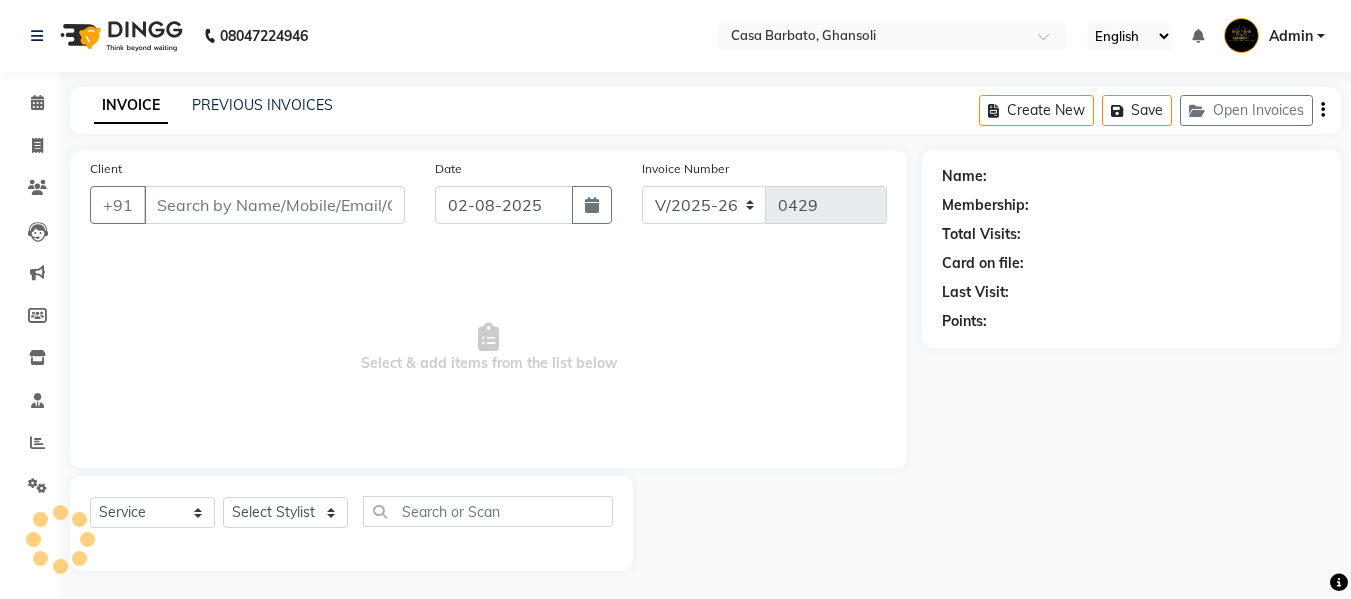 type on "7022230888" 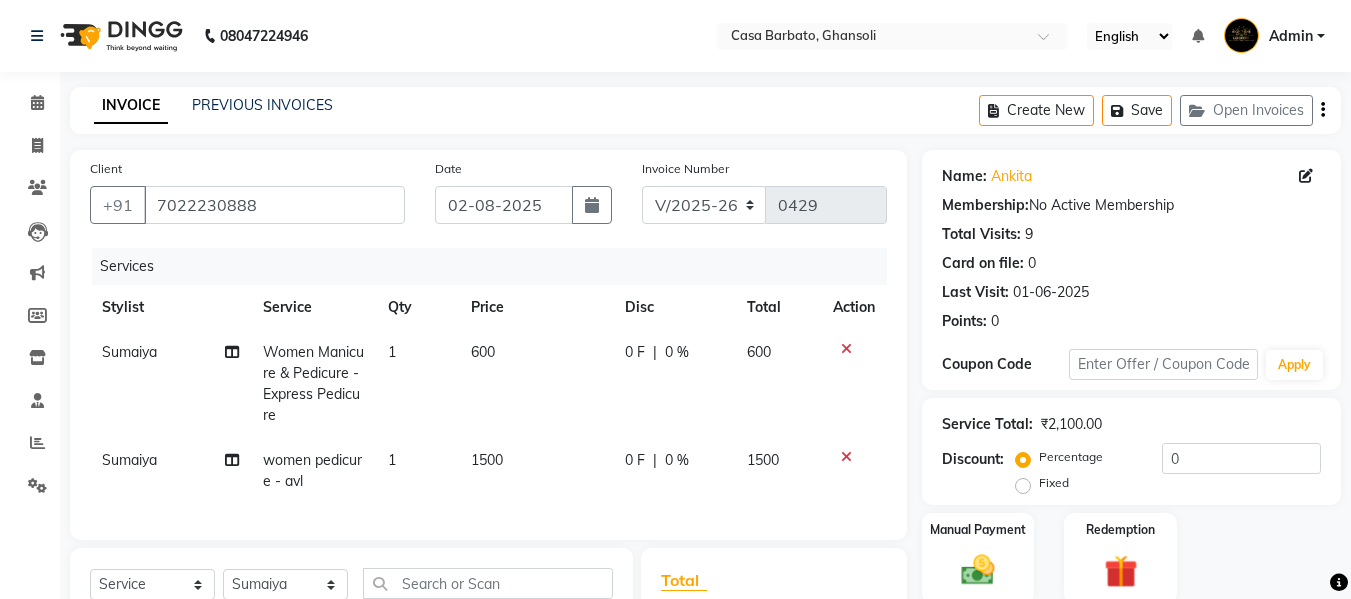 click on "Sumaiya" 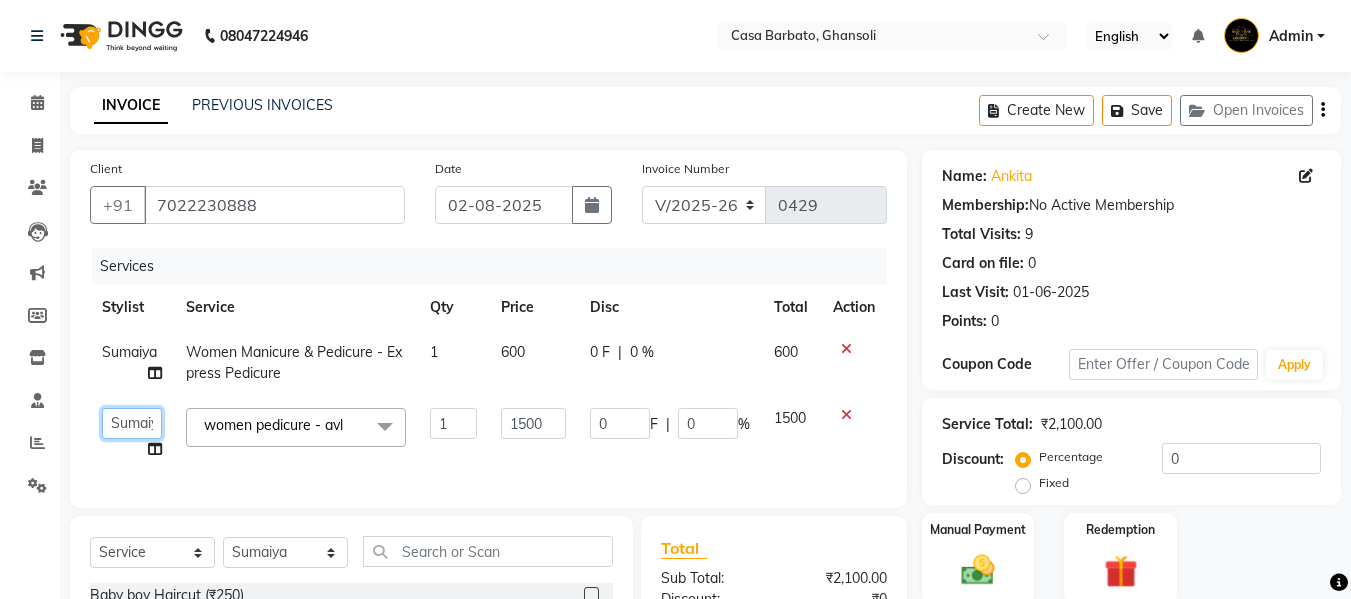 click on "Akash    Khairoon   Poonam   Rekha   shantanu    Sumaiya" 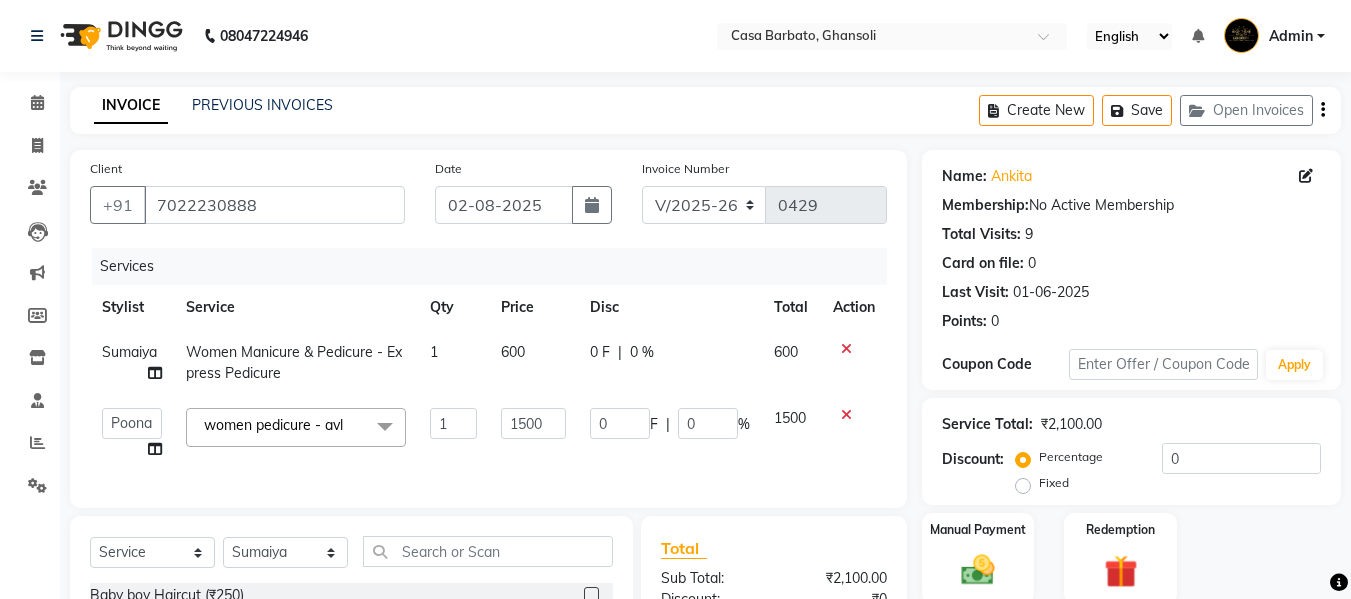 select on "10555" 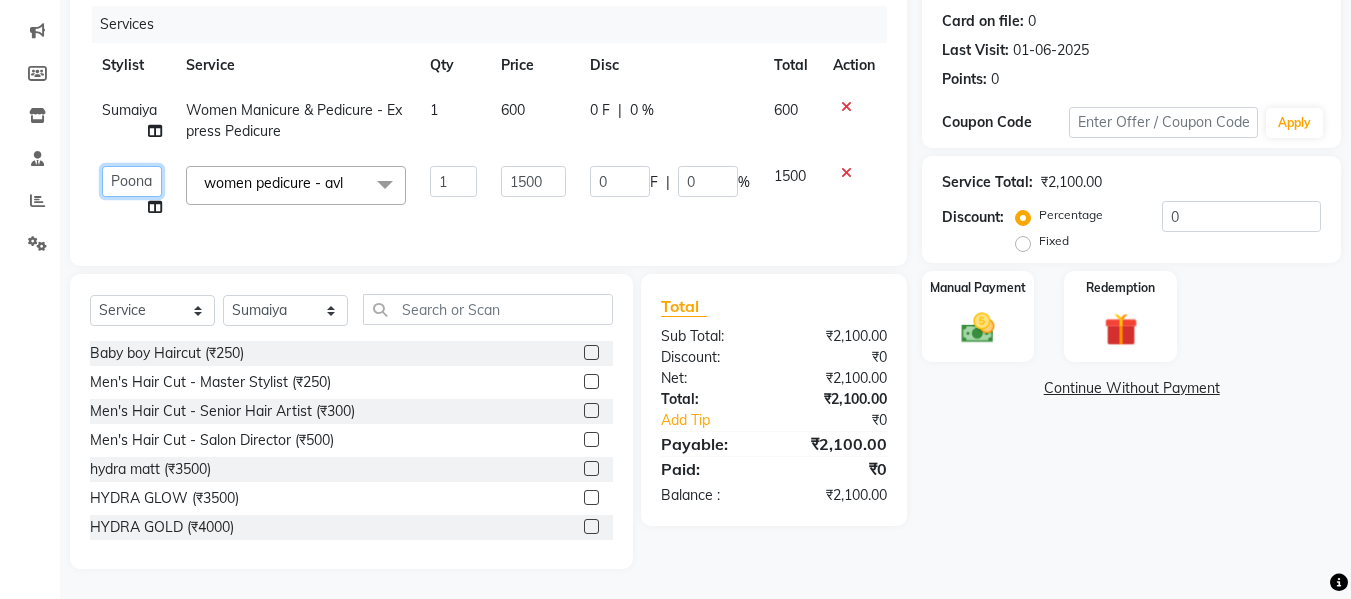 click on "Akash    Khairoon   Poonam   Rekha   shantanu    Sumaiya" 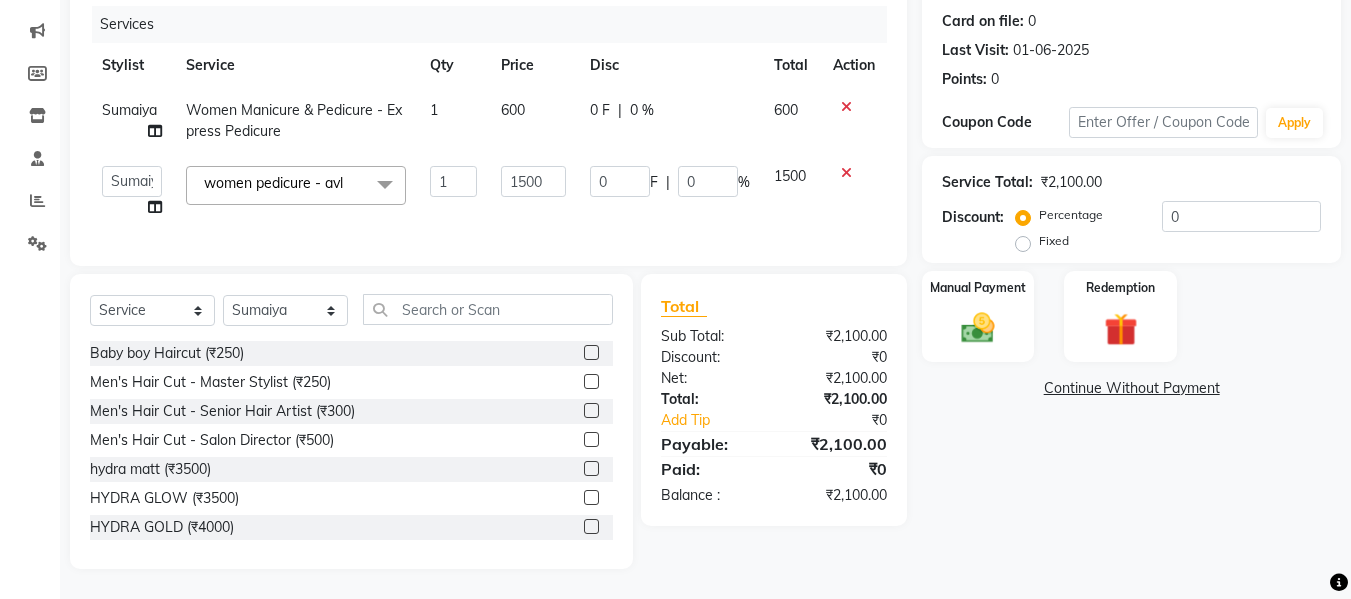 select on "10556" 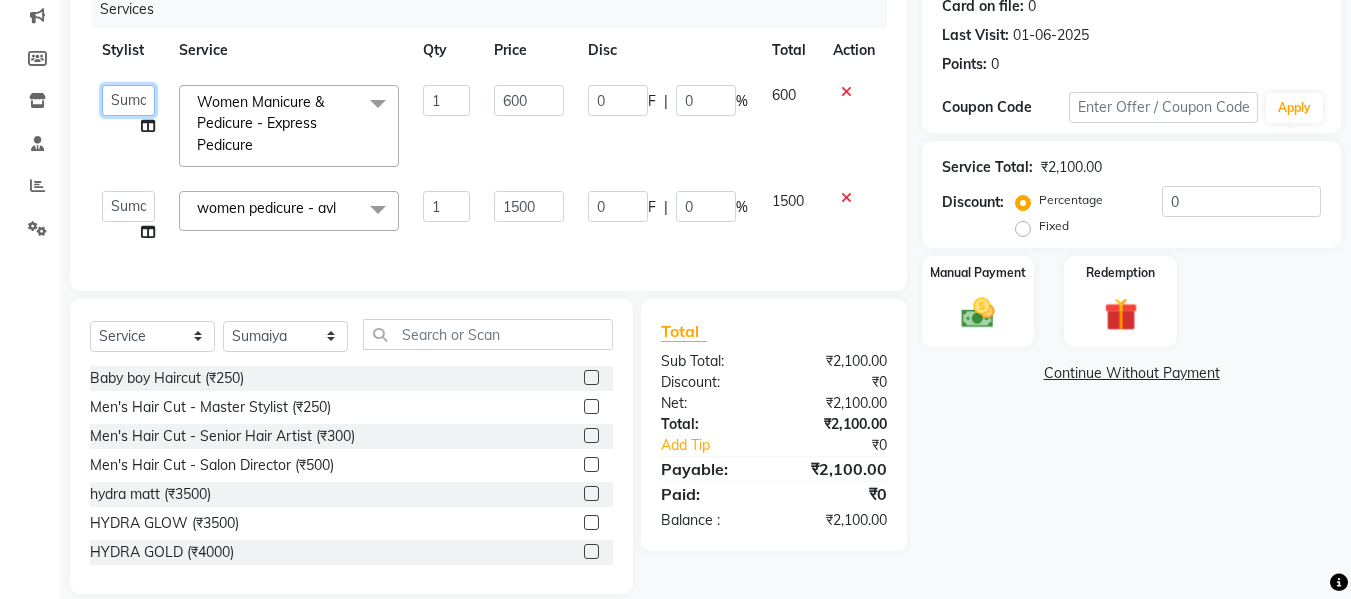 click on "Akash    Khairoon   Poonam   Rekha   shantanu    Sumaiya" 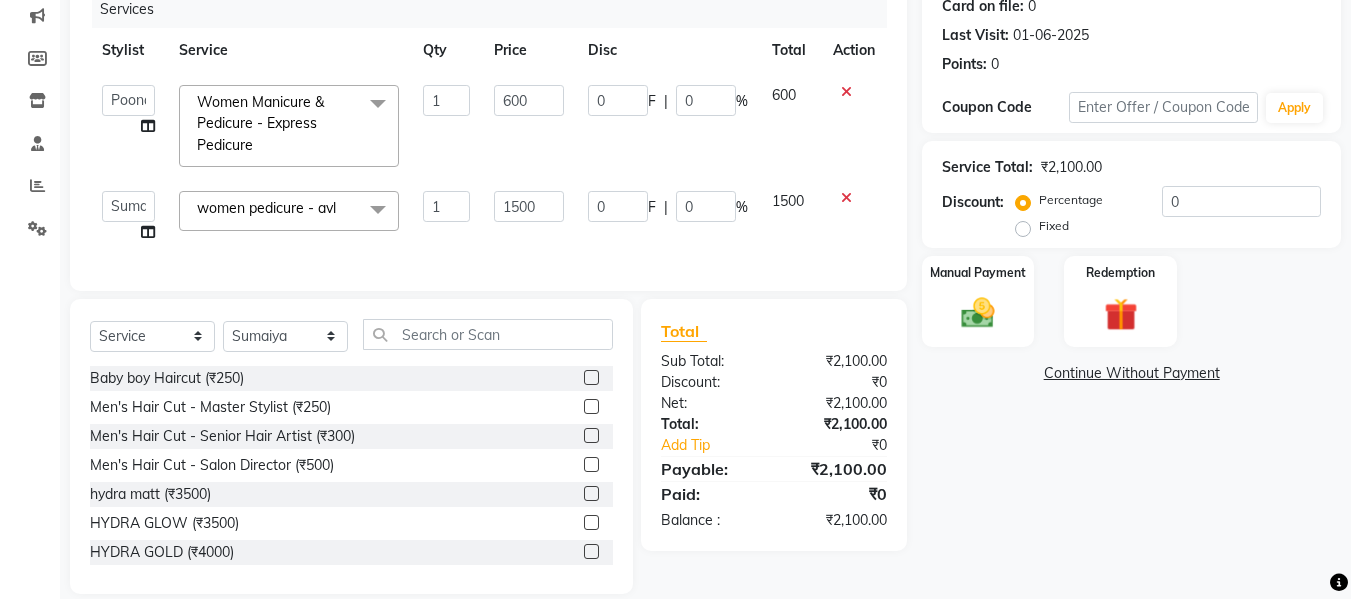 select on "10555" 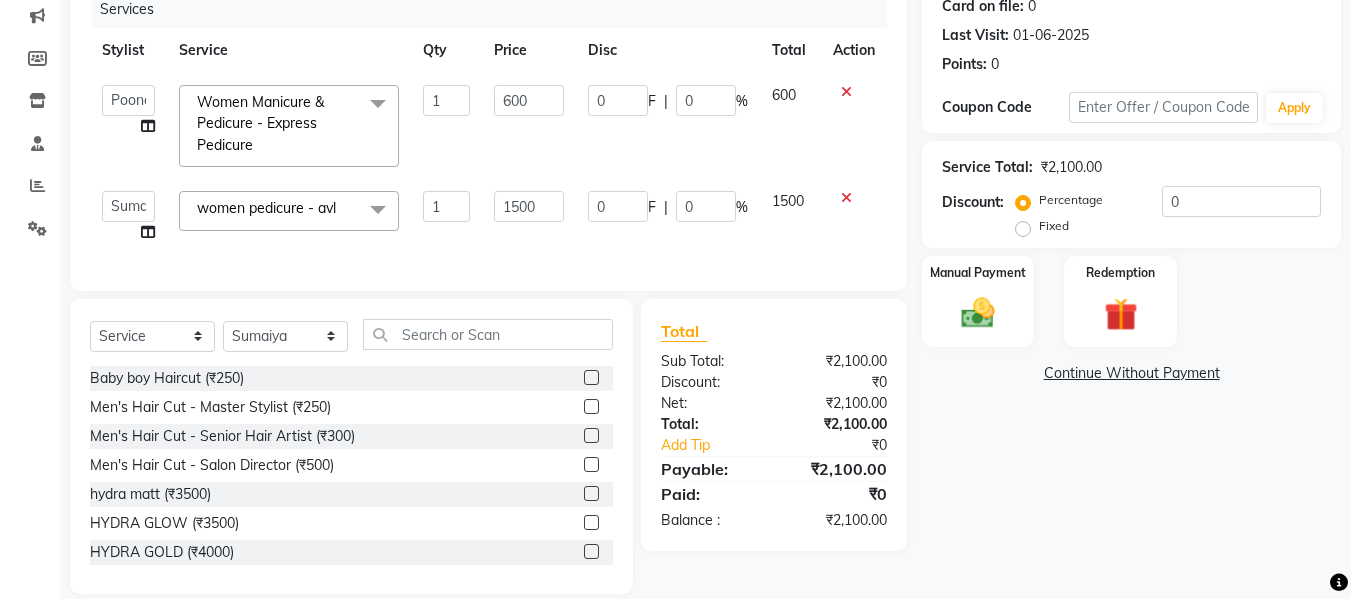 scroll, scrollTop: 297, scrollLeft: 0, axis: vertical 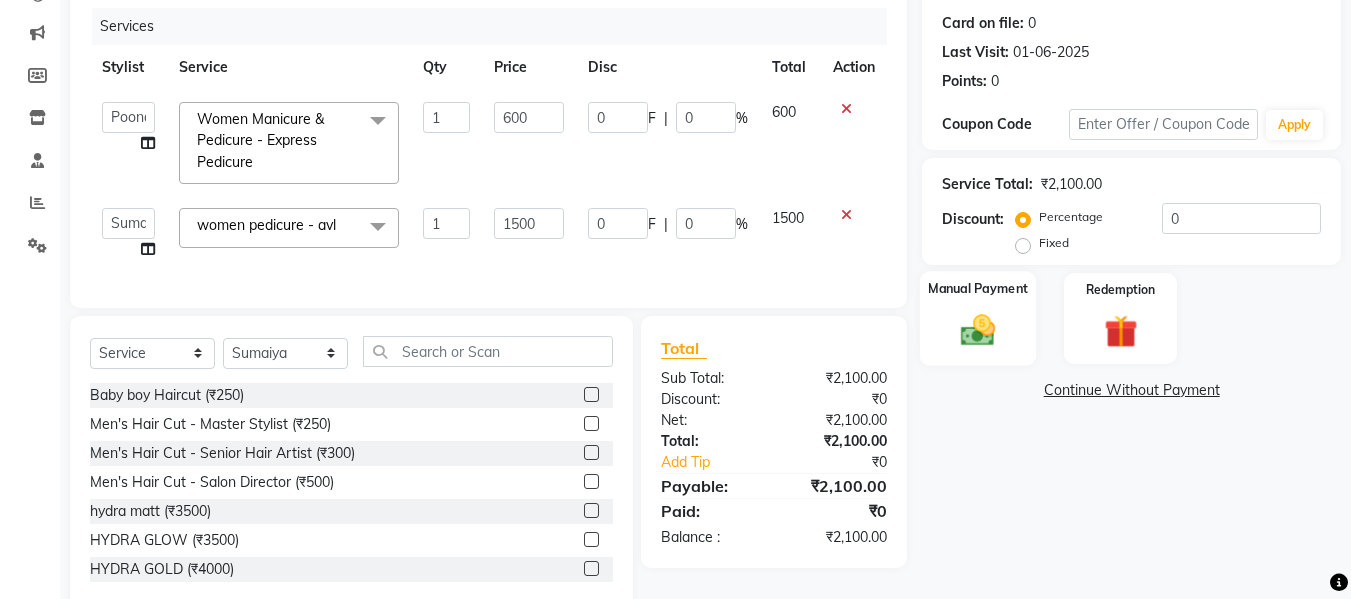 click on "Manual Payment" 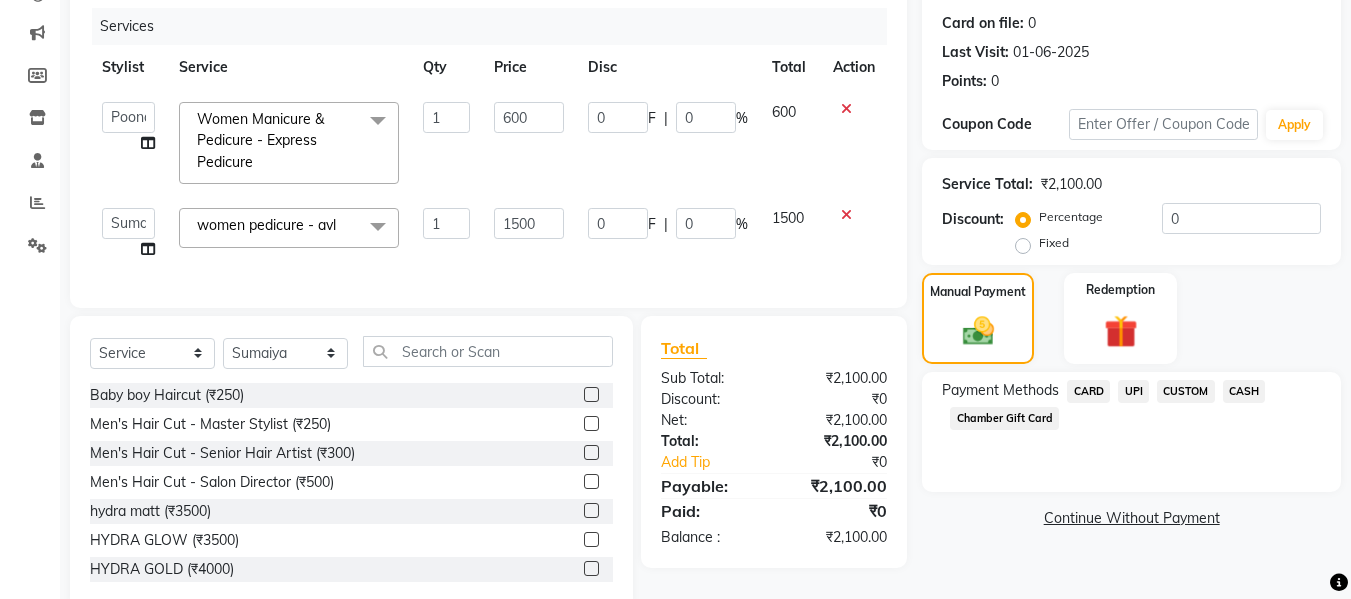 click on "UPI" 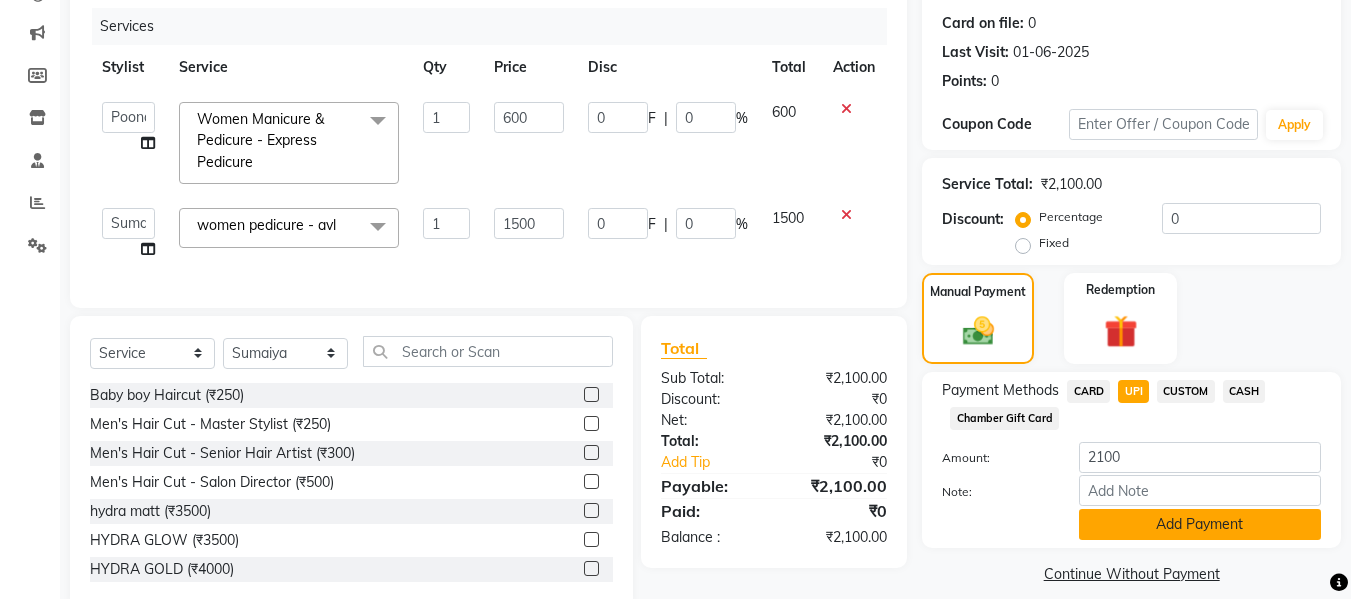 click on "Add Payment" 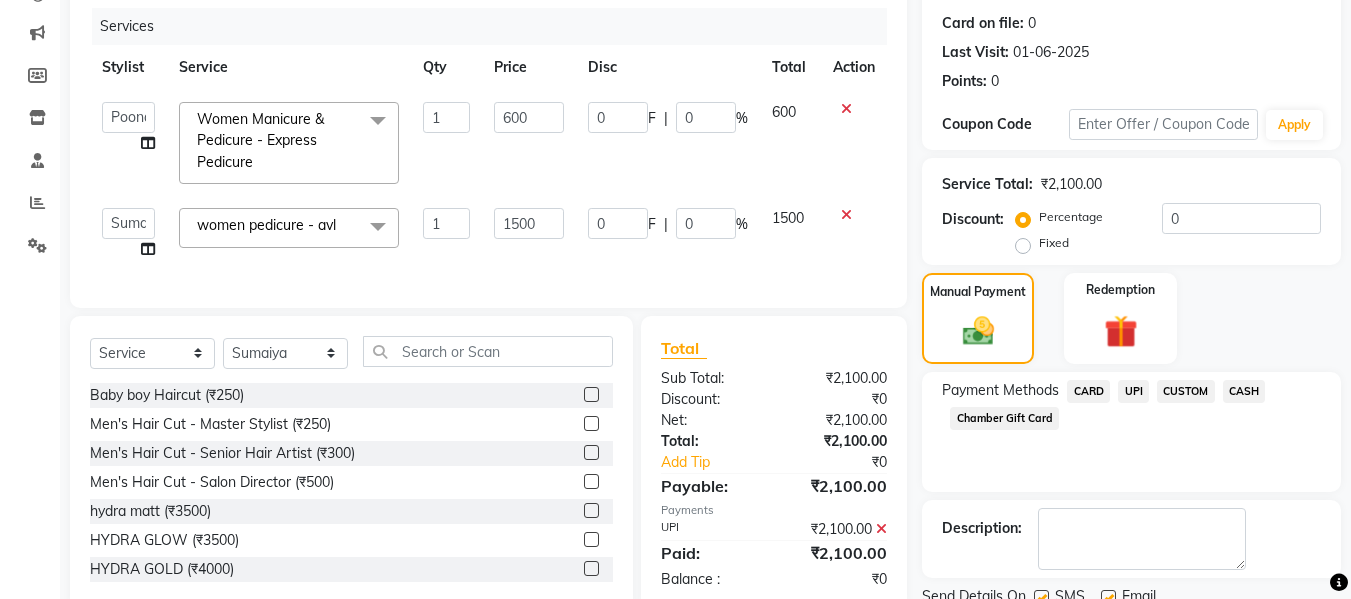 scroll, scrollTop: 317, scrollLeft: 0, axis: vertical 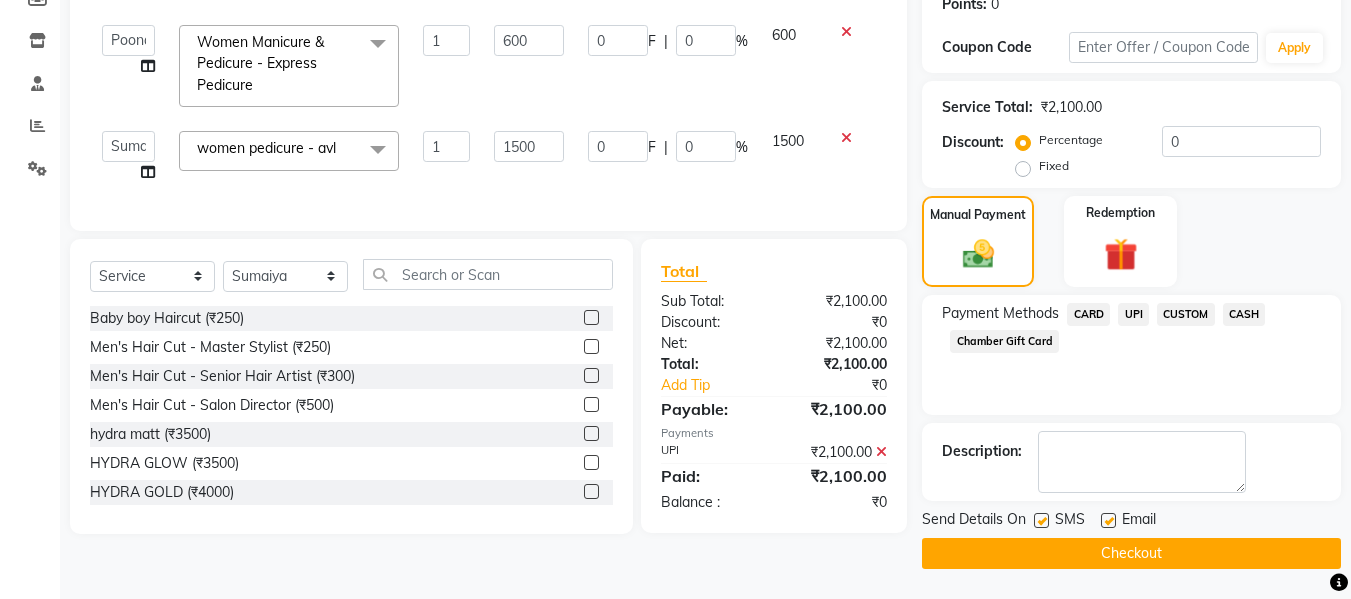 click on "Checkout" 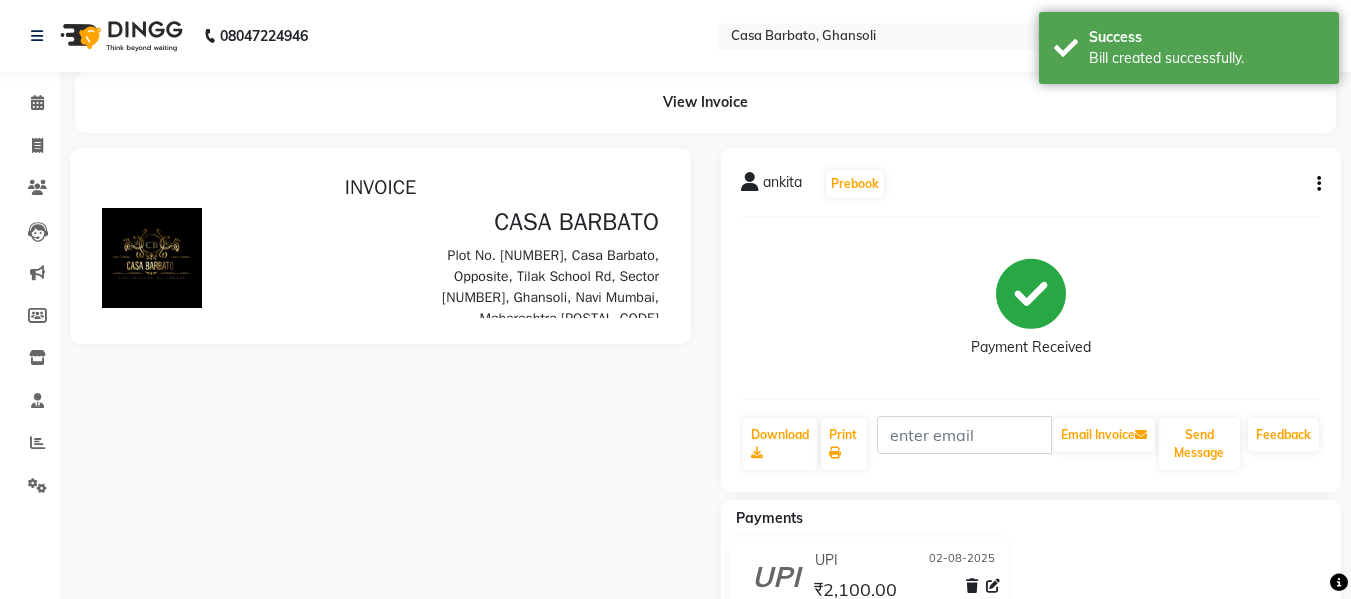 scroll, scrollTop: 0, scrollLeft: 0, axis: both 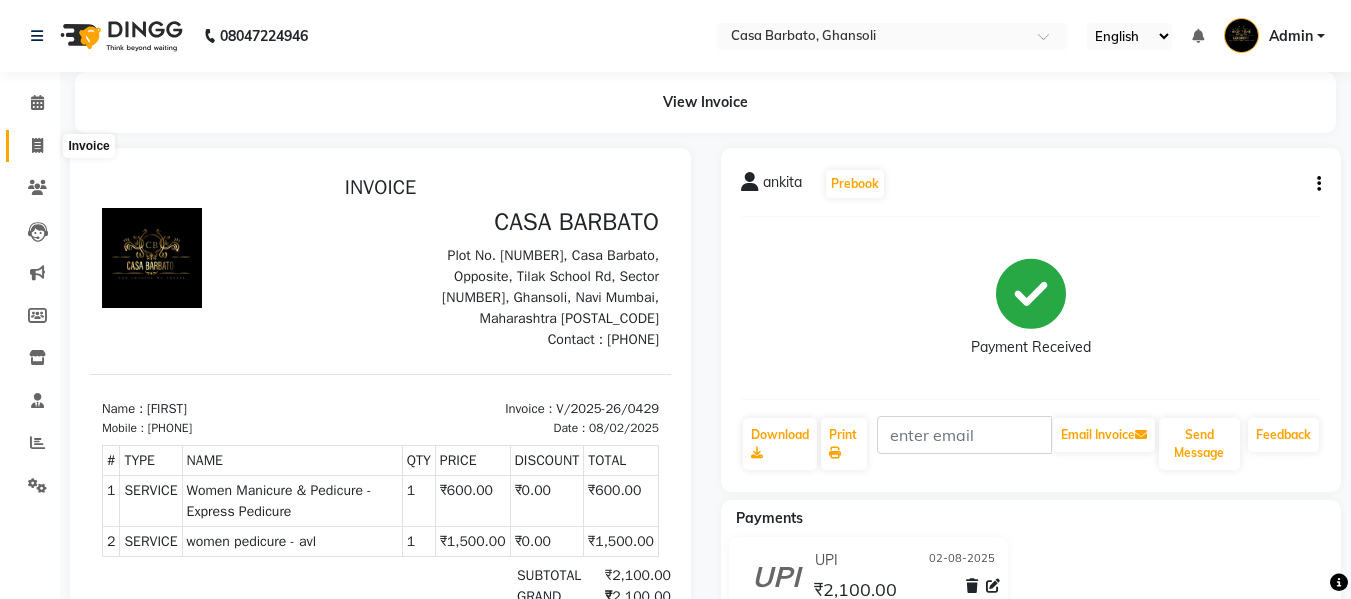 click 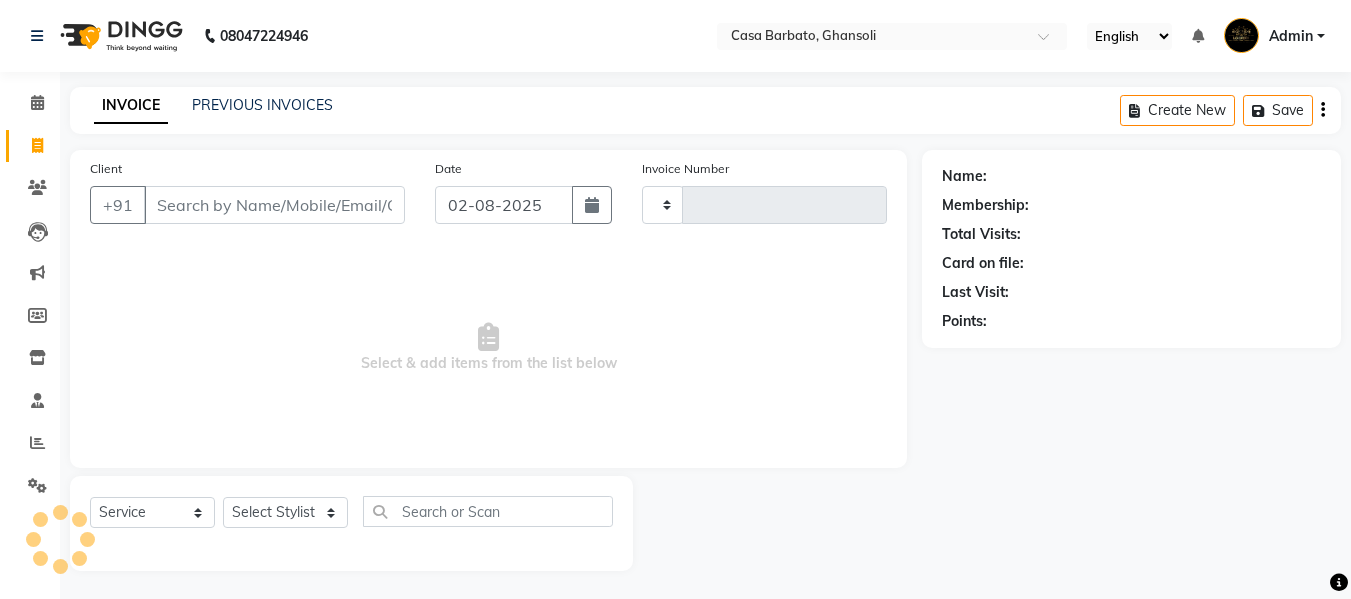 scroll, scrollTop: 2, scrollLeft: 0, axis: vertical 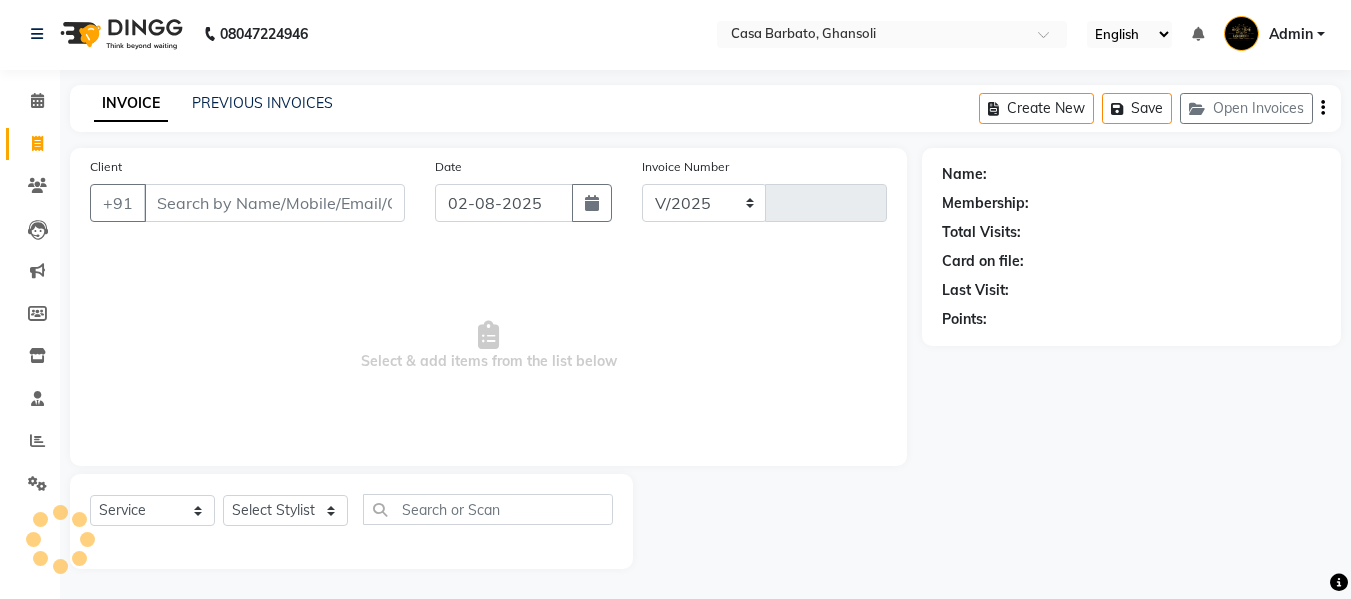 select on "700" 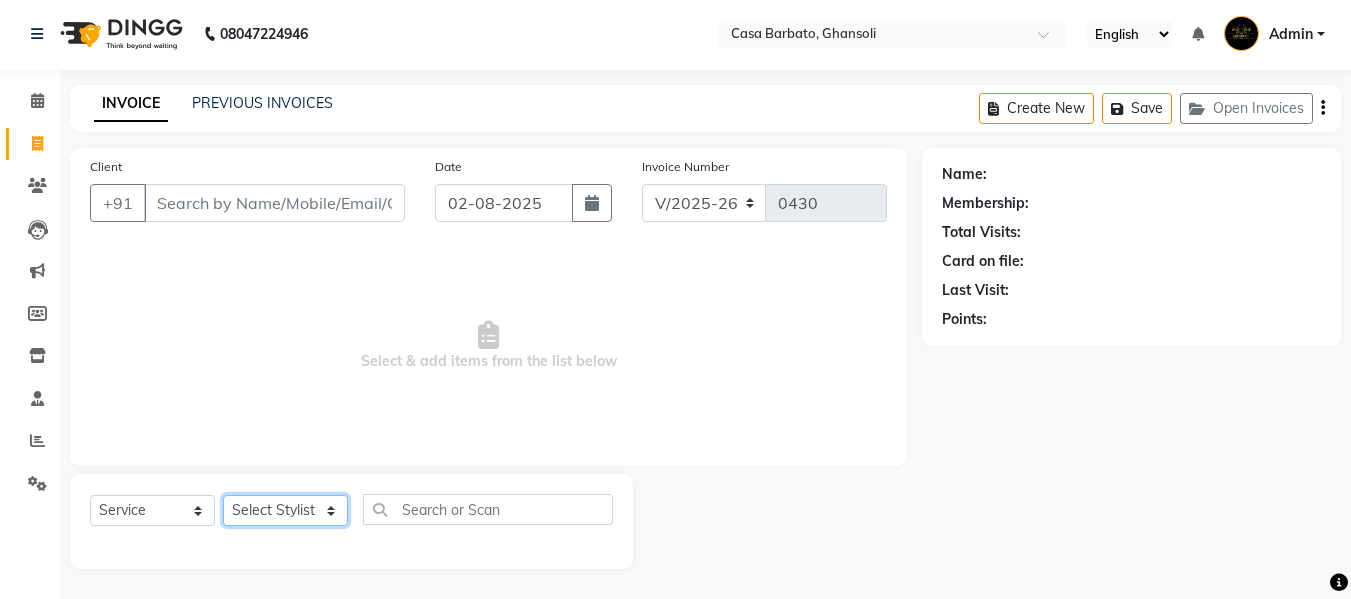 click on "Select Stylist Akash  Khairoon Poonam Rekha shantanu  Sumaiya" 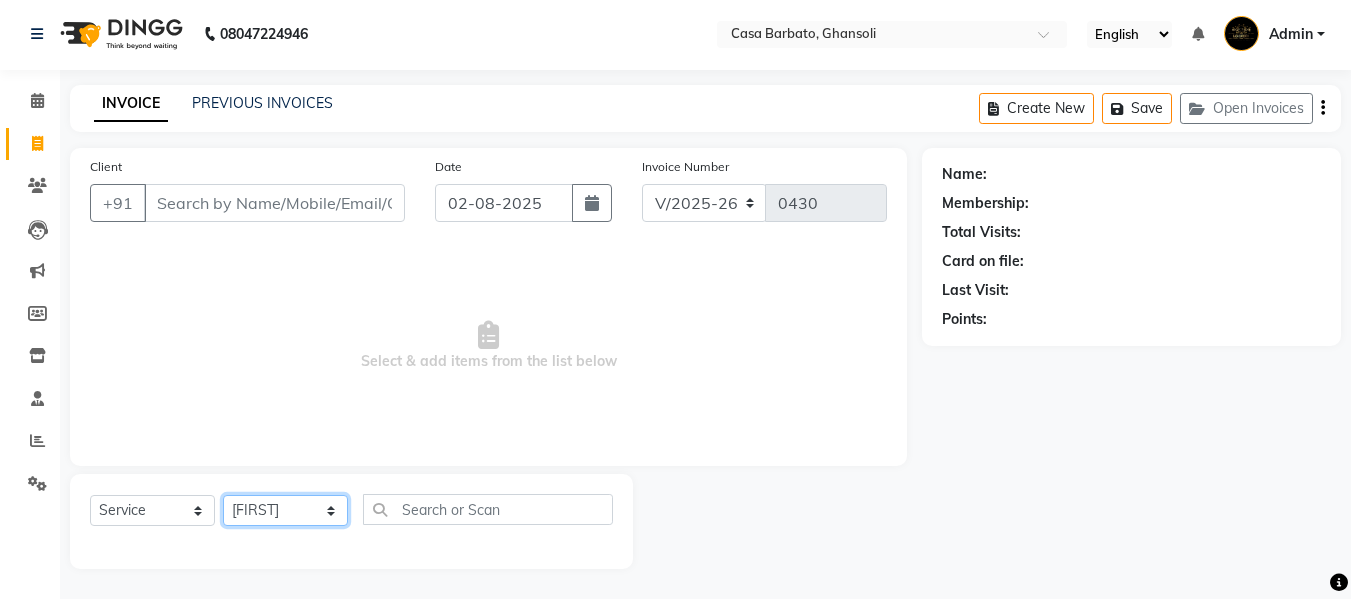 click on "Select Stylist Akash  Khairoon Poonam Rekha shantanu  Sumaiya" 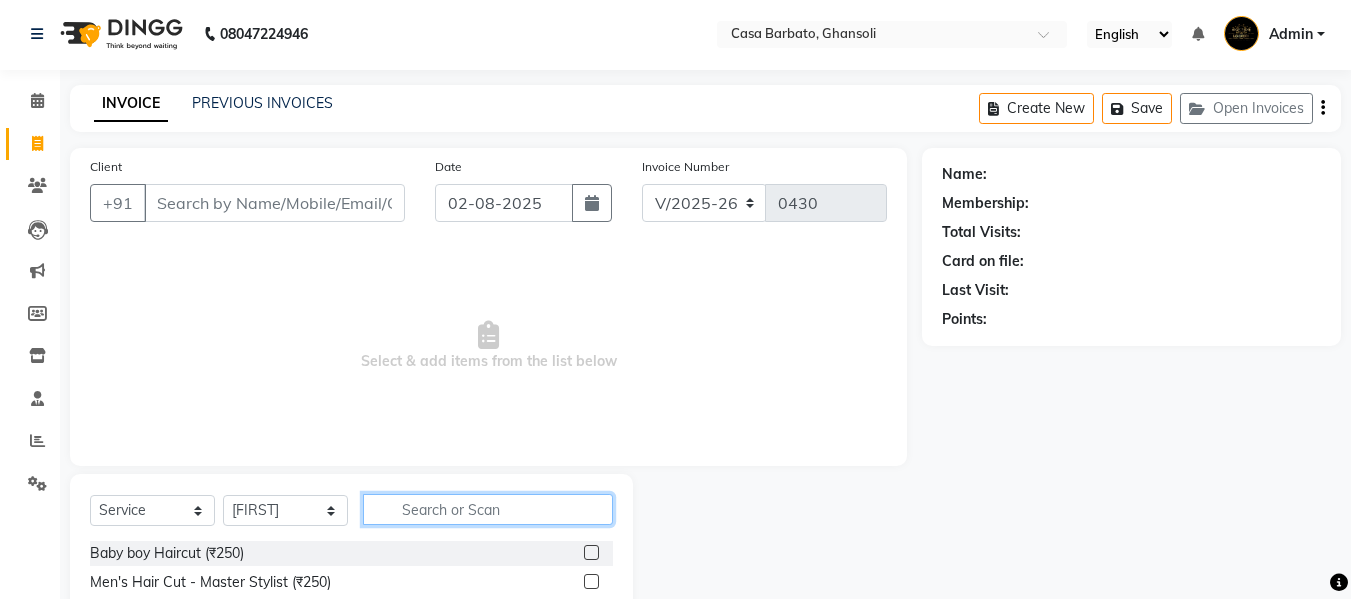 click 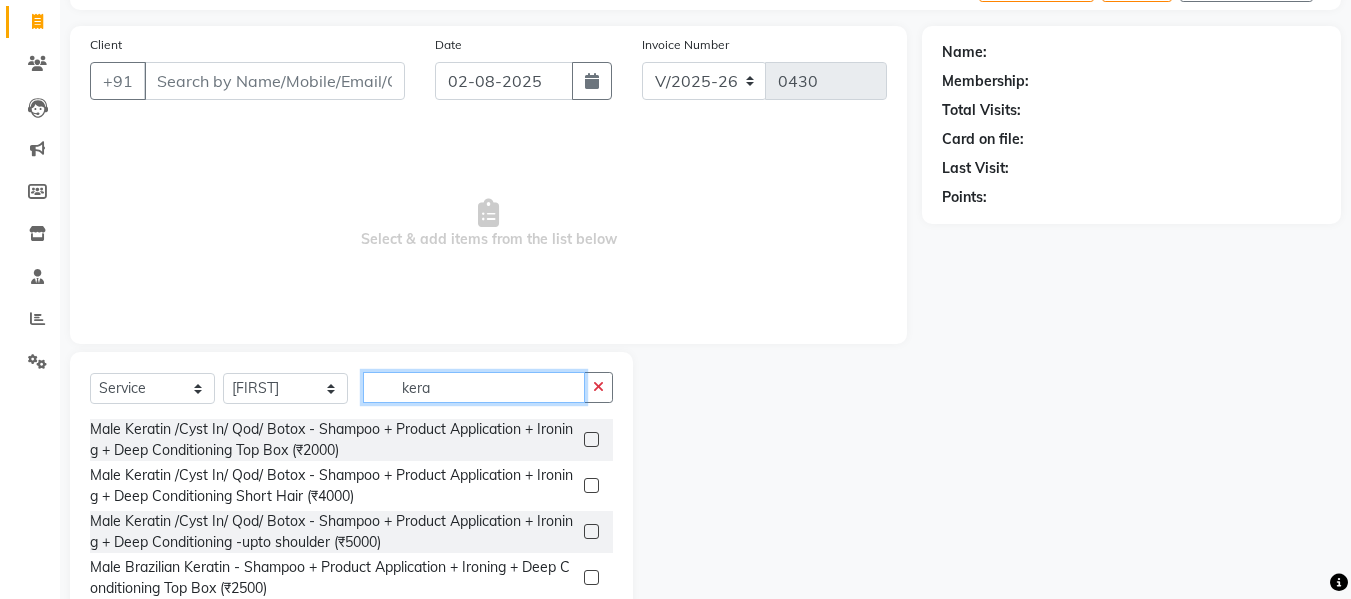 scroll, scrollTop: 202, scrollLeft: 0, axis: vertical 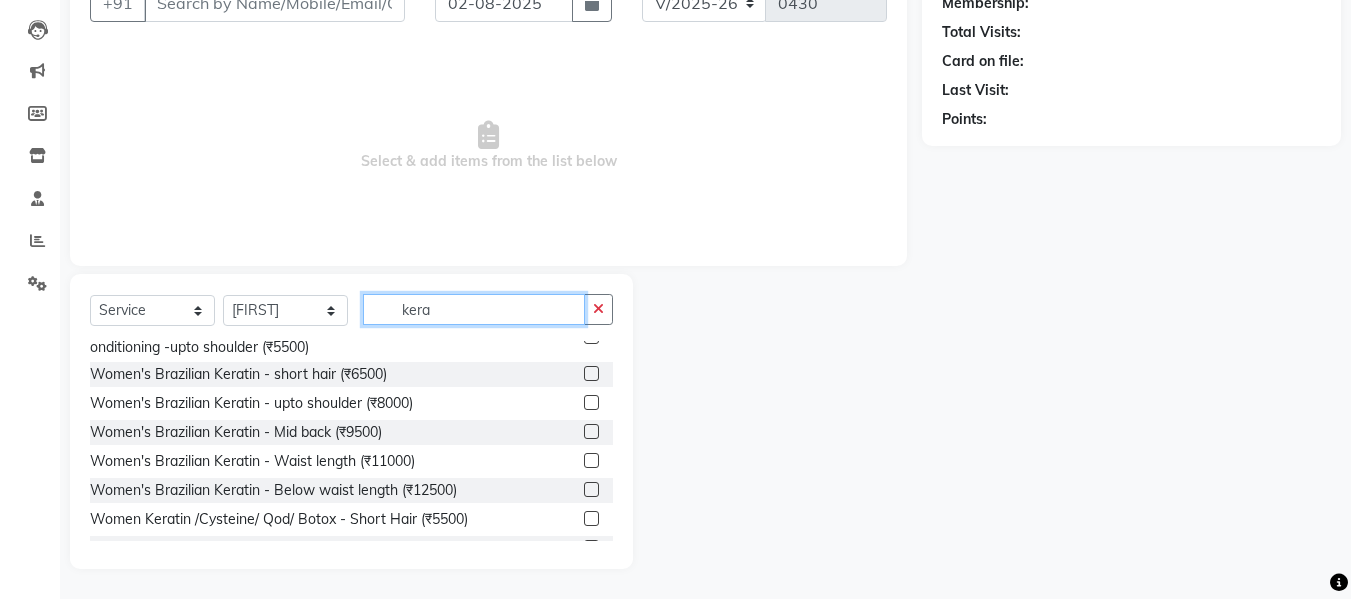 type on "kera" 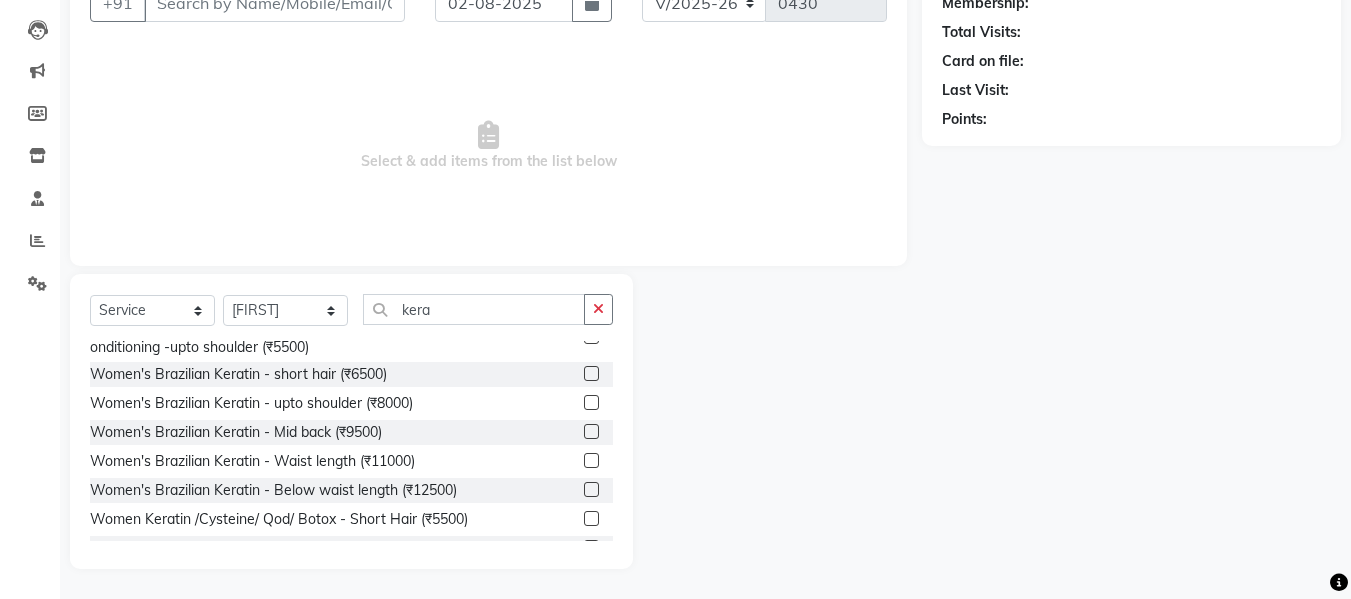 click on "Women's Brazilian Keratin - Below waist length (₹12500)" 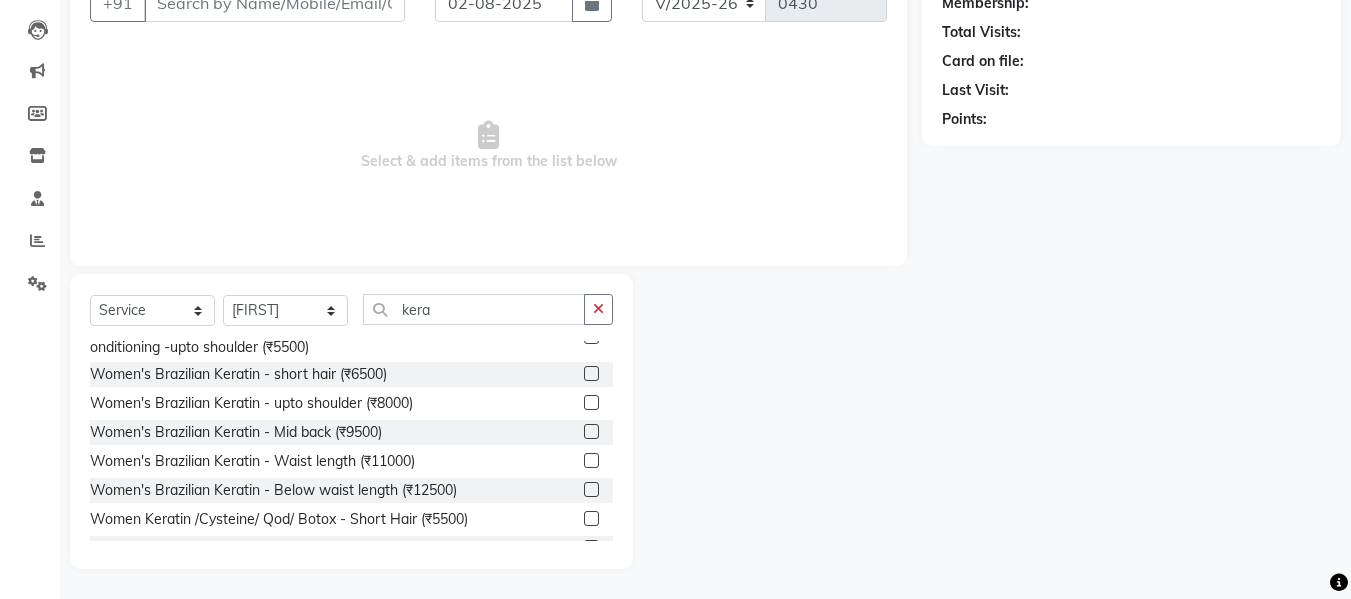 click on "Name: Membership: Total Visits: Card on file: Last Visit:  Points:" 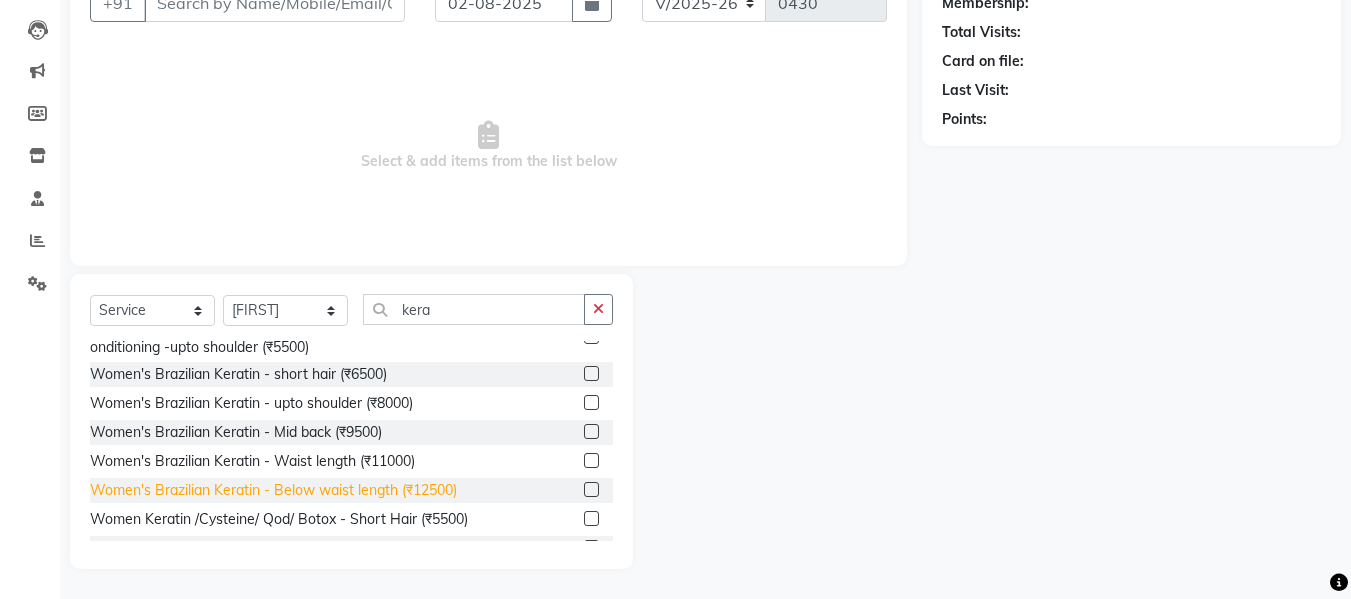 click on "Women's Brazilian Keratin - Below waist length (₹12500)" 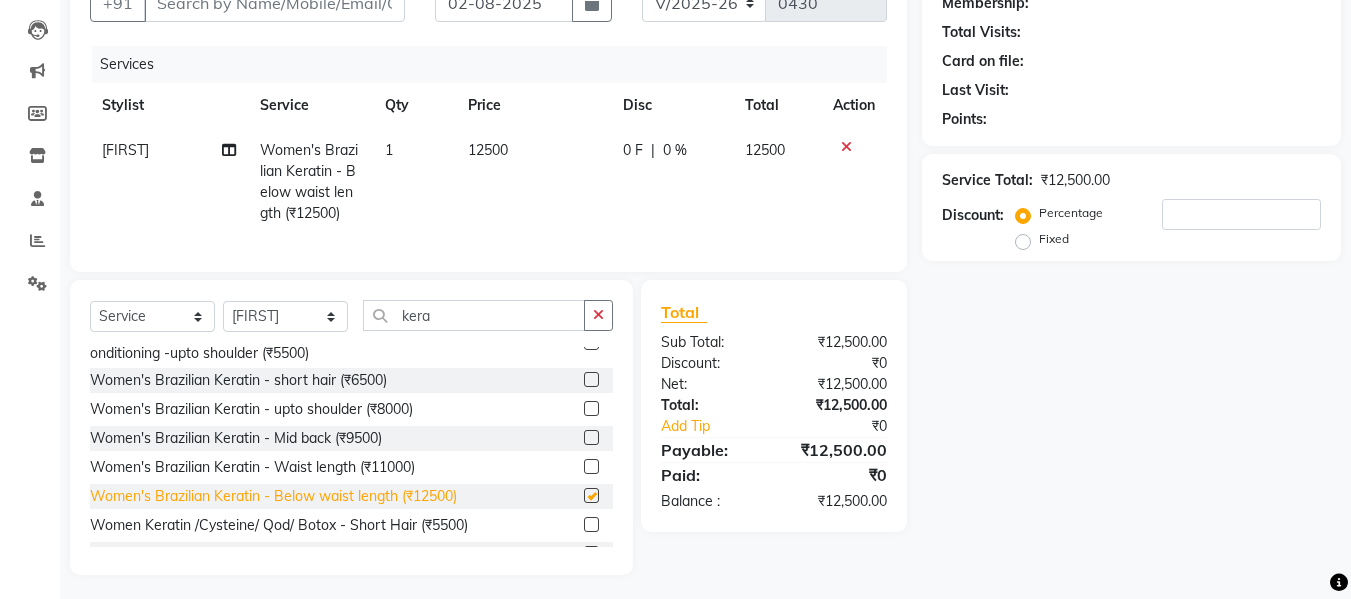 checkbox on "false" 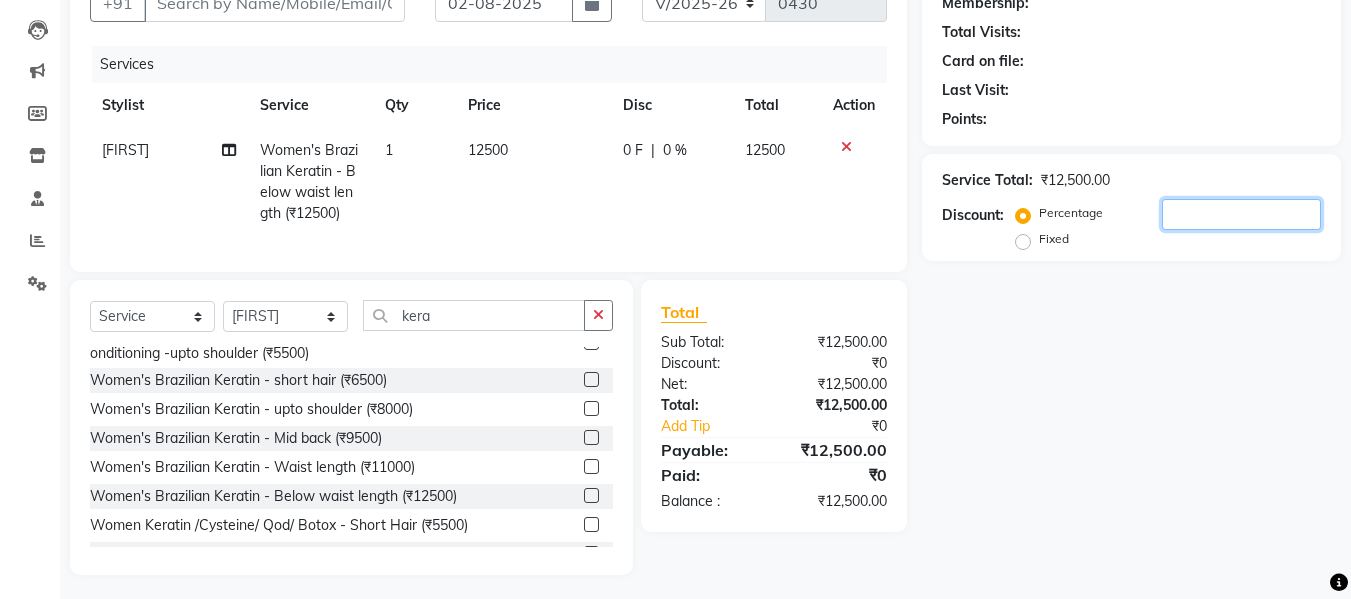 click 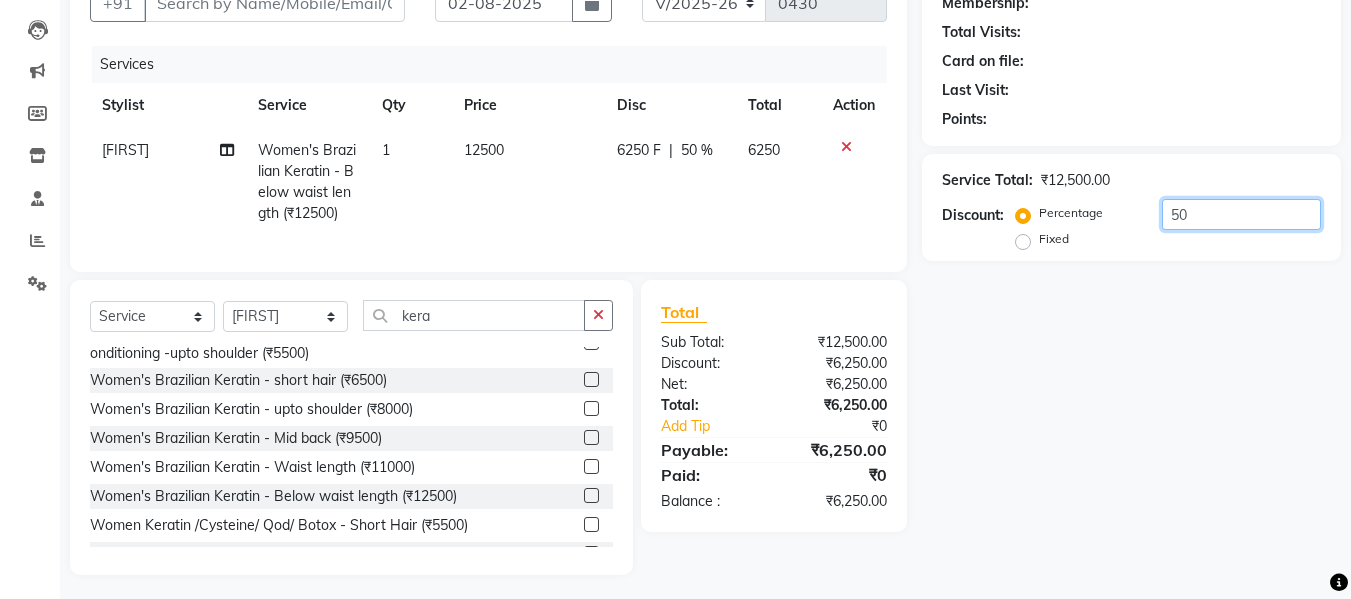 type on "50" 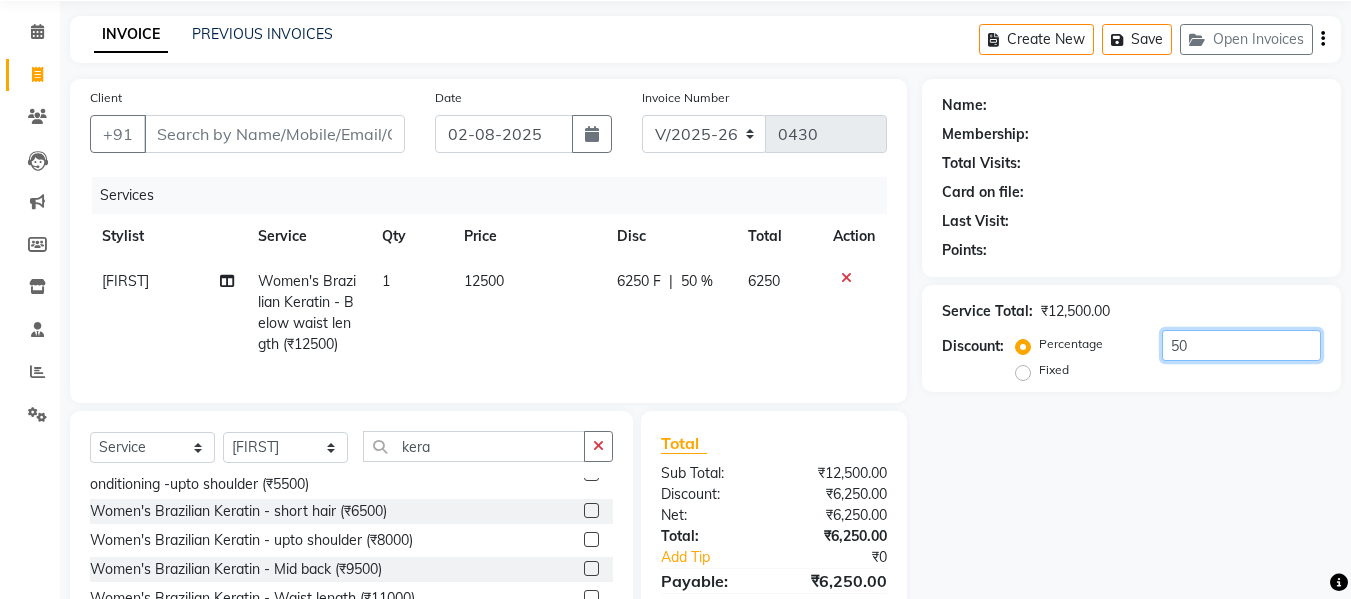 scroll, scrollTop: 42, scrollLeft: 0, axis: vertical 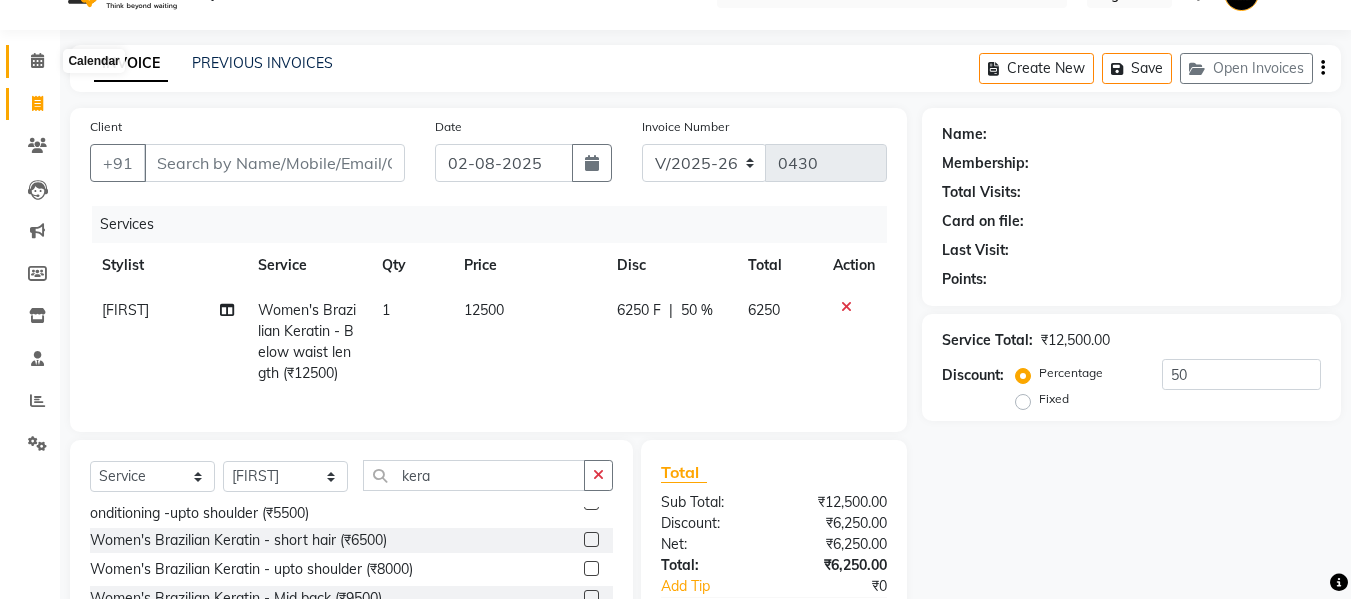 click 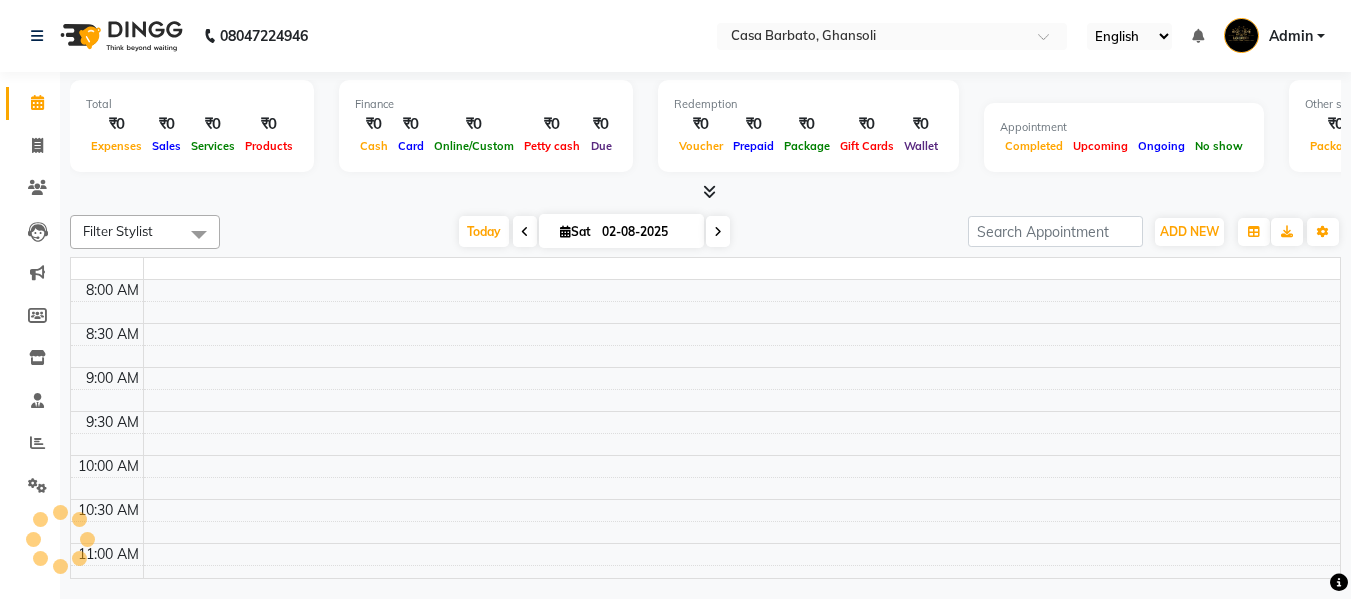 scroll, scrollTop: 0, scrollLeft: 0, axis: both 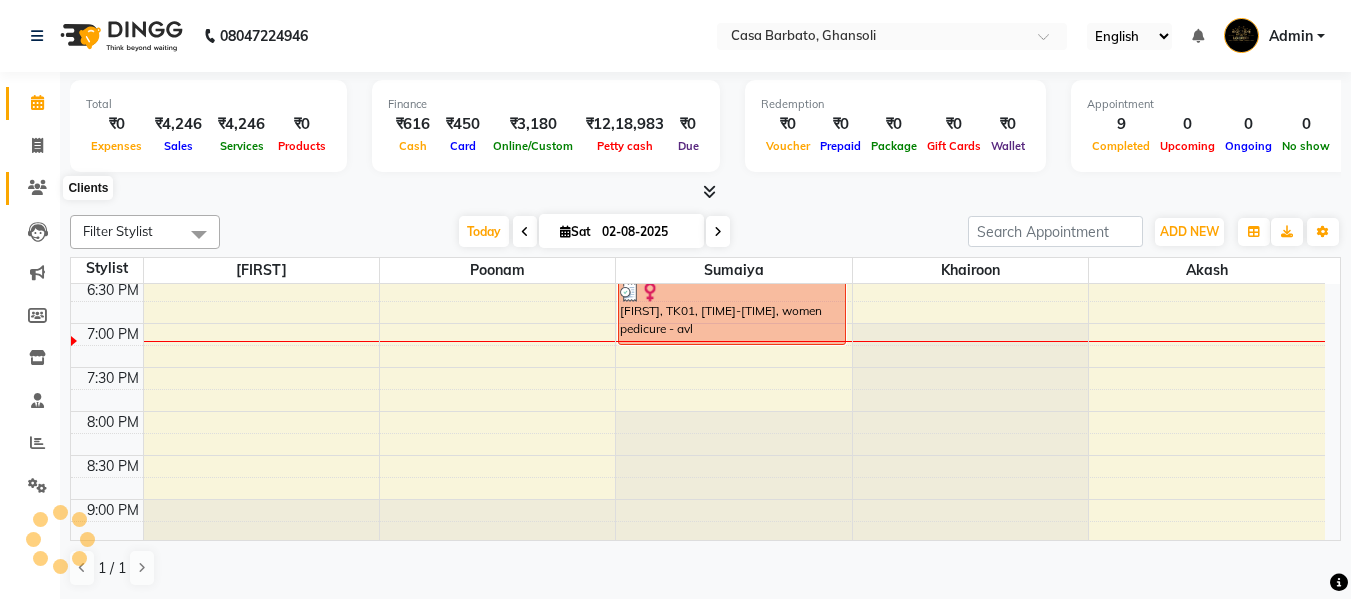 click 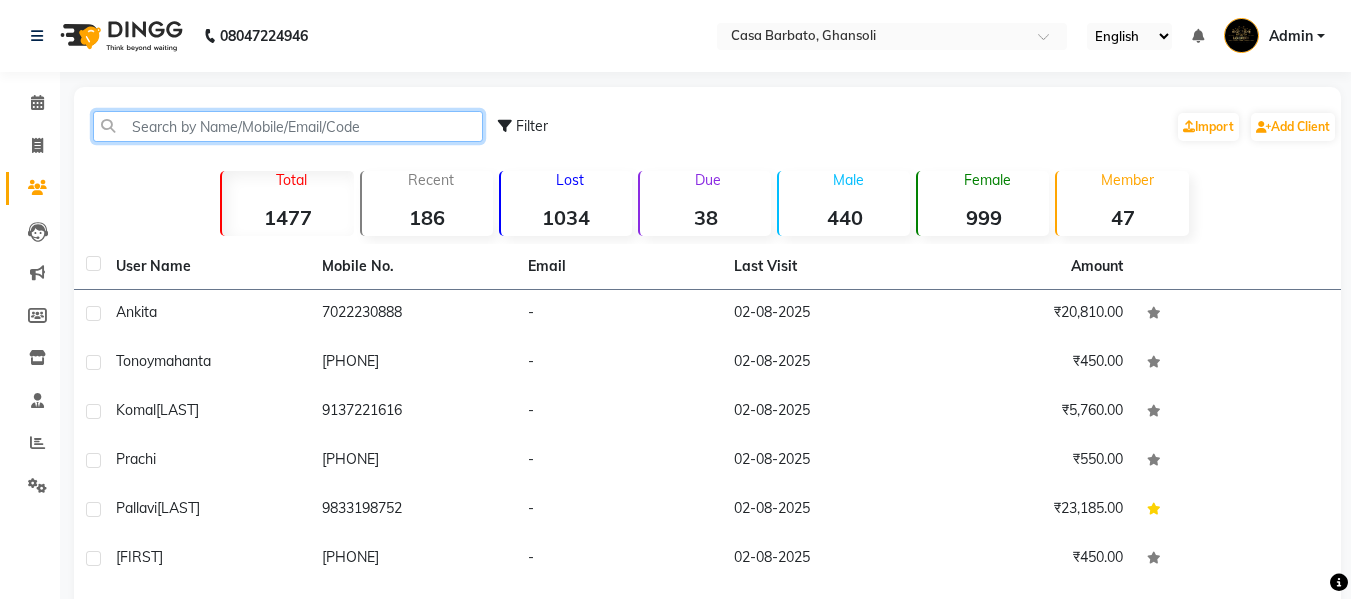 click 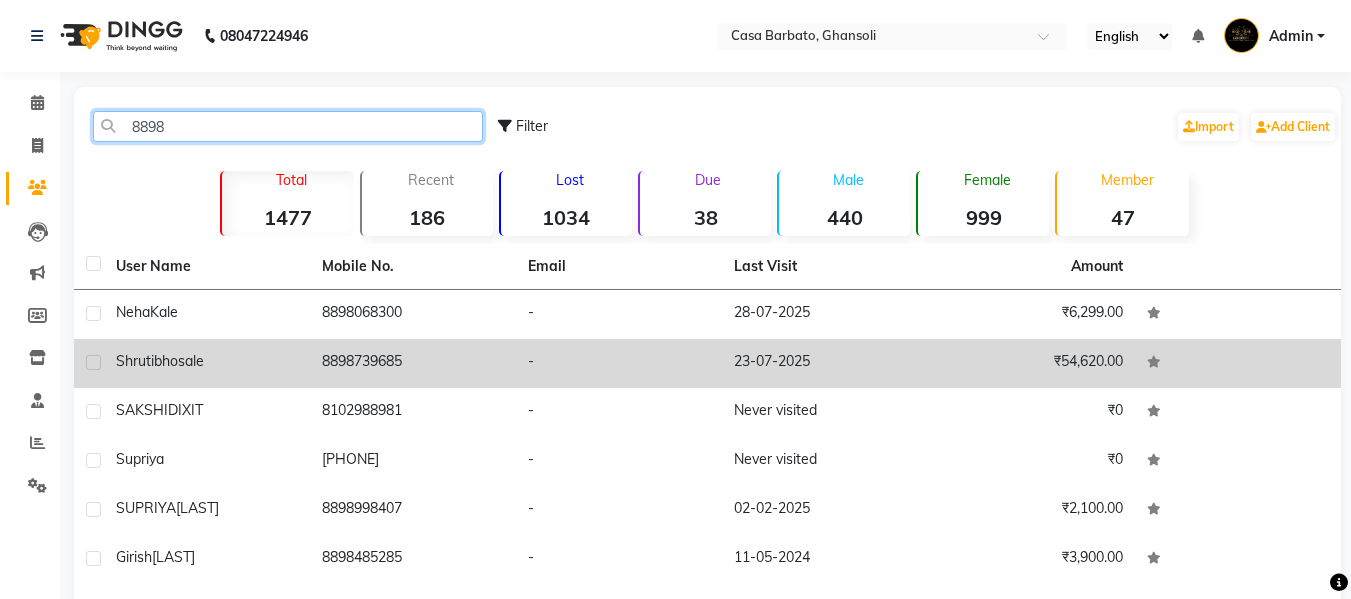 type on "8898" 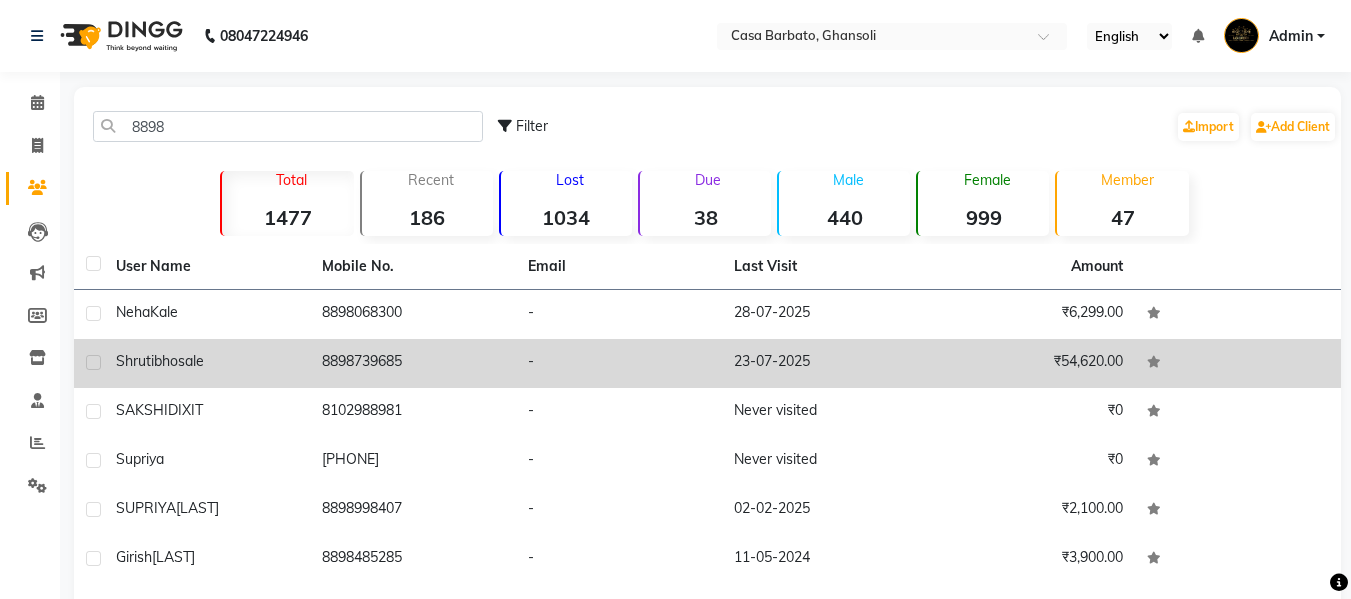 click on "8898739685" 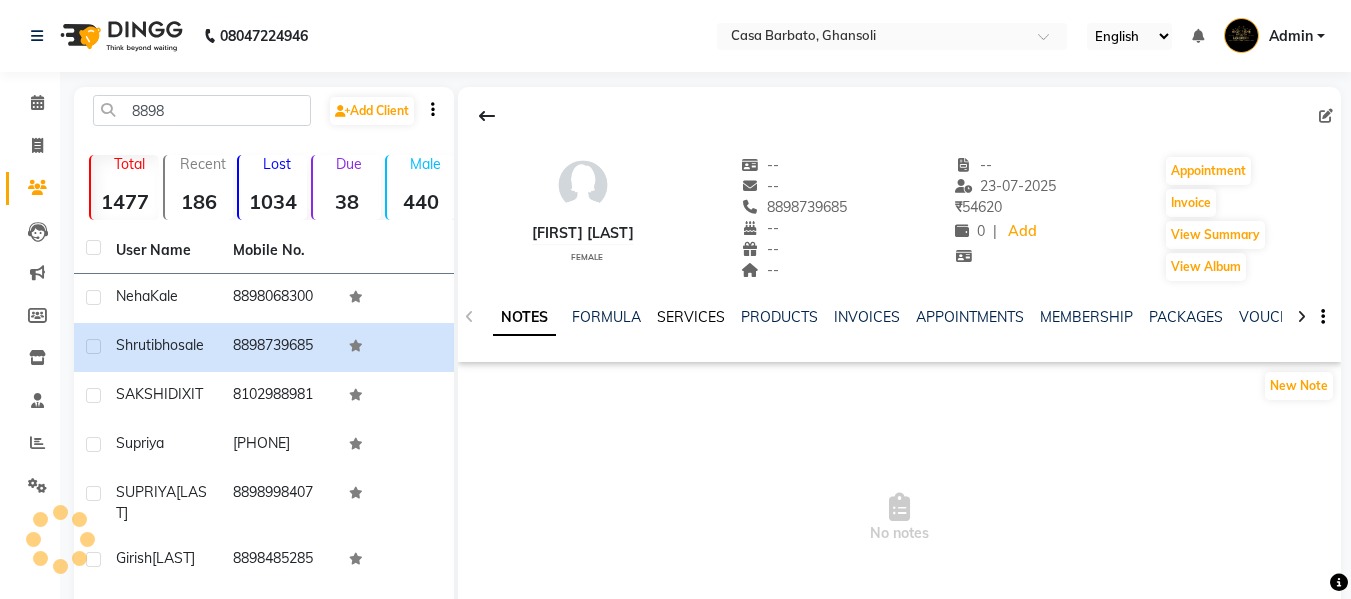click on "SERVICES" 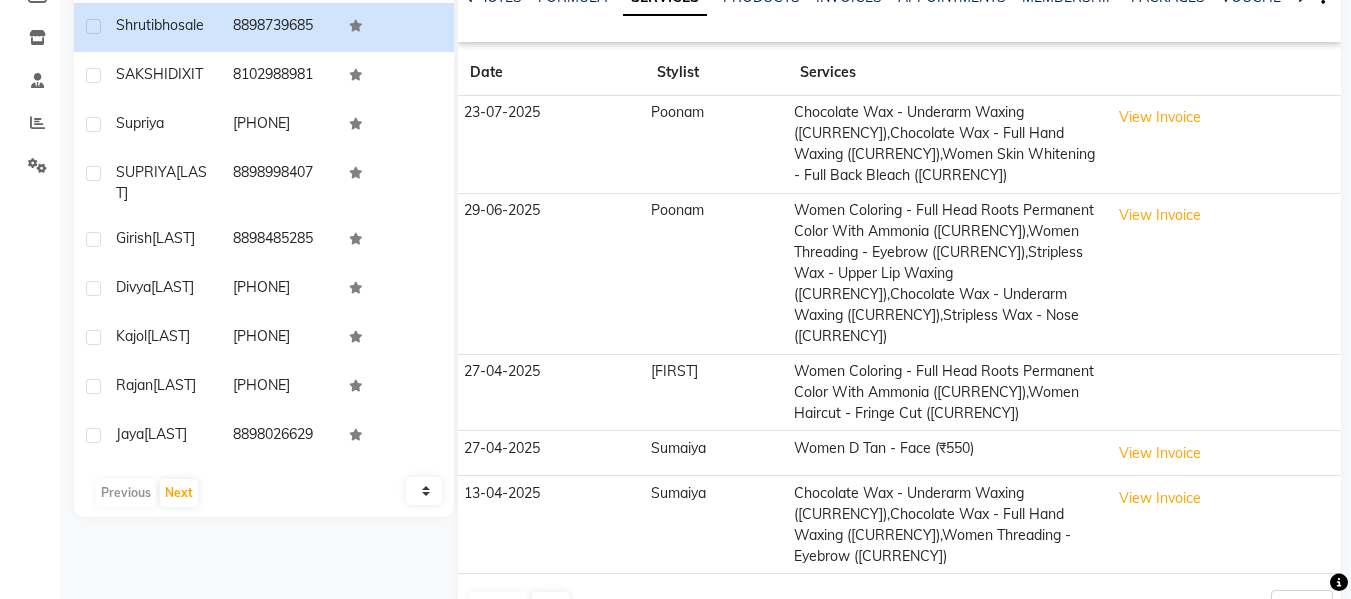 scroll, scrollTop: 339, scrollLeft: 0, axis: vertical 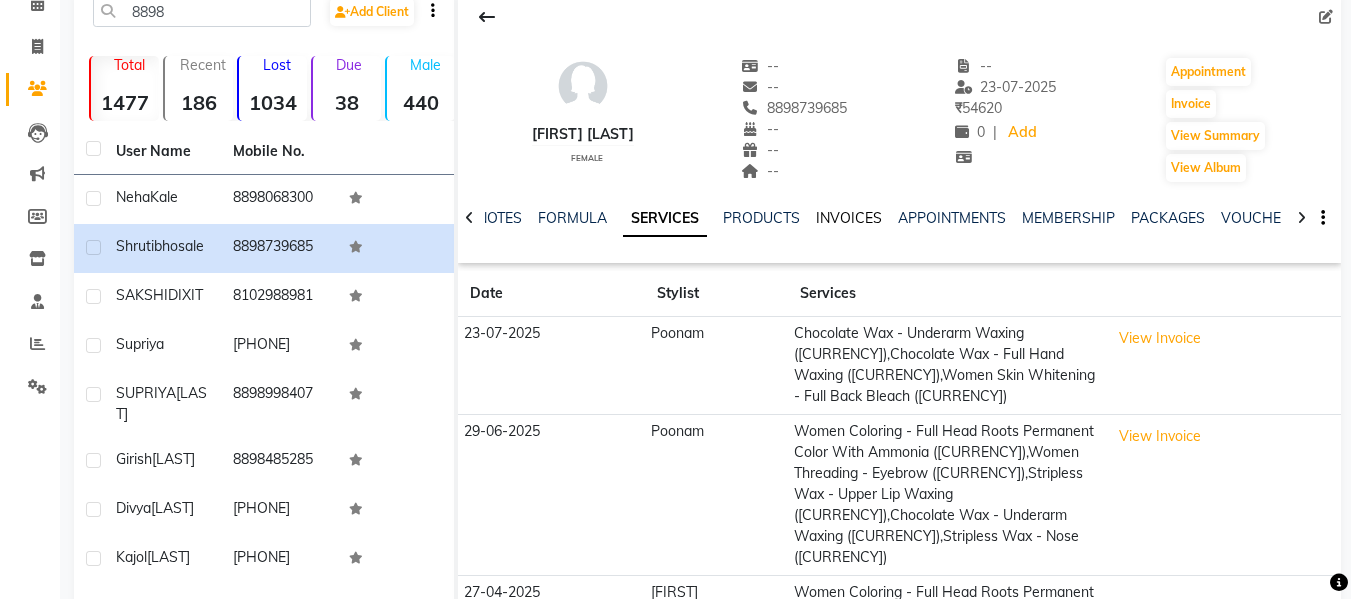 click on "INVOICES" 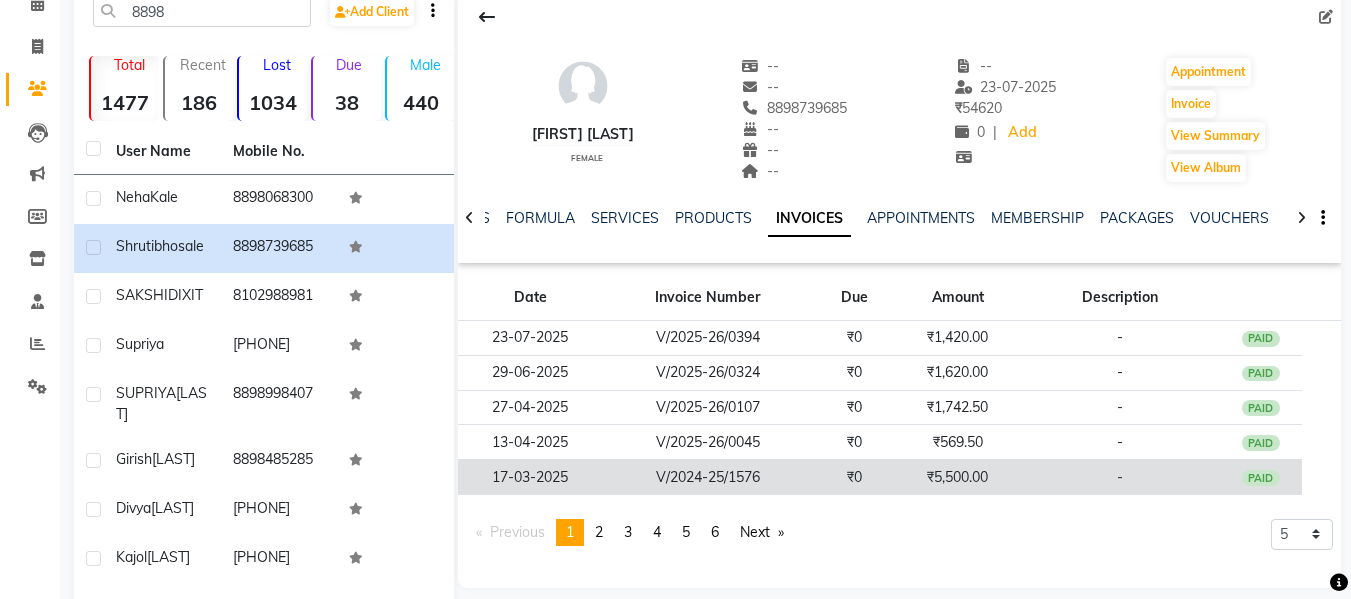click on "V/2024-25/1576" 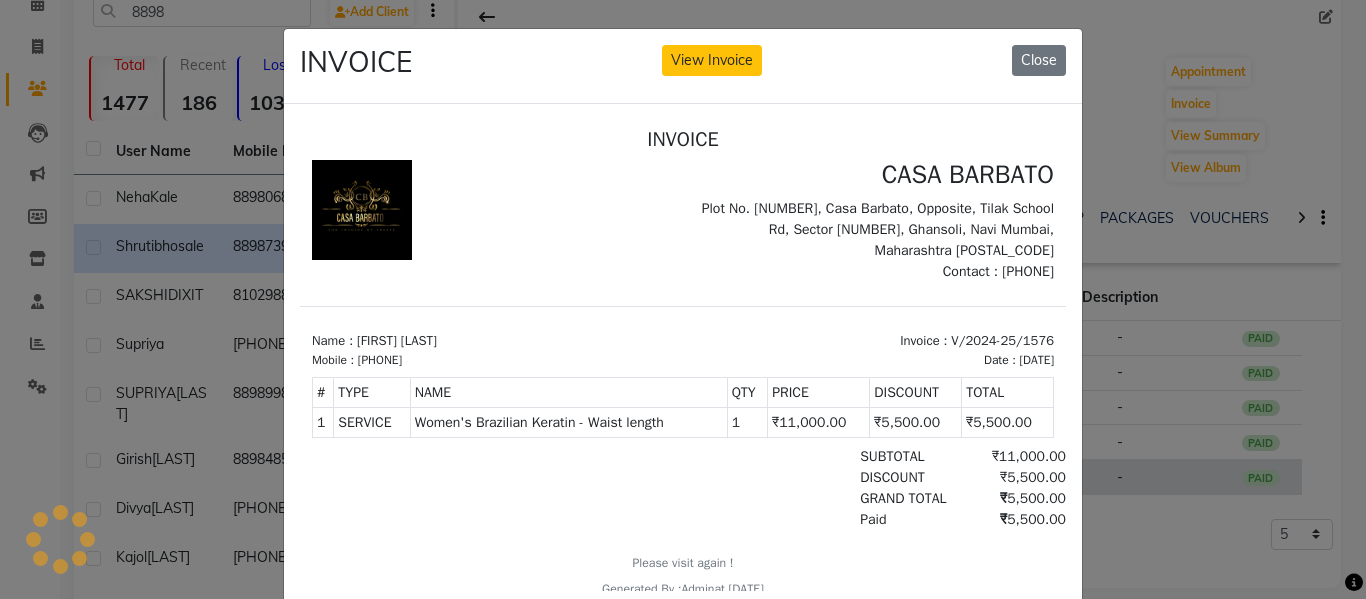 scroll, scrollTop: 0, scrollLeft: 0, axis: both 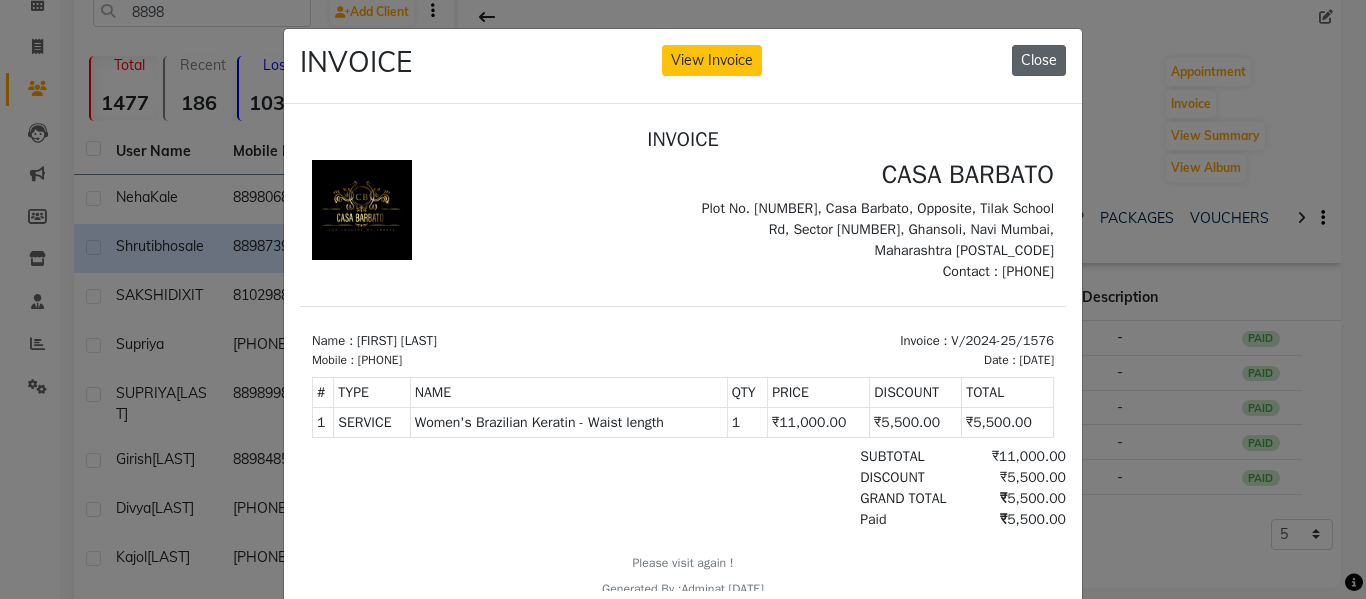 click on "Close" 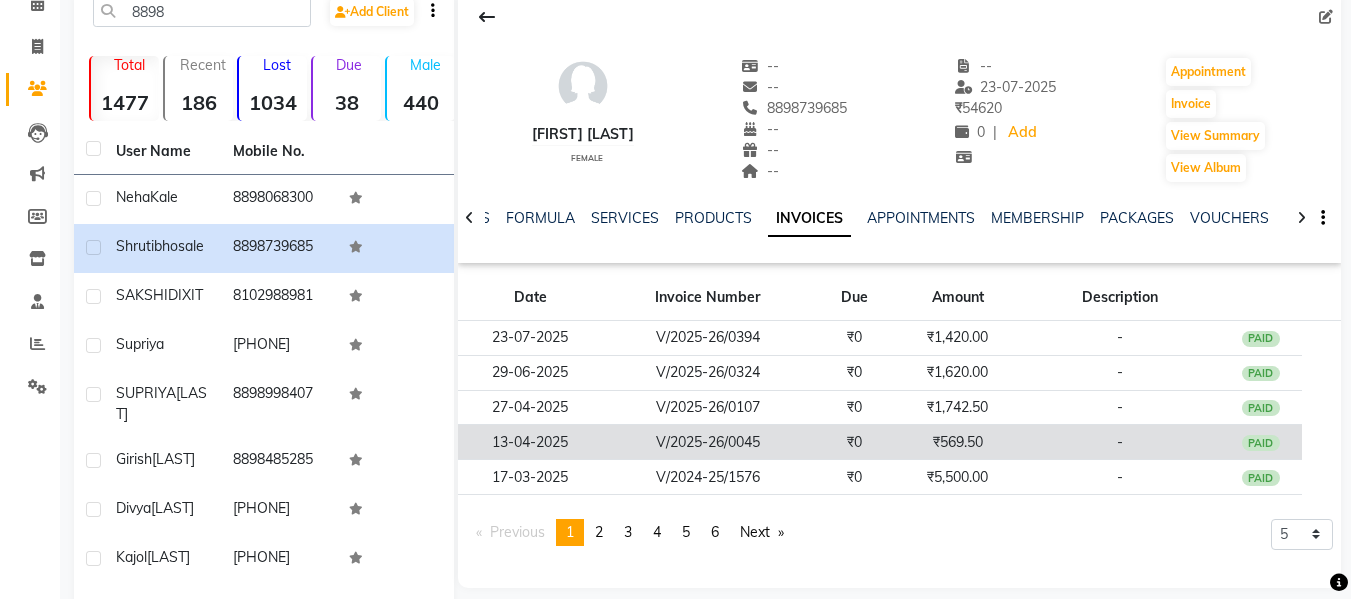 click on "₹0" 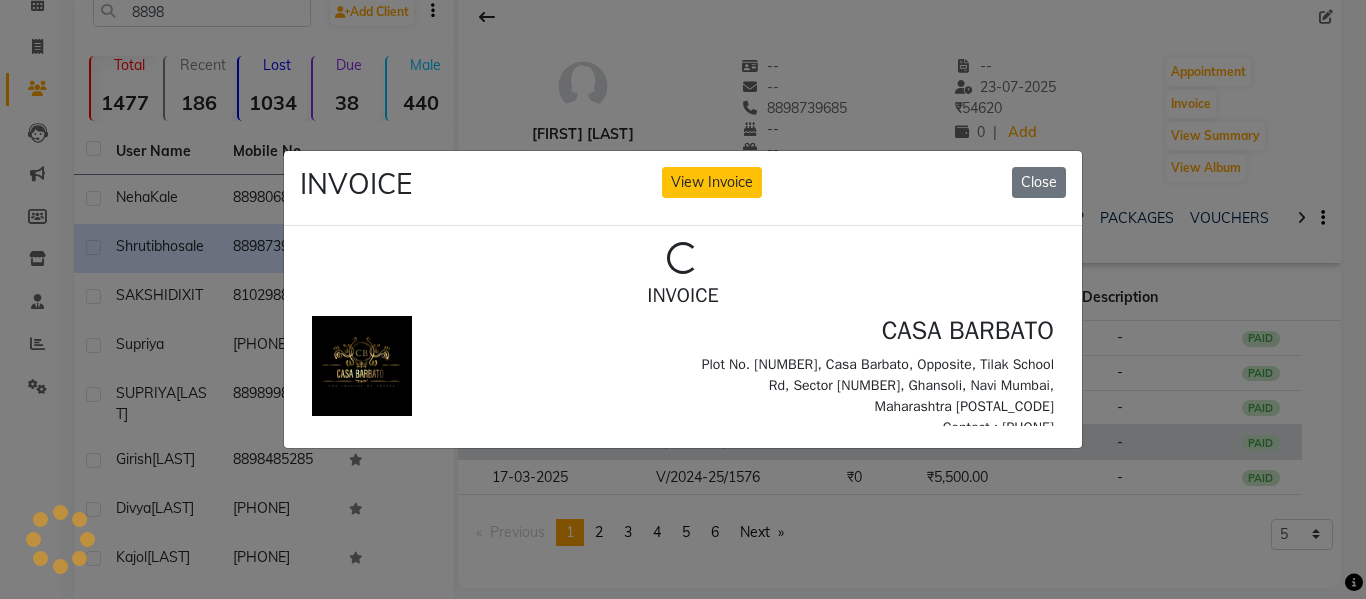 scroll, scrollTop: 0, scrollLeft: 0, axis: both 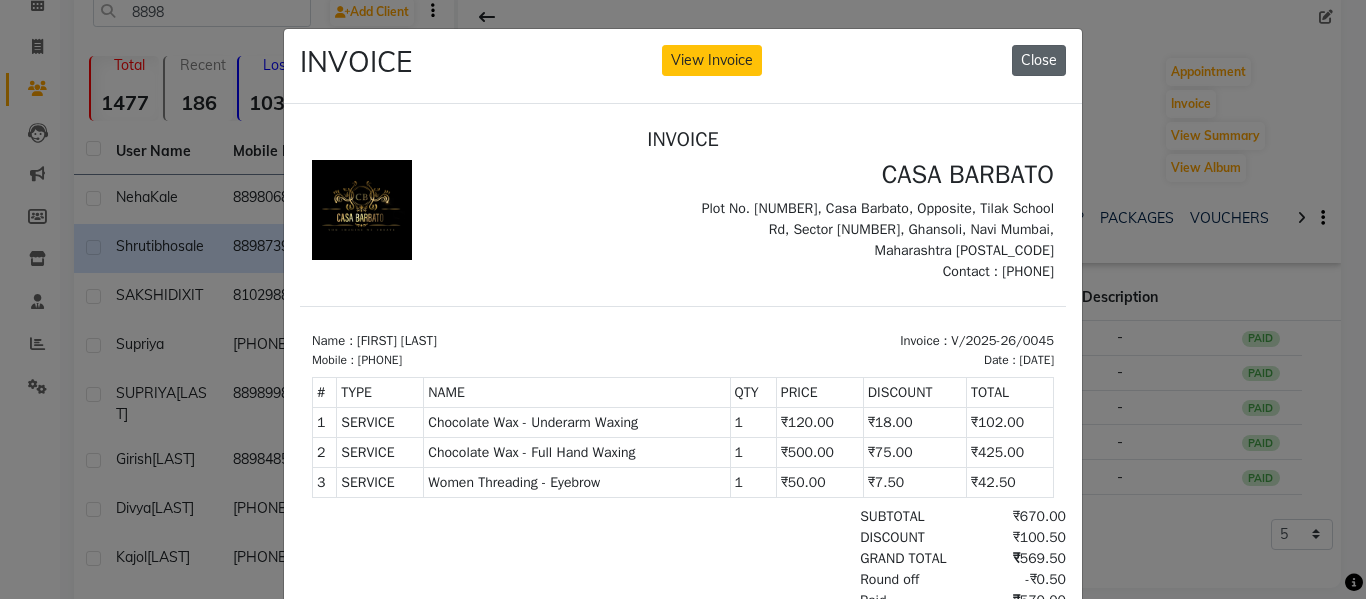 click on "Close" 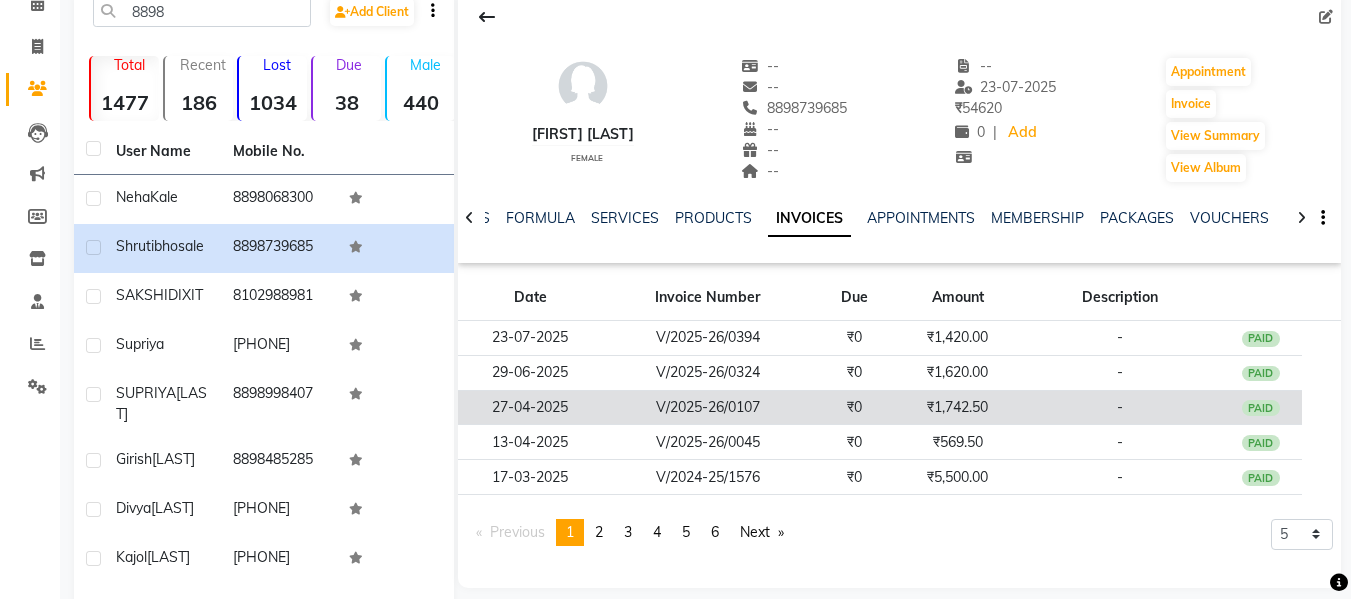 click on "₹0" 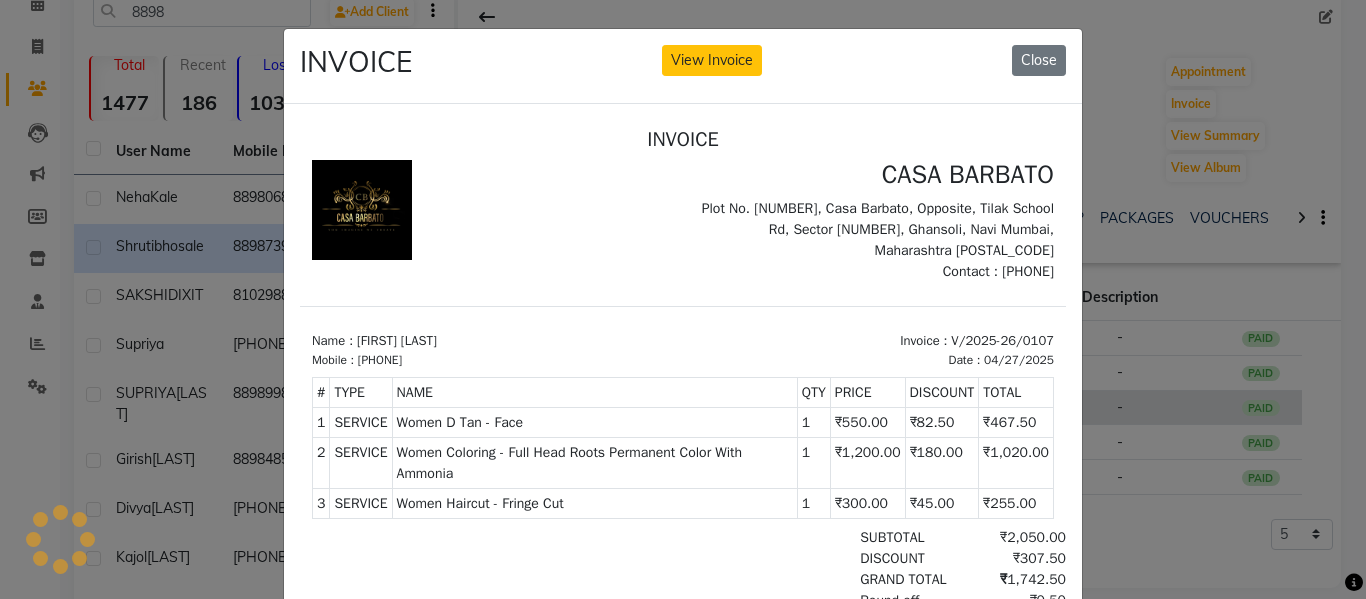 scroll, scrollTop: 0, scrollLeft: 0, axis: both 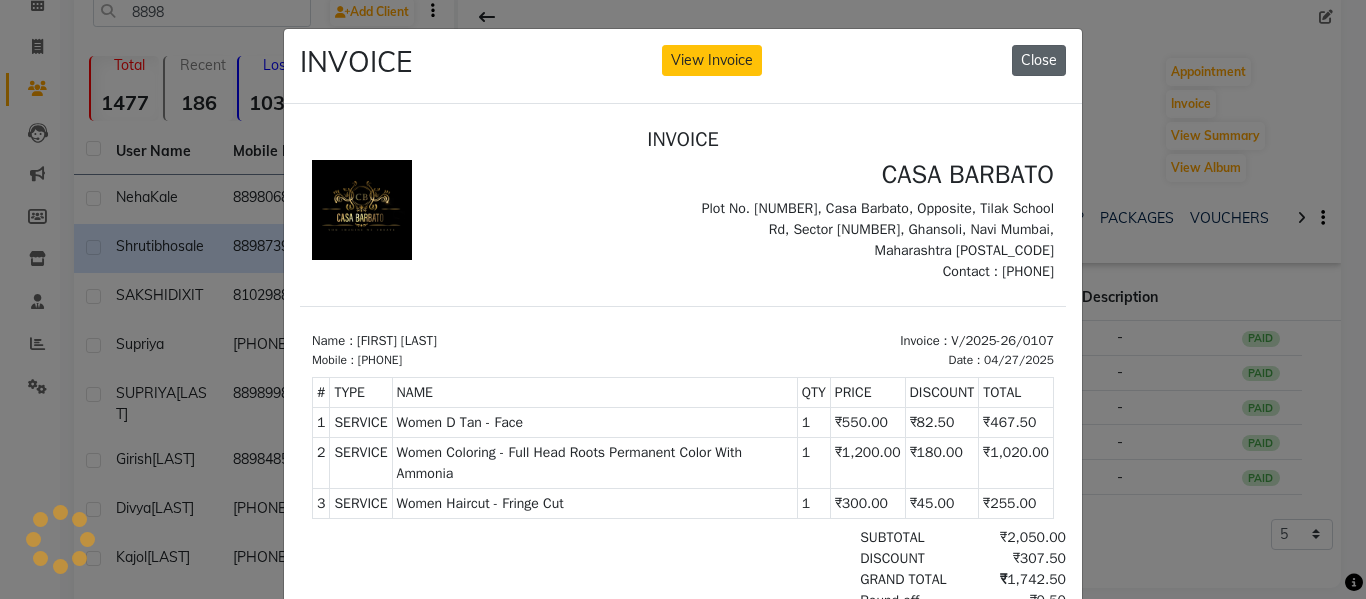 click on "Close" 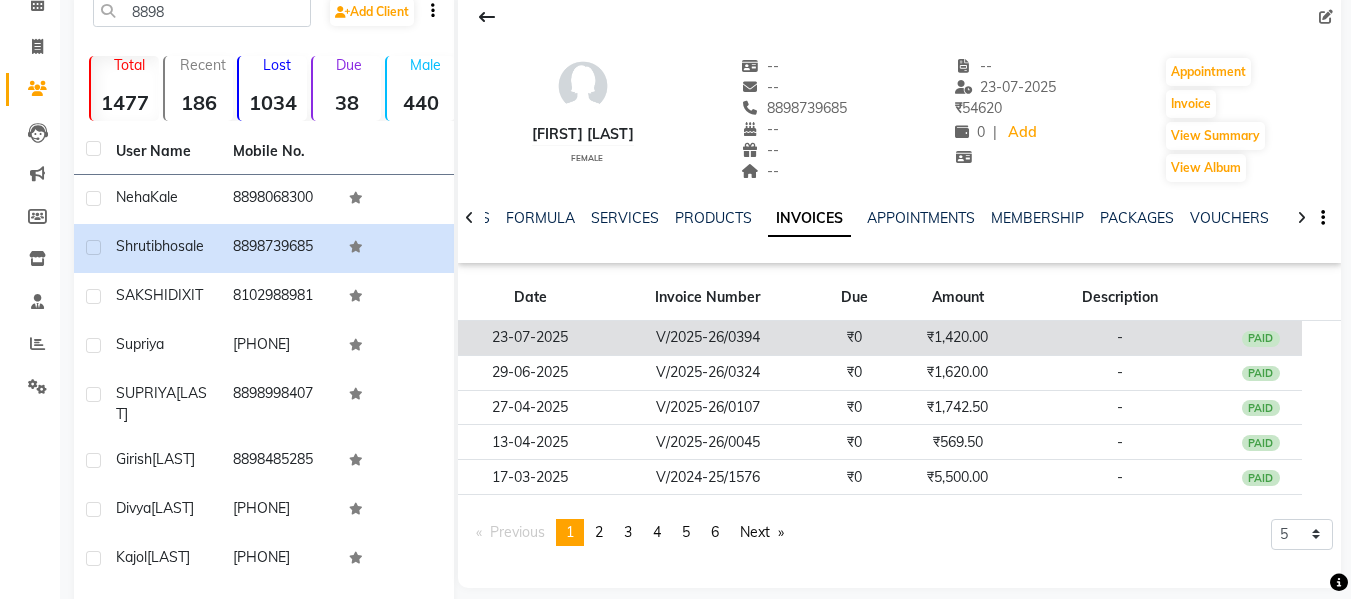 click on "V/2025-26/0394" 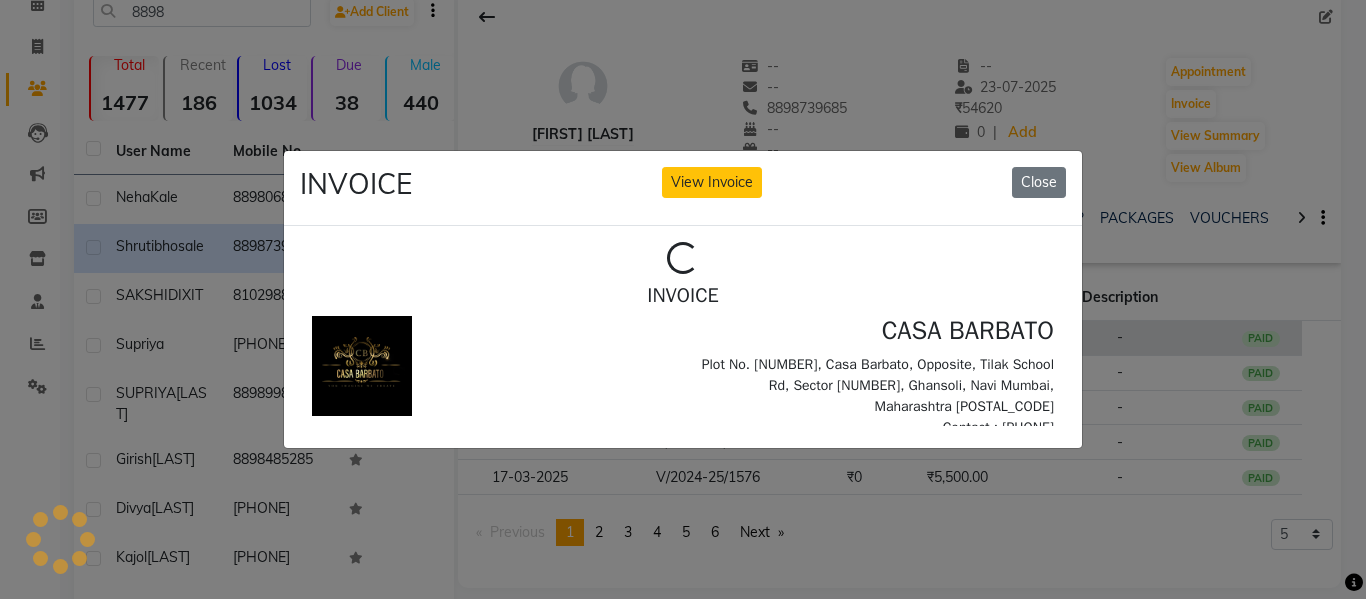 scroll, scrollTop: 0, scrollLeft: 0, axis: both 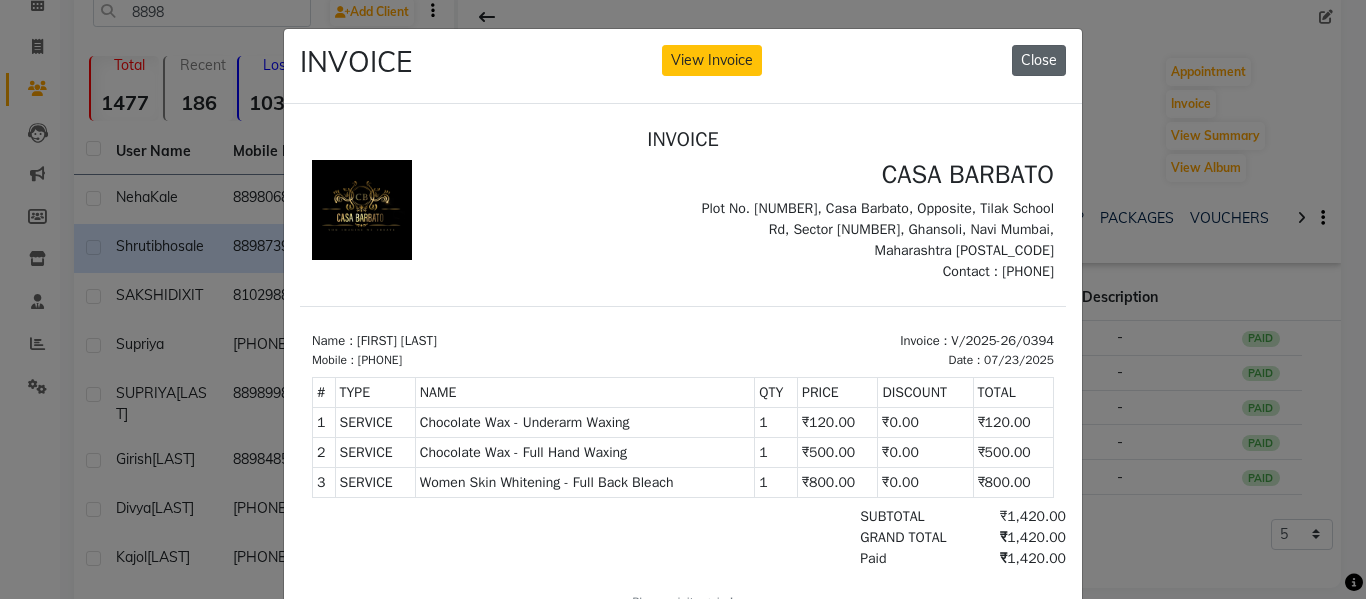 click on "Close" 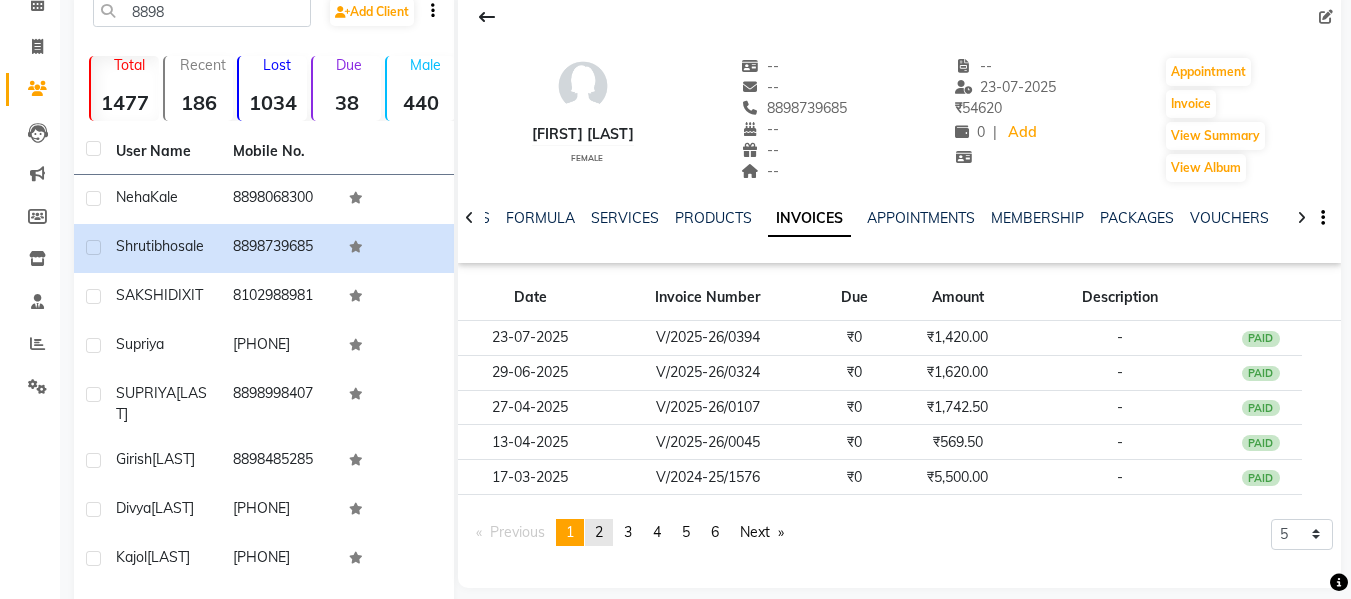 click on "2" 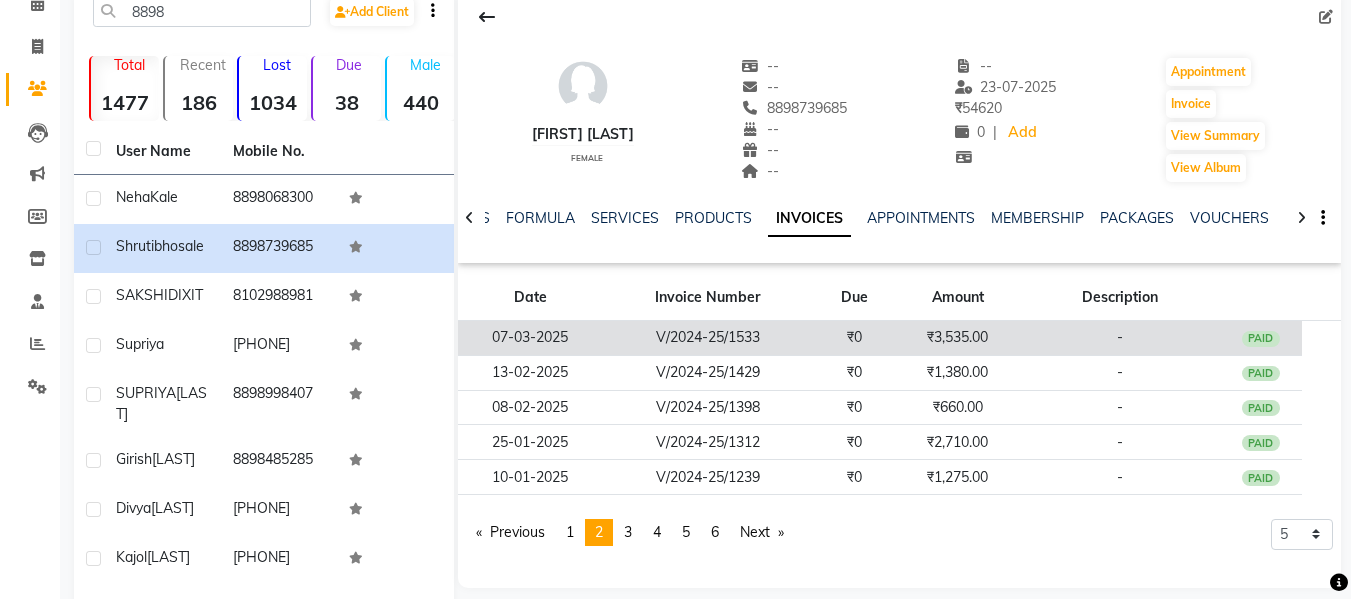 click on "₹3,535.00" 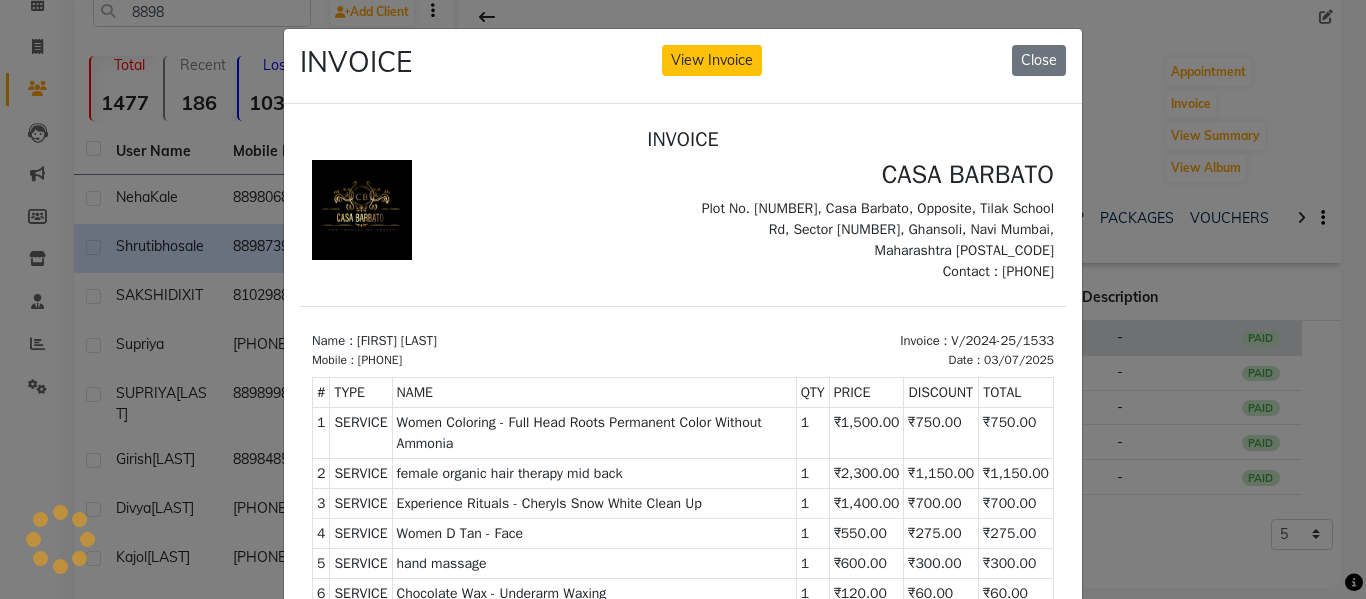 scroll, scrollTop: 0, scrollLeft: 0, axis: both 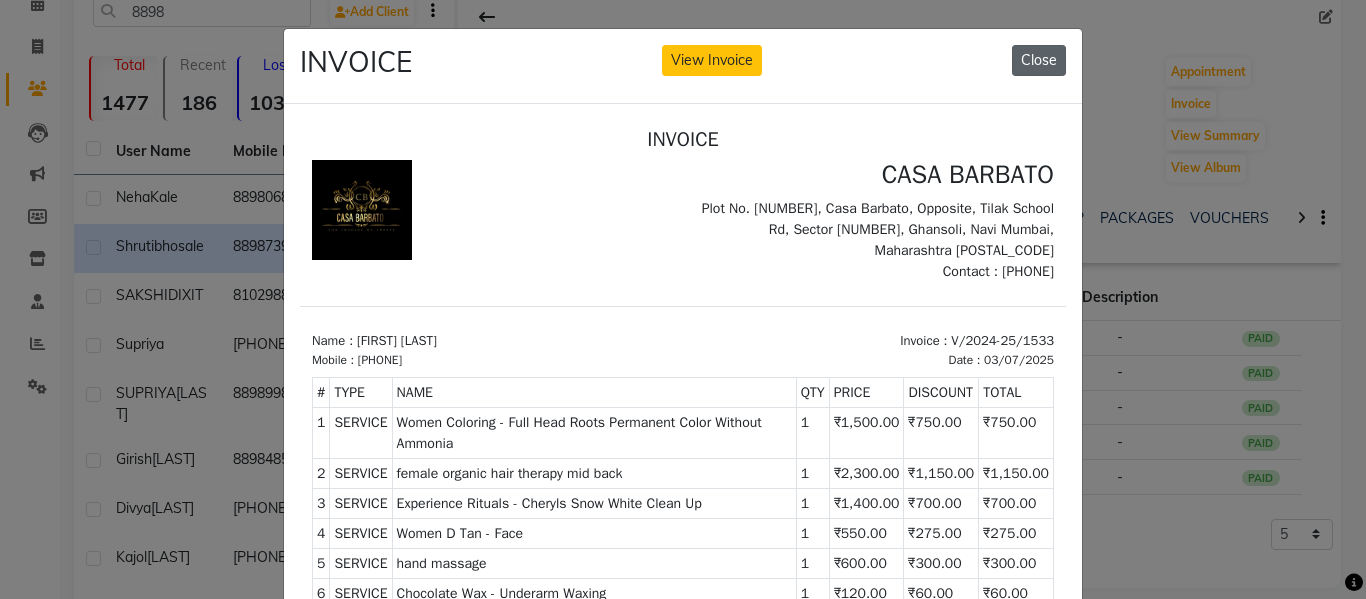 click on "Close" 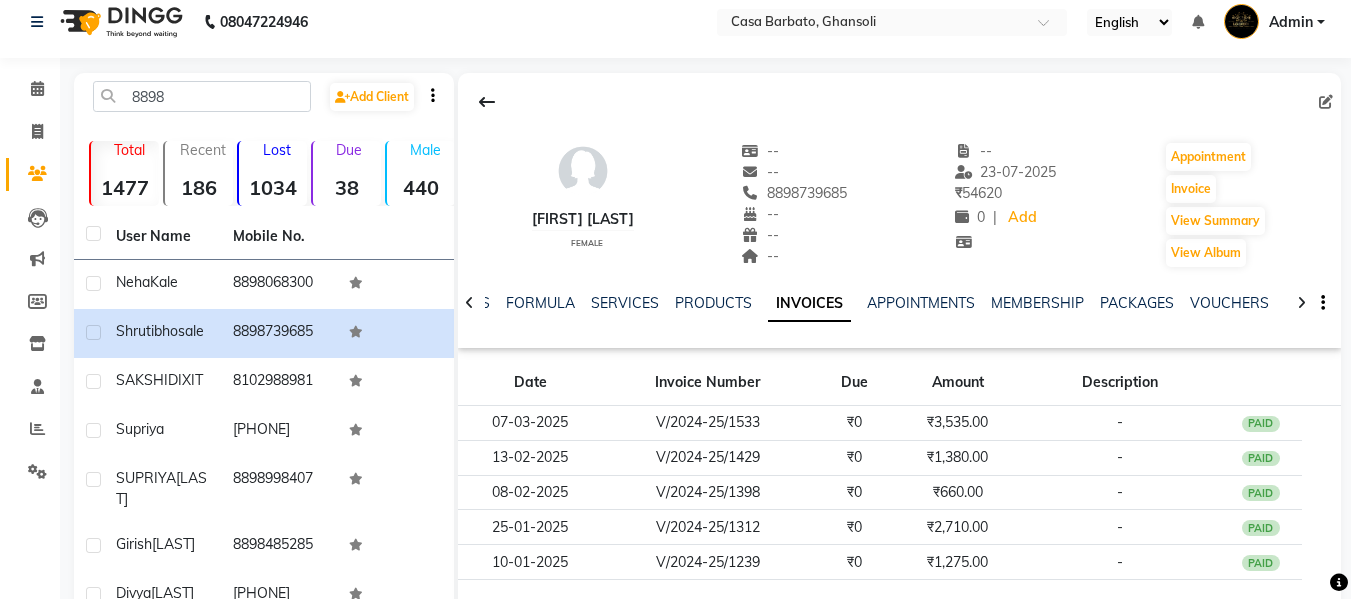 scroll, scrollTop: 0, scrollLeft: 0, axis: both 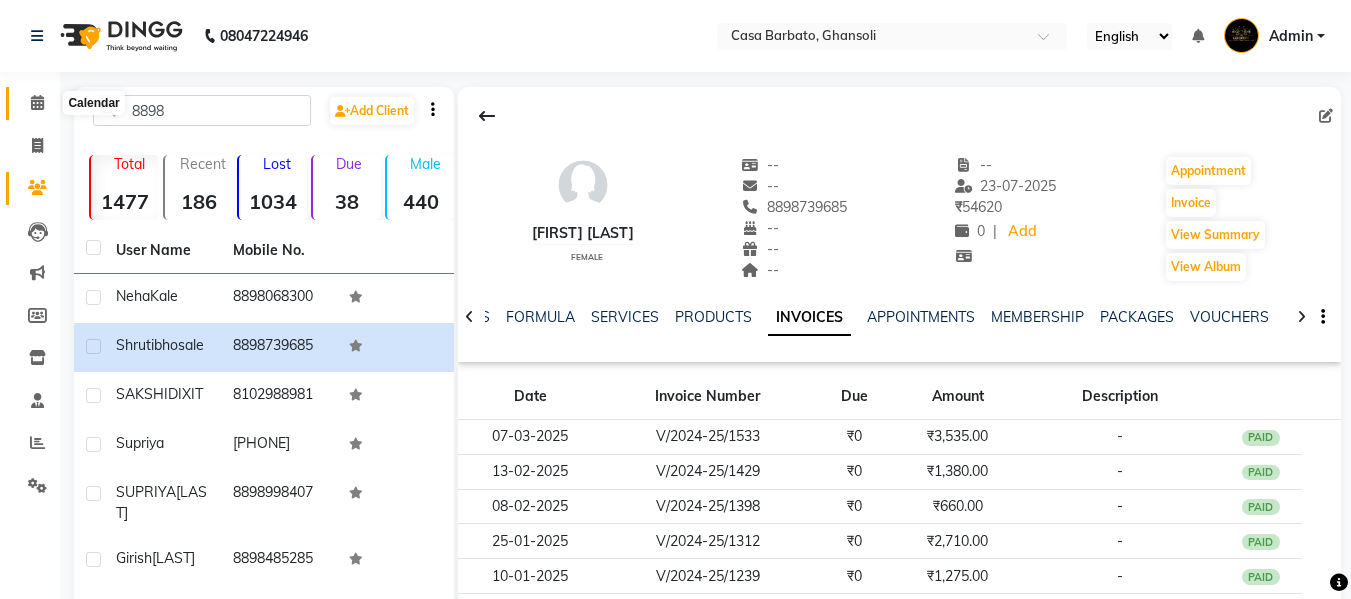 click 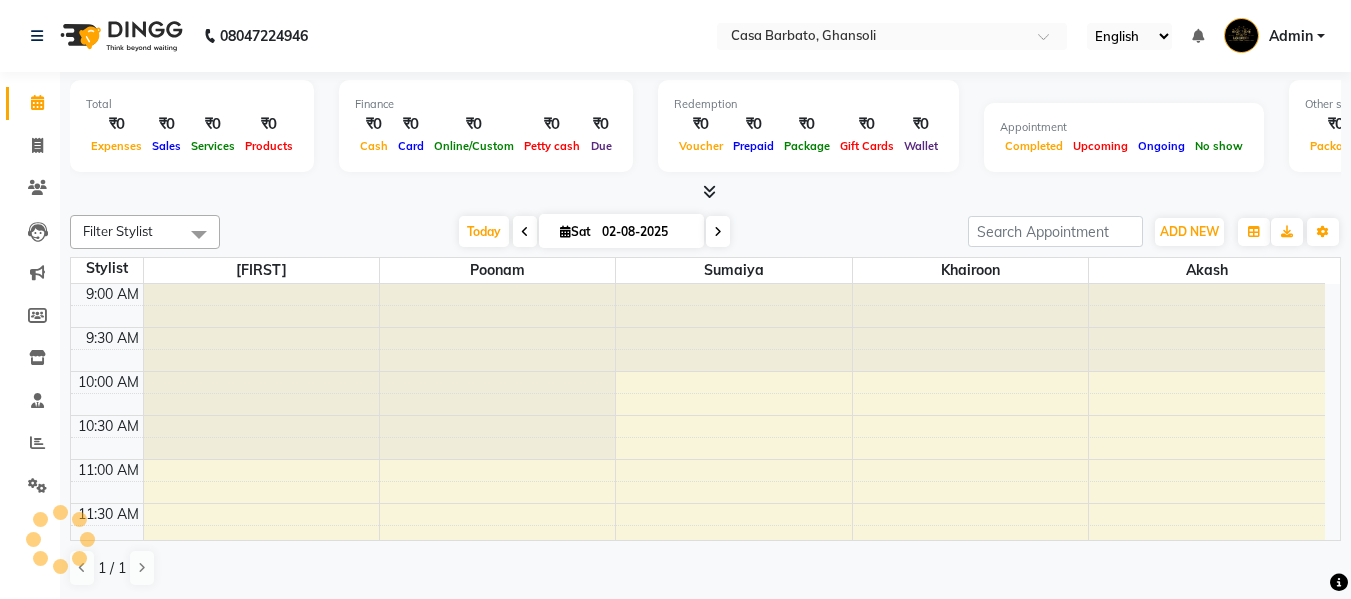 scroll, scrollTop: 0, scrollLeft: 0, axis: both 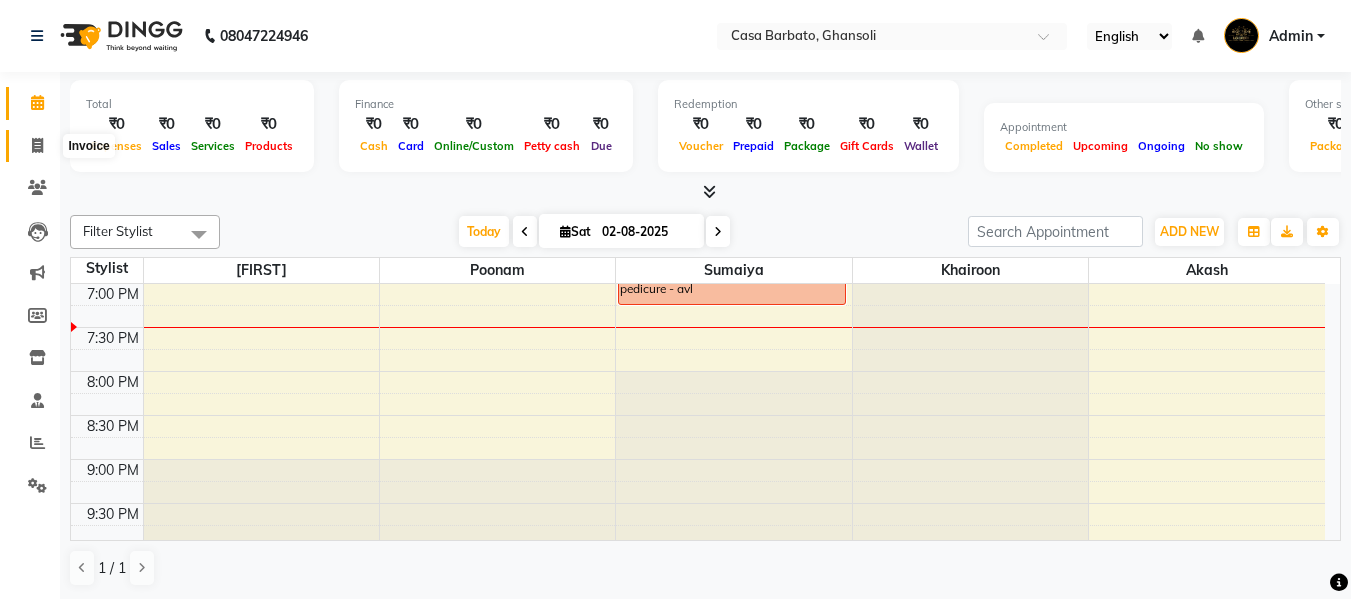 click 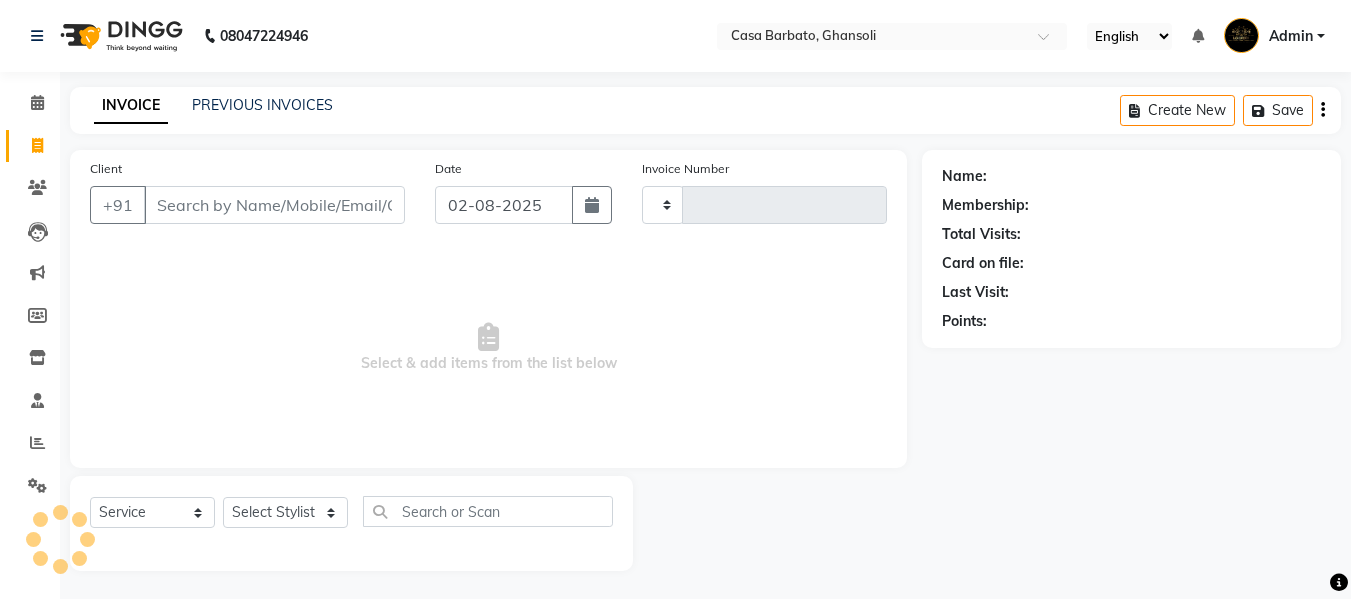 type on "0430" 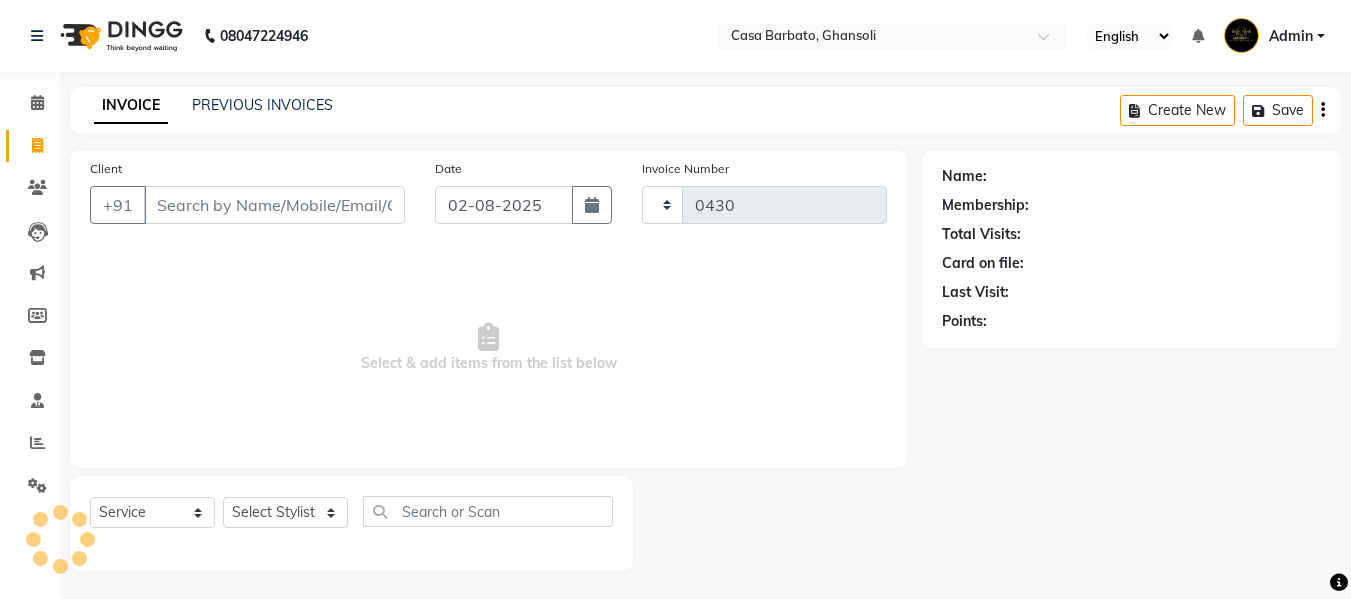 select on "700" 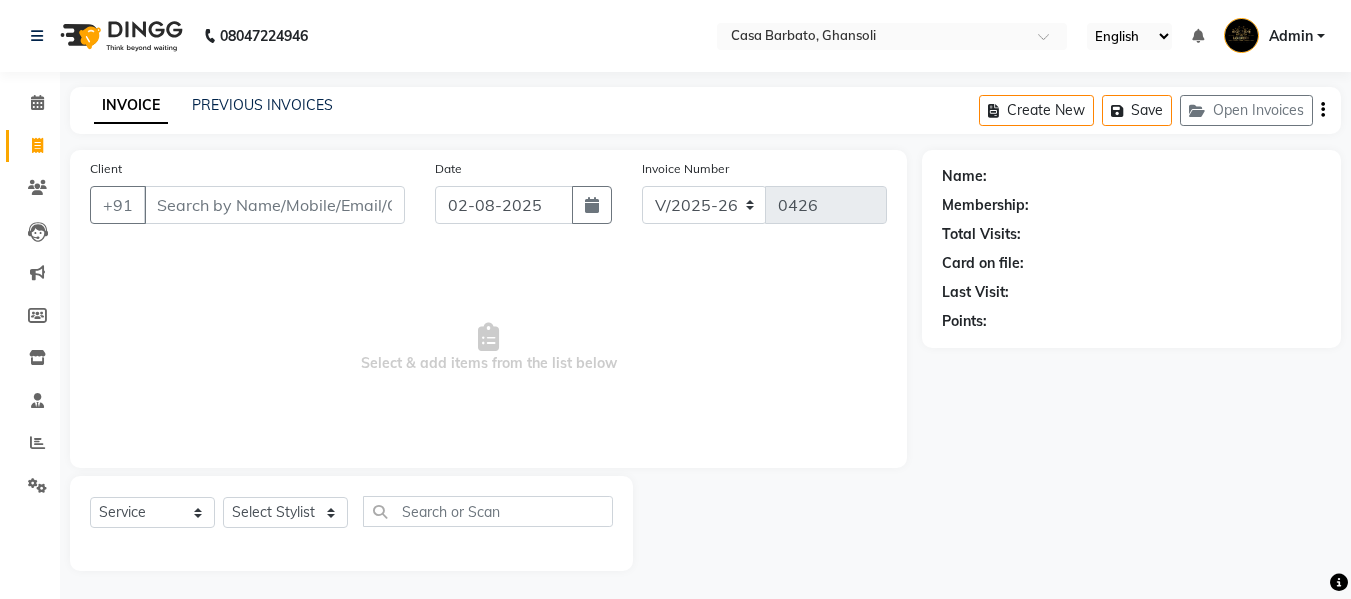 select on "700" 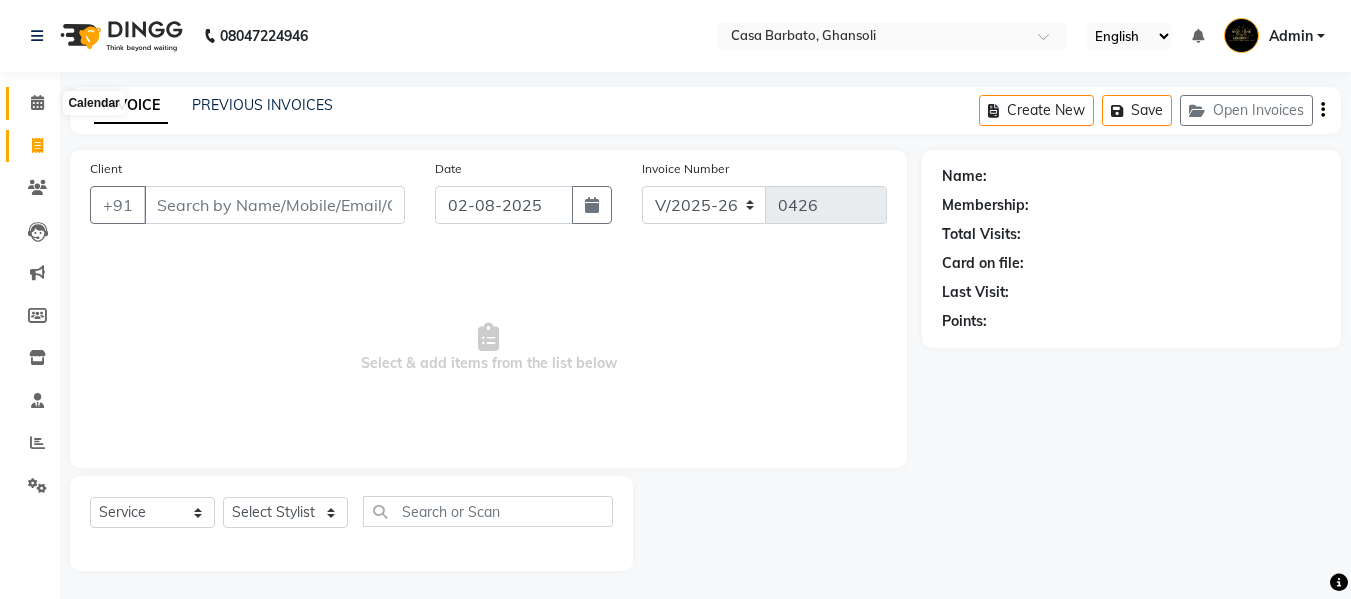 click 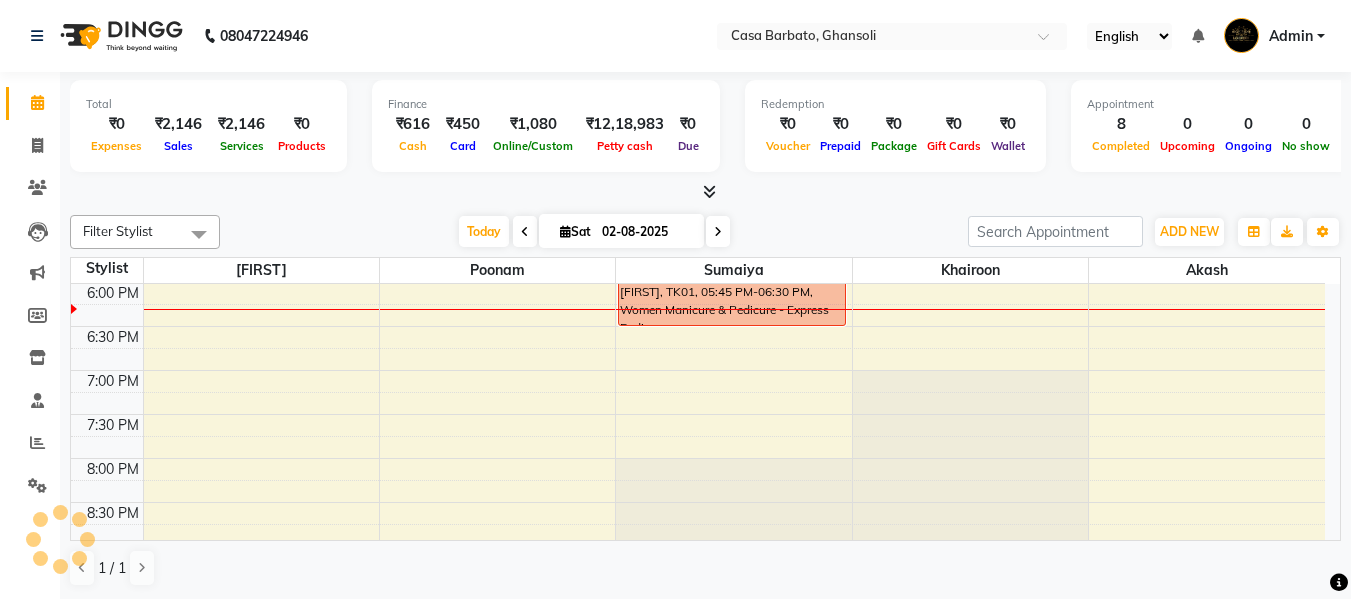 scroll, scrollTop: 0, scrollLeft: 0, axis: both 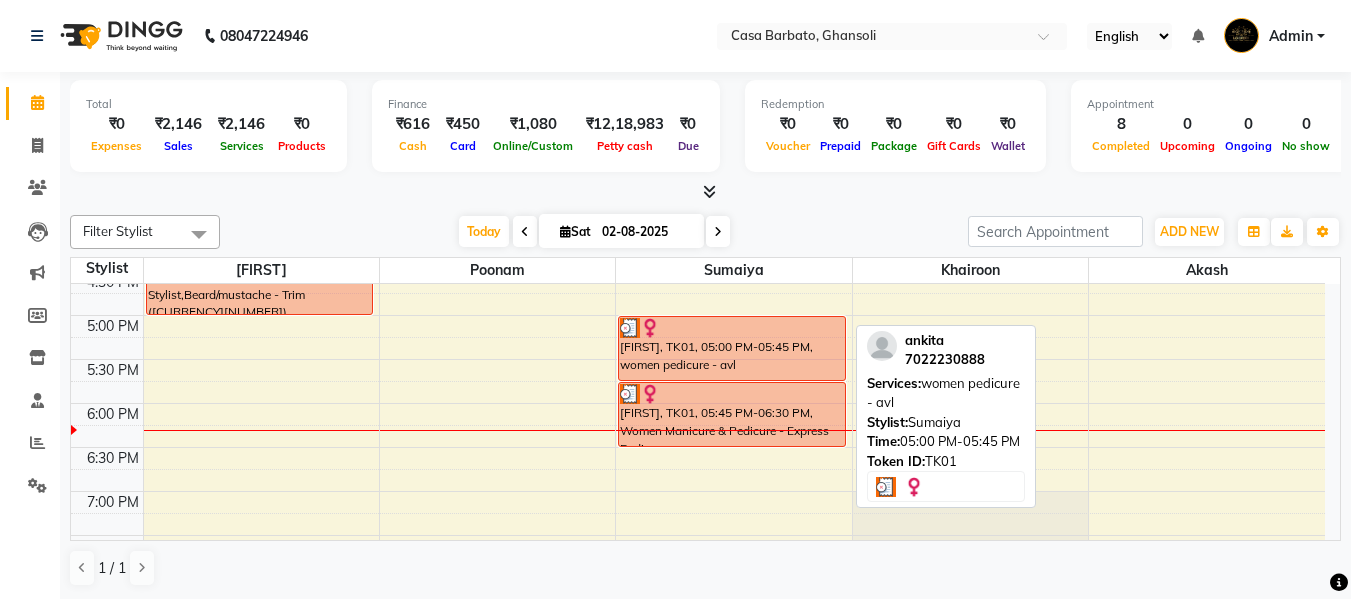 click on "ankita, TK01, 05:00 PM-05:45 PM, women pedicure - avl" at bounding box center (732, 348) 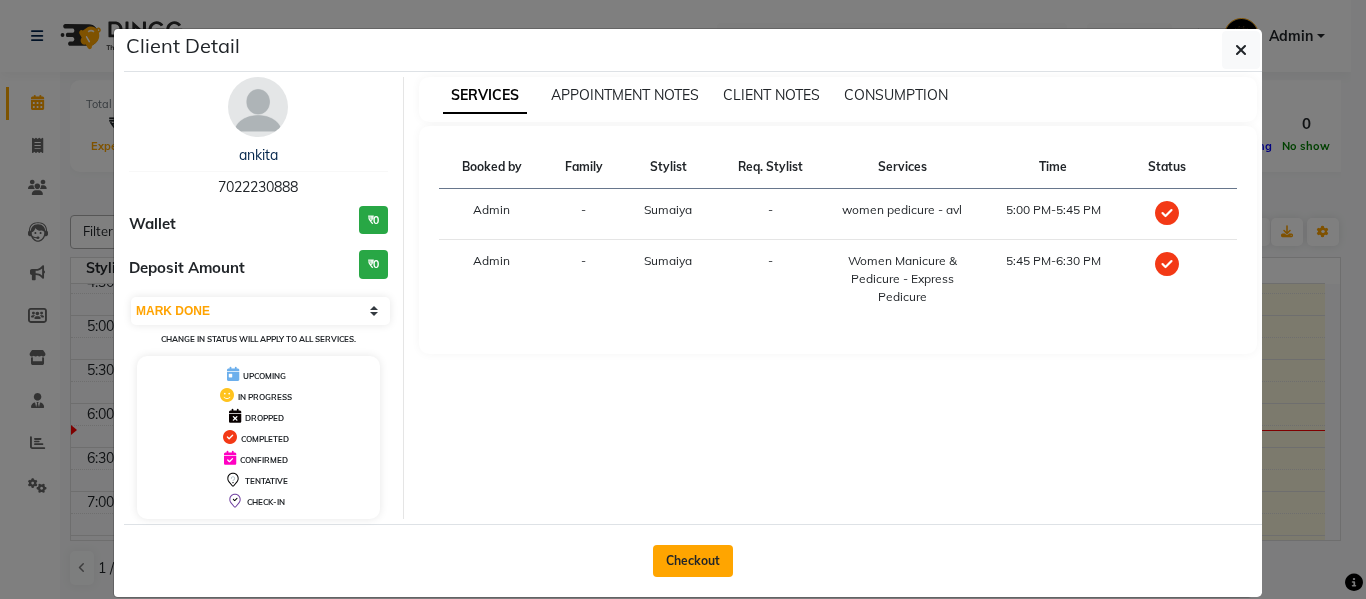 click on "Checkout" 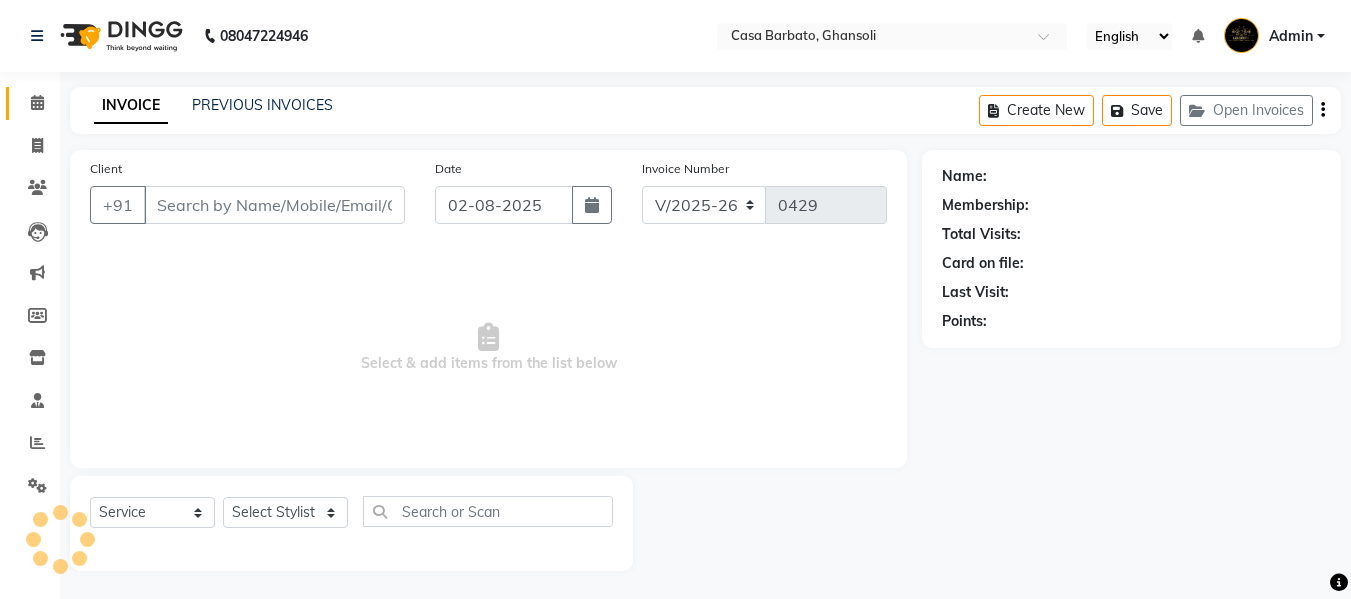 type on "7022230888" 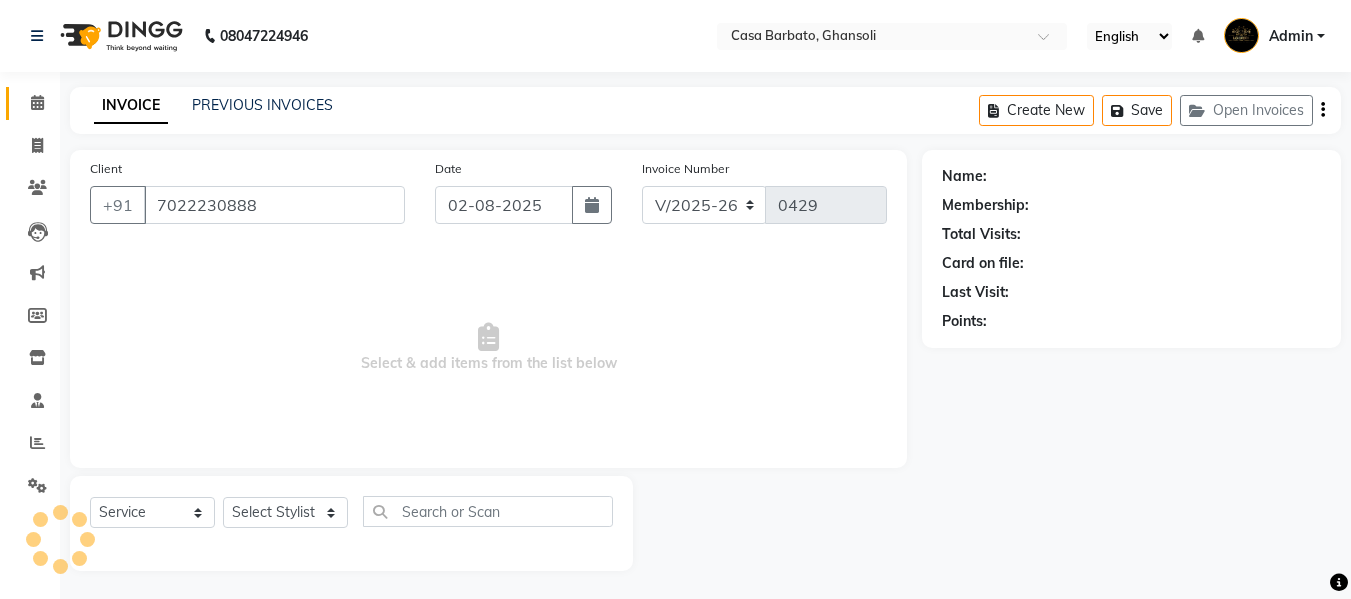select on "10556" 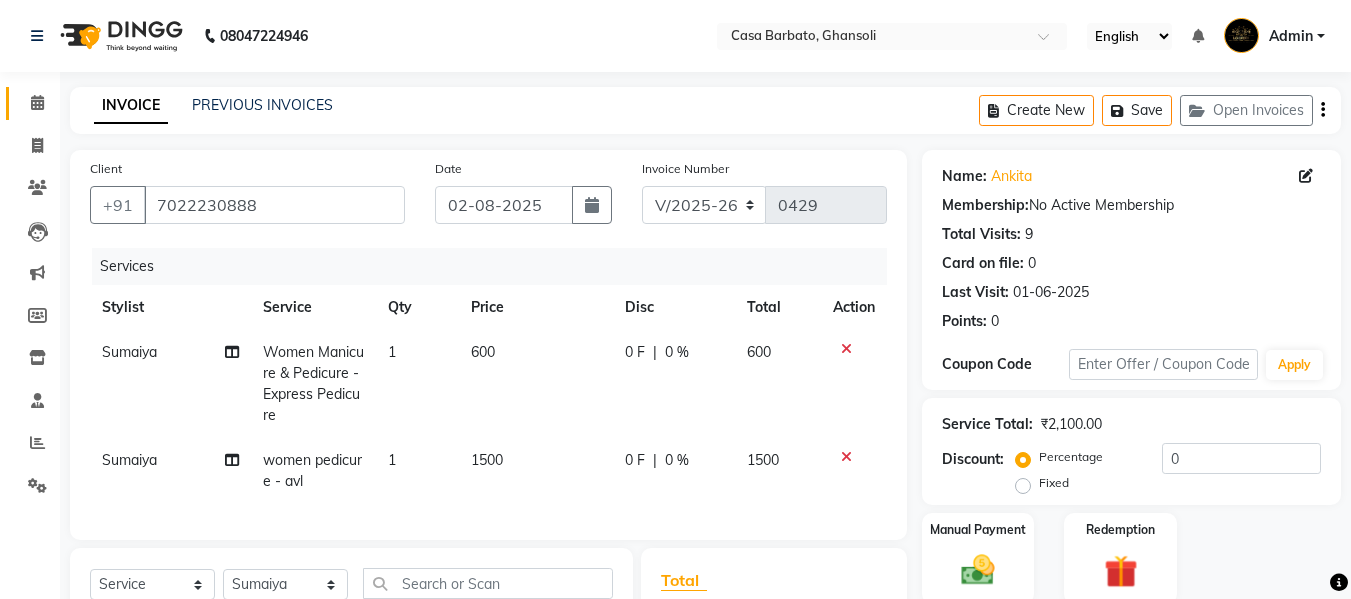 scroll, scrollTop: 289, scrollLeft: 0, axis: vertical 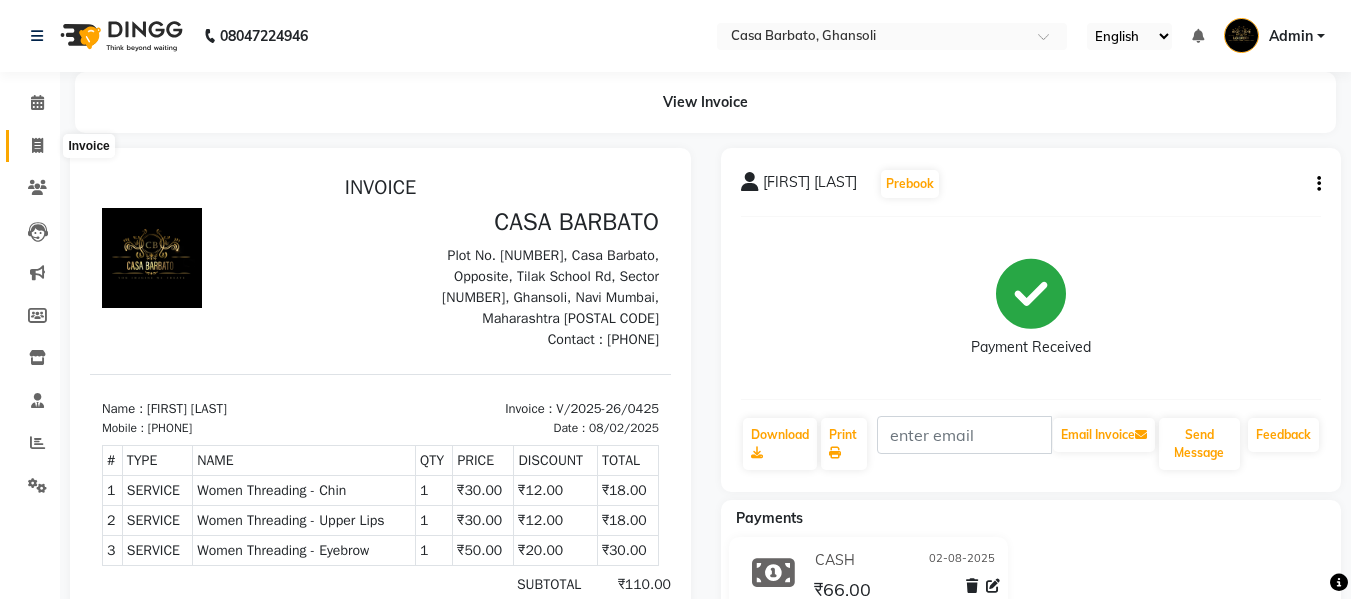 click 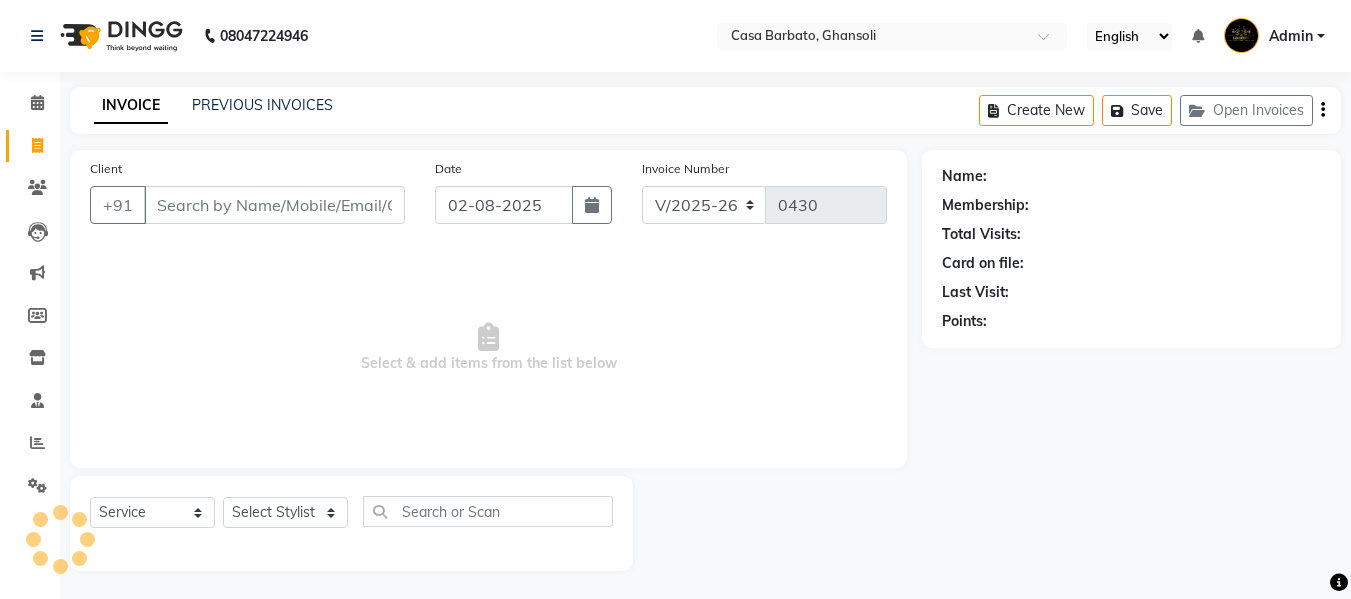 scroll, scrollTop: 2, scrollLeft: 0, axis: vertical 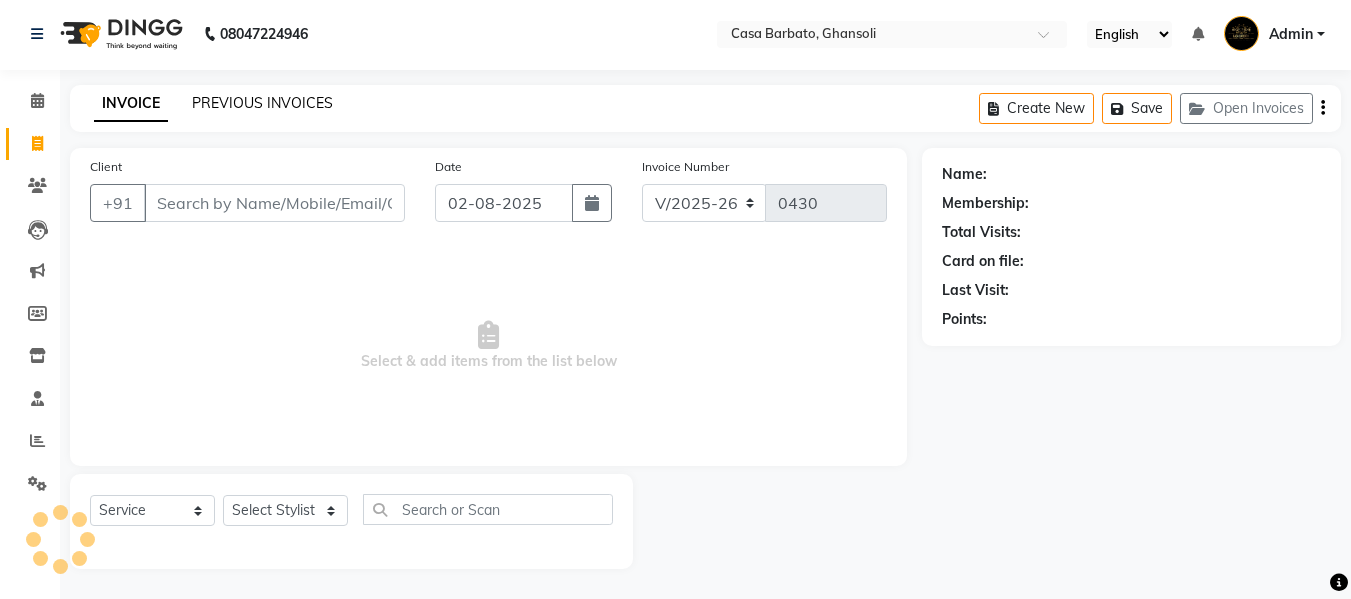click on "PREVIOUS INVOICES" 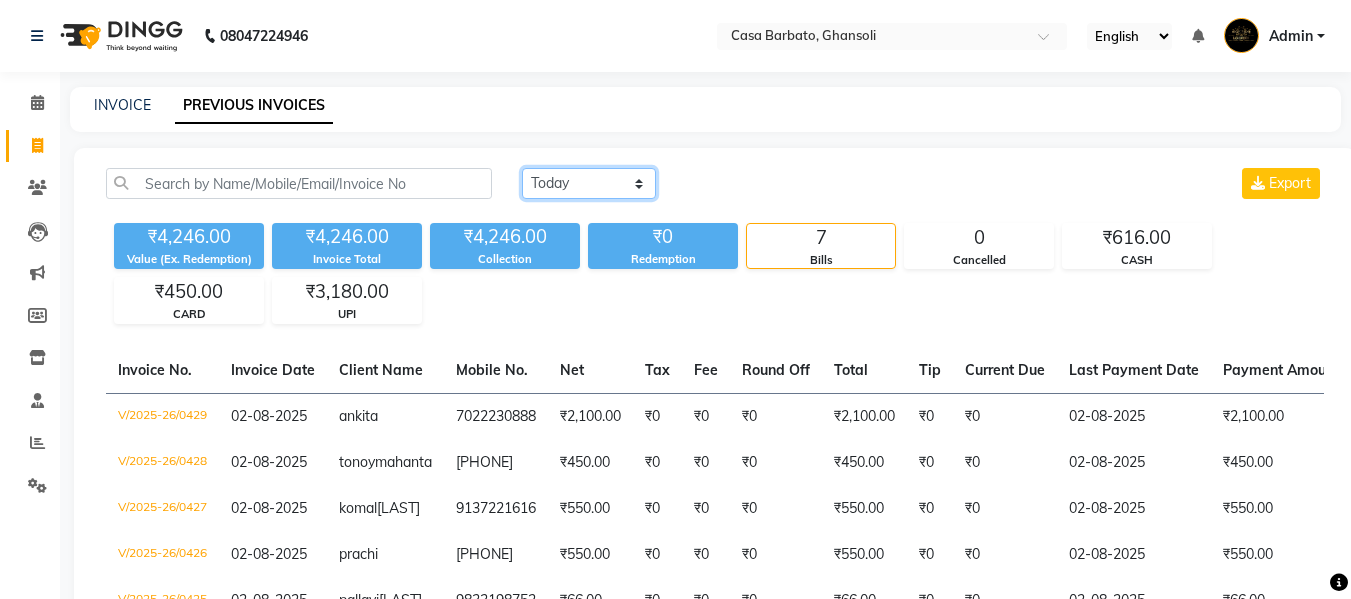 click on "Today Yesterday Custom Range" 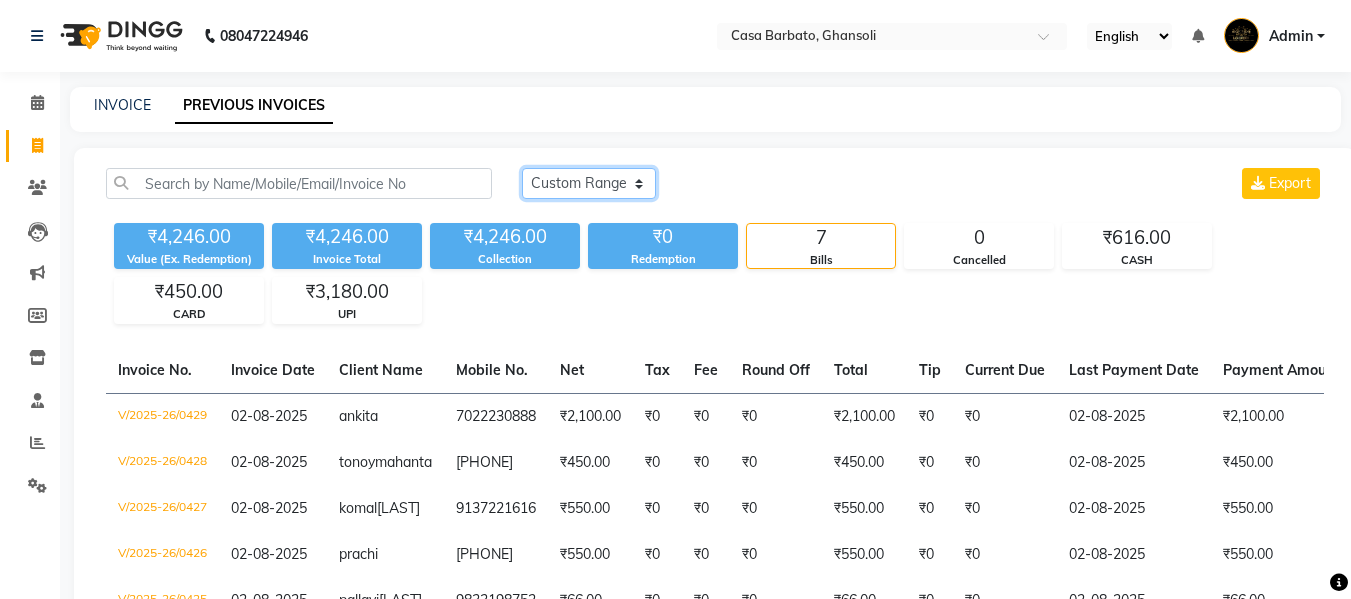 click on "Today Yesterday Custom Range" 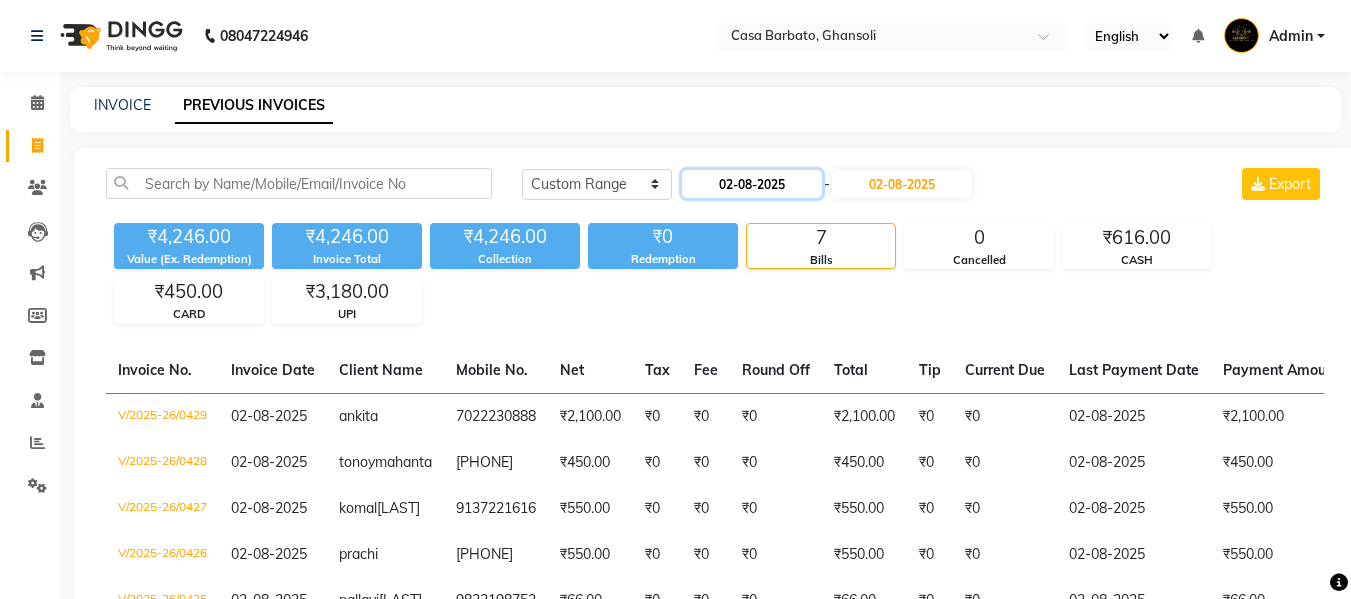click on "02-08-2025" 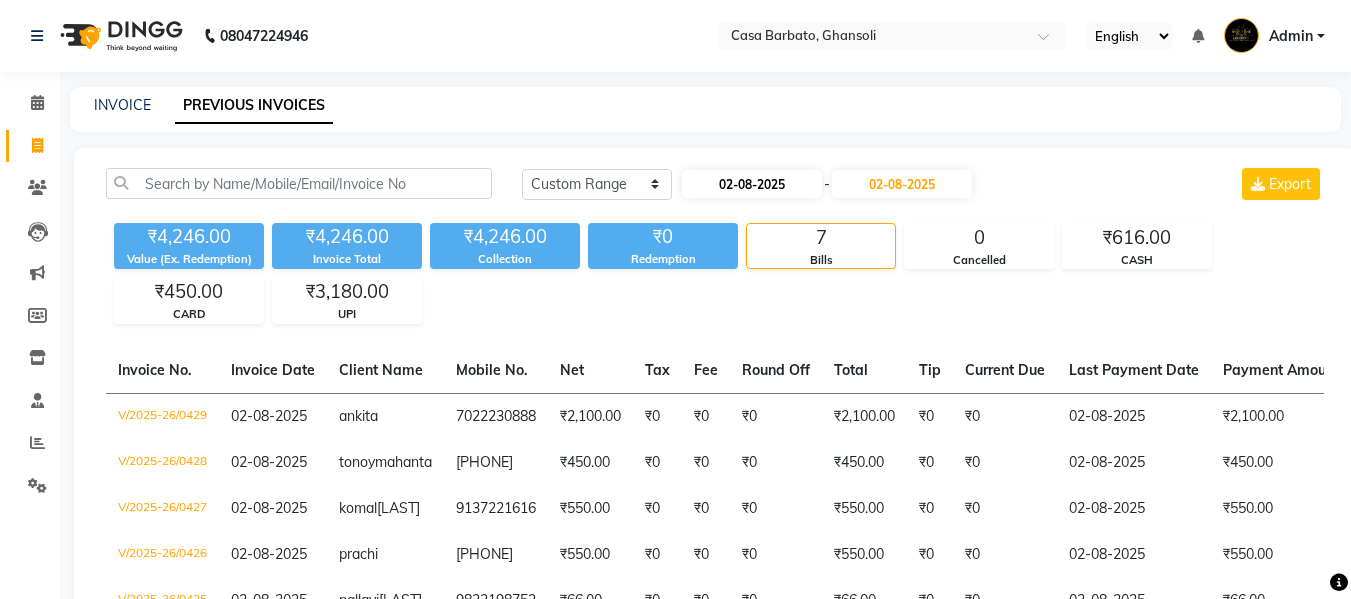 select on "8" 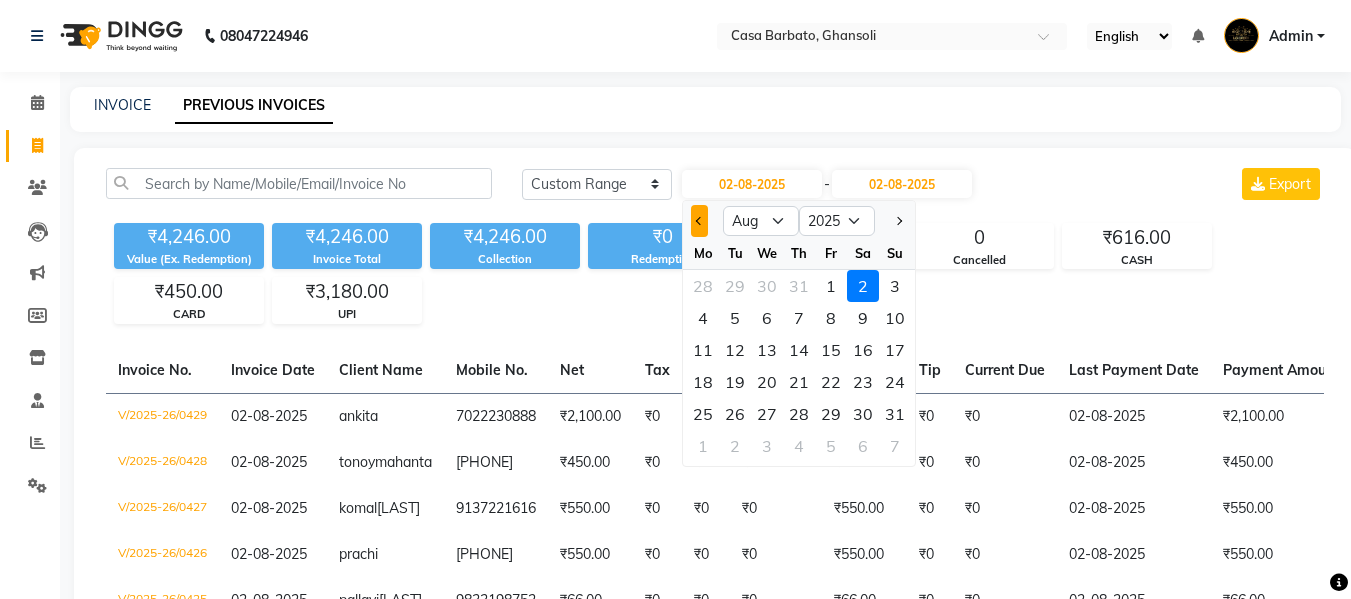 click 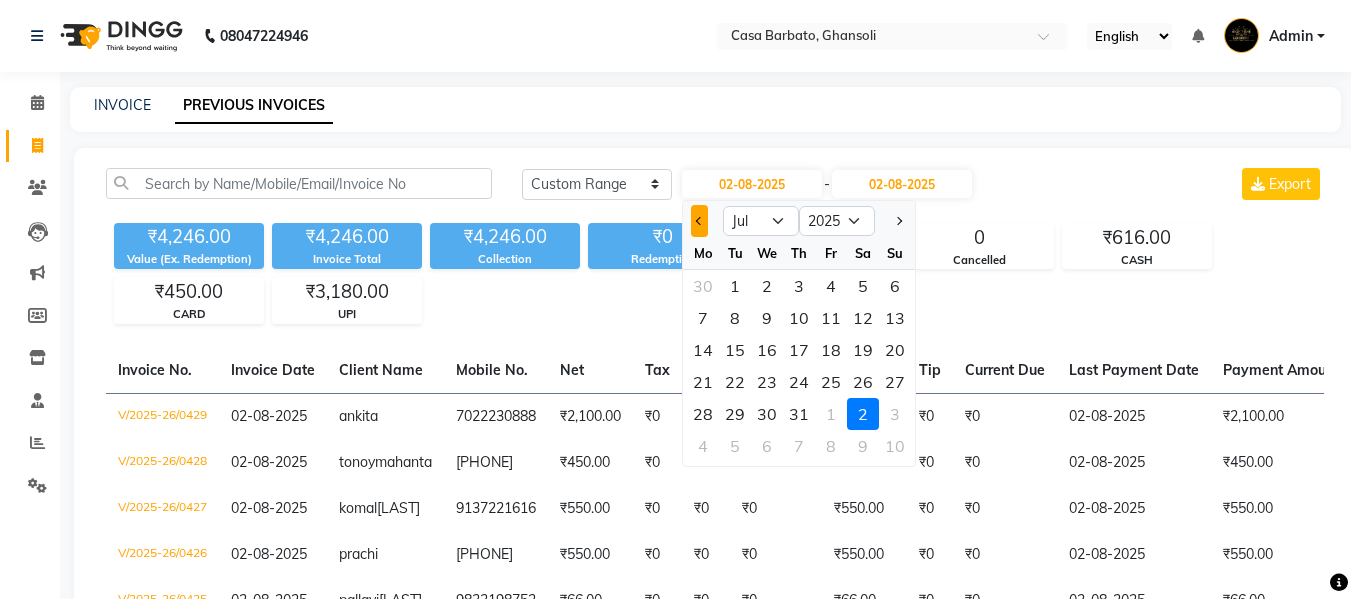 click 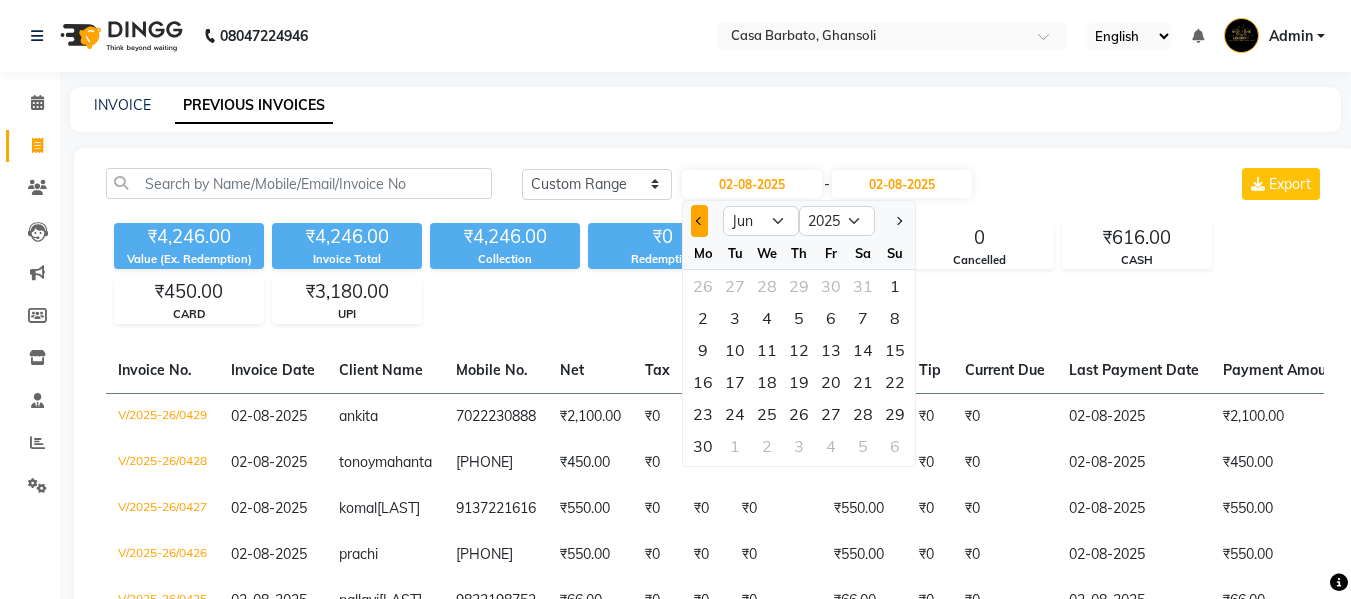 click 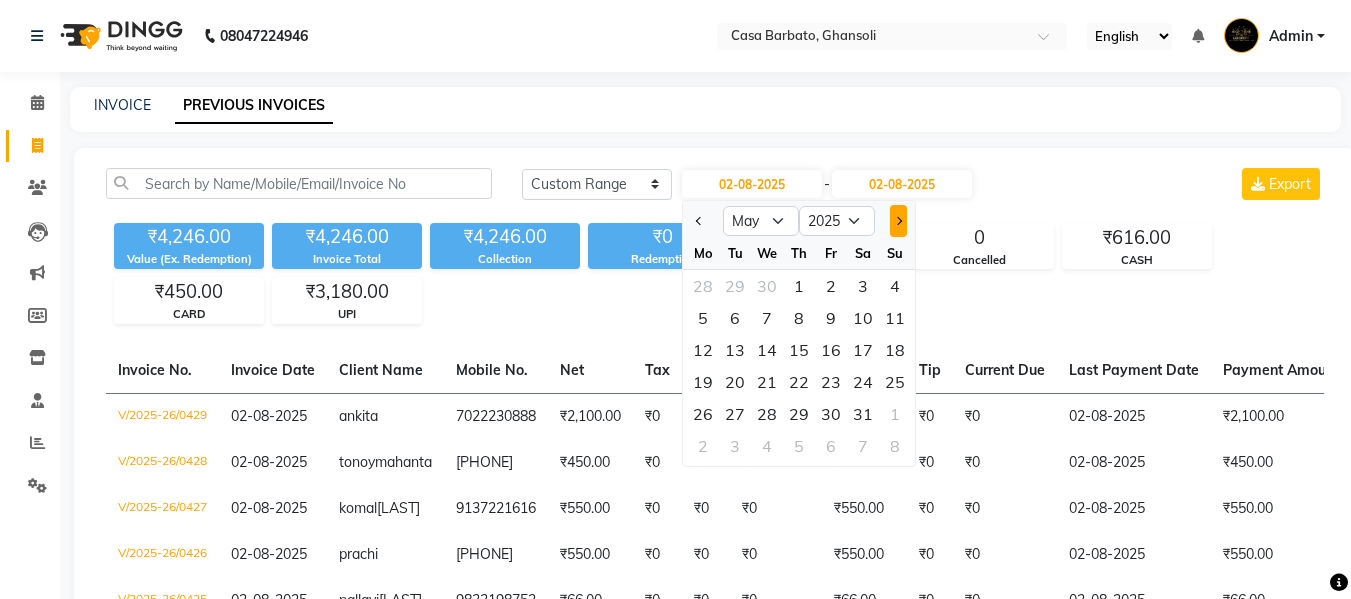 click 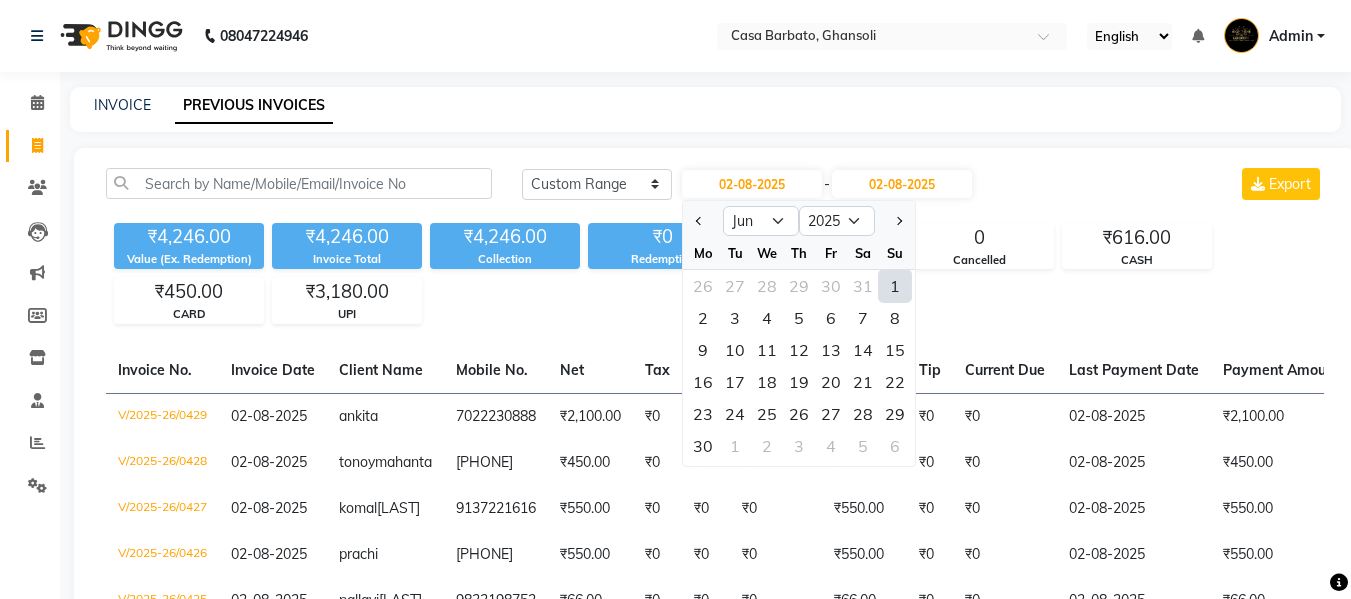 click on "1" 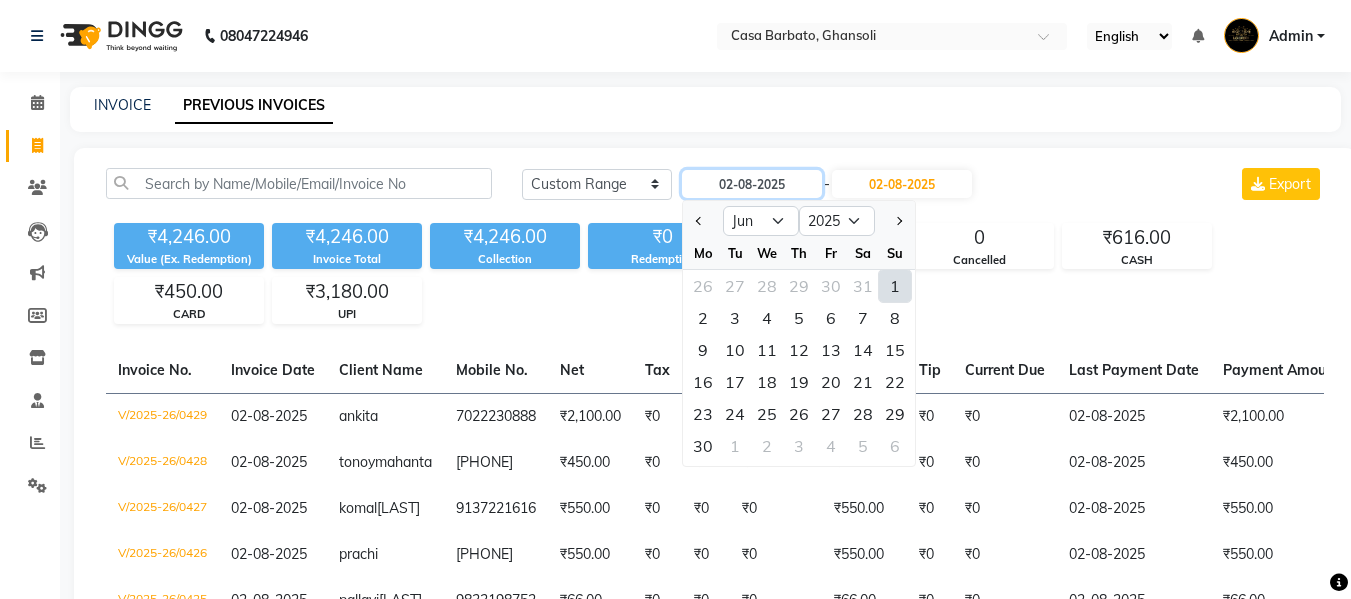 type on "01-06-2025" 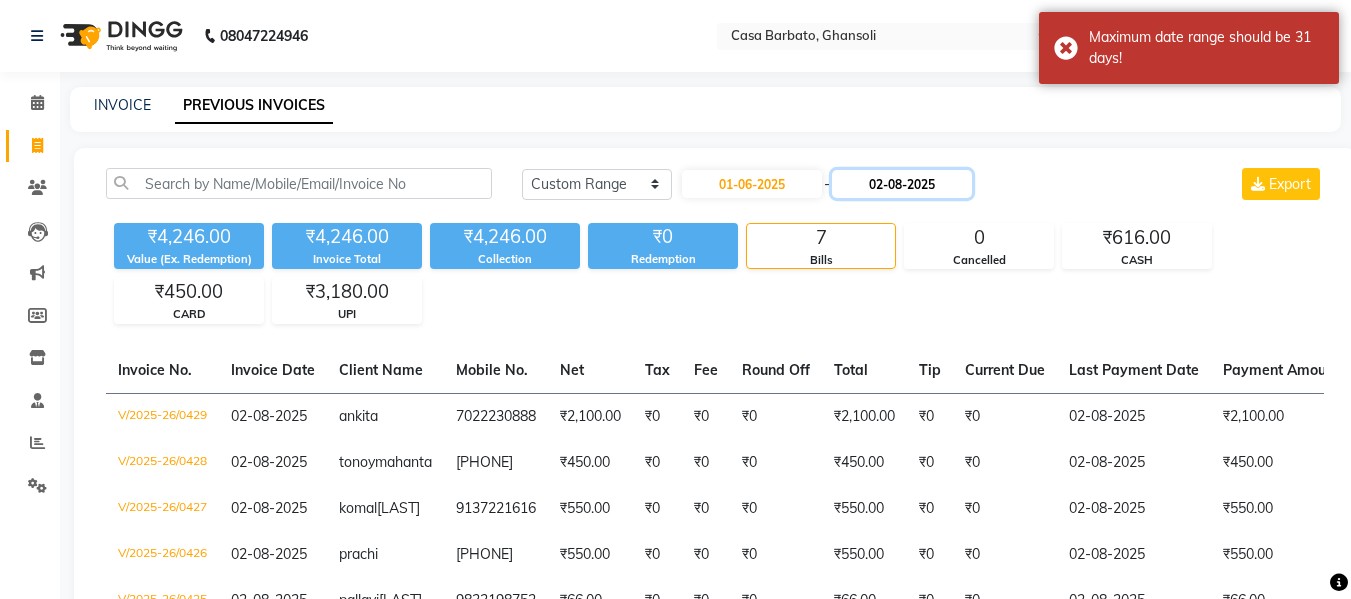 click on "02-08-2025" 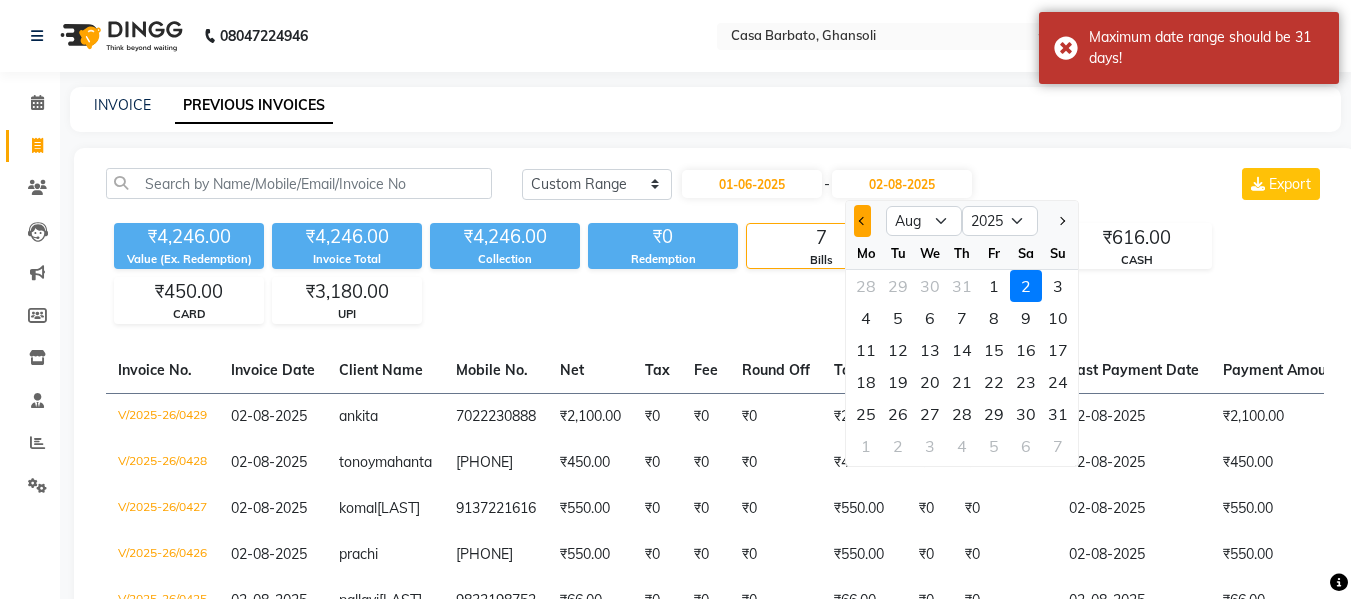 click 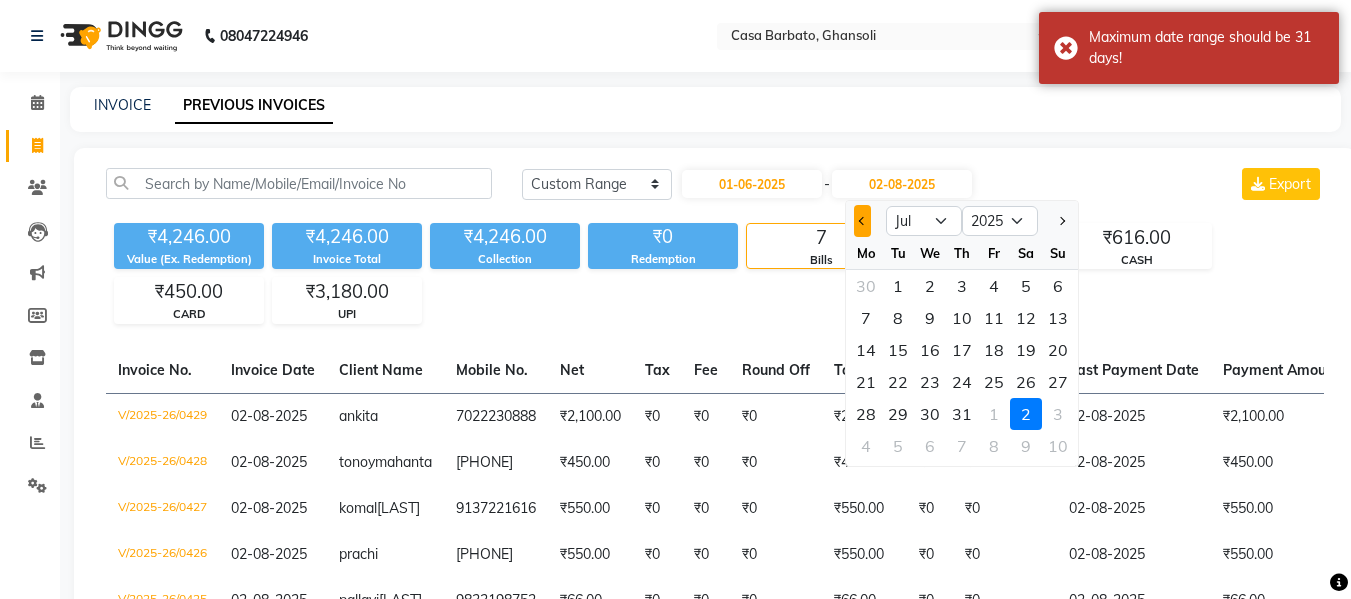 click 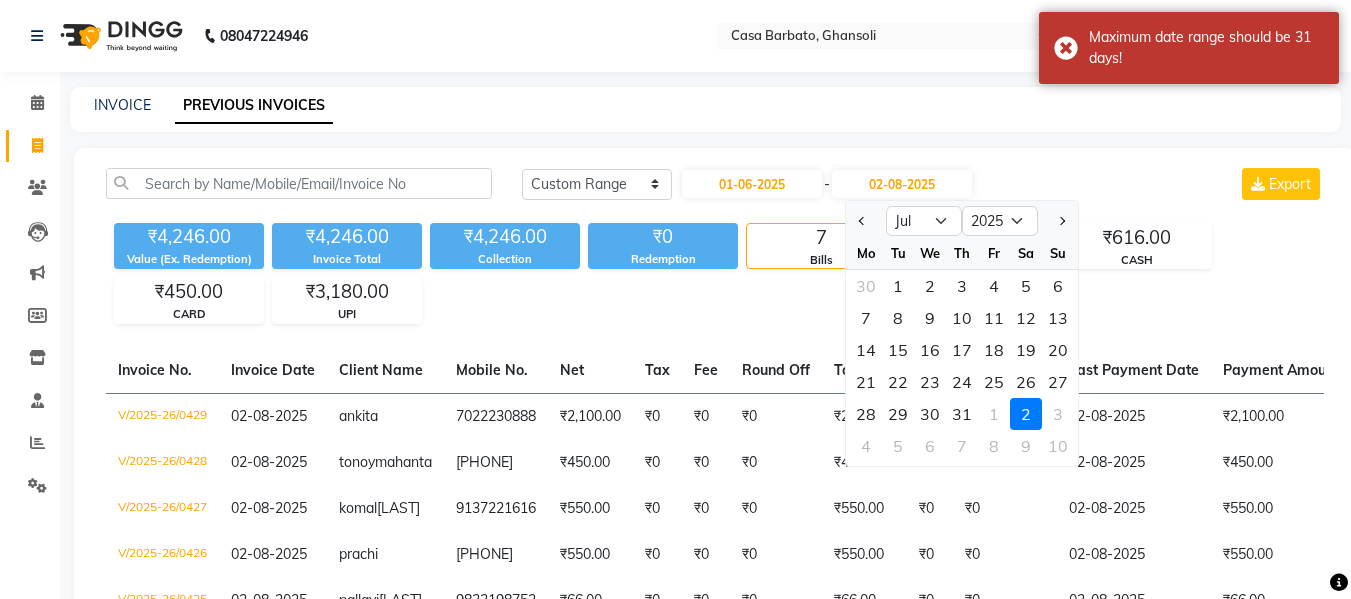 select on "6" 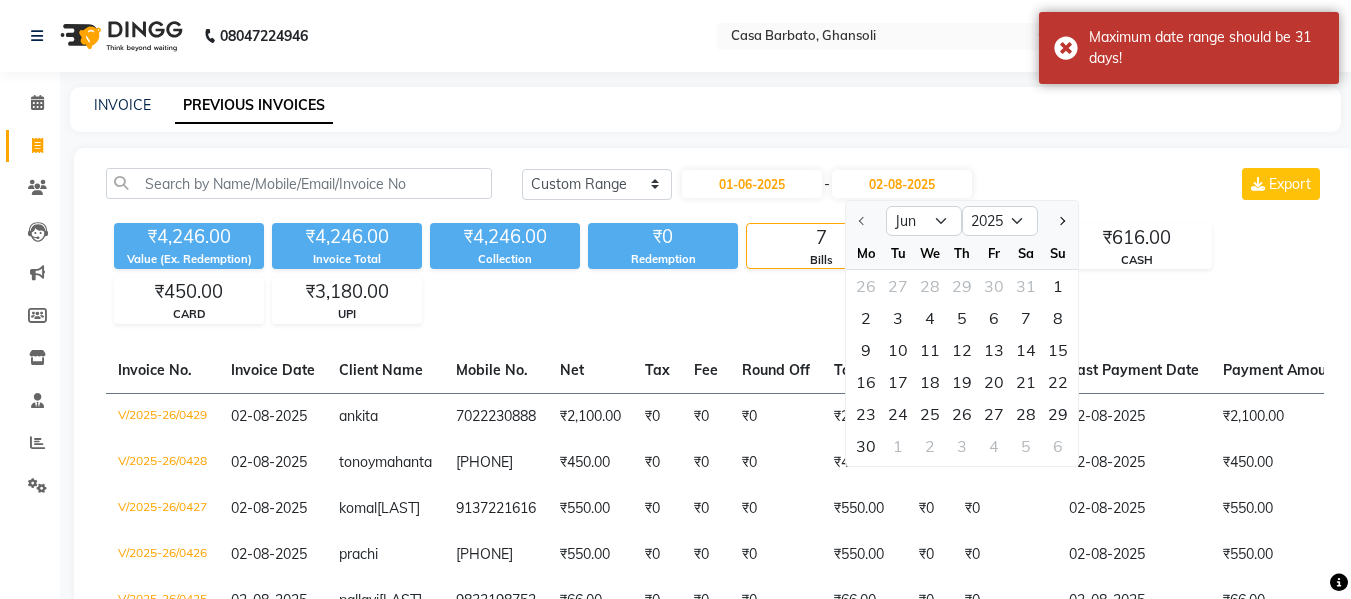 click 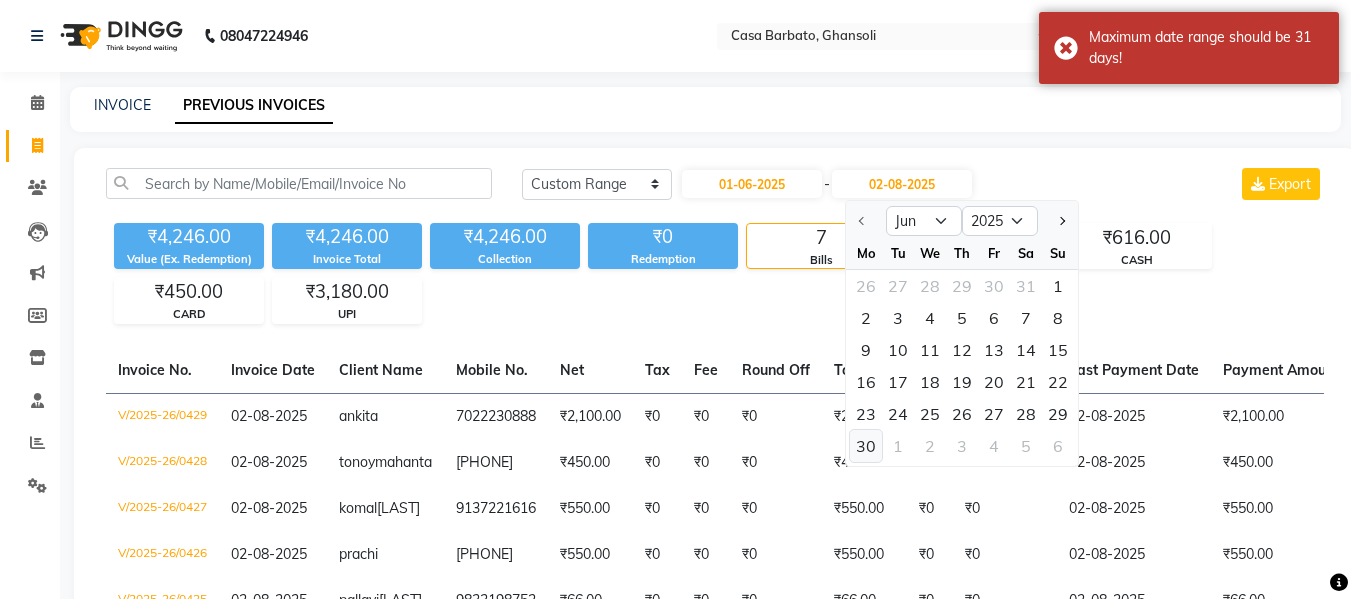 click on "30" 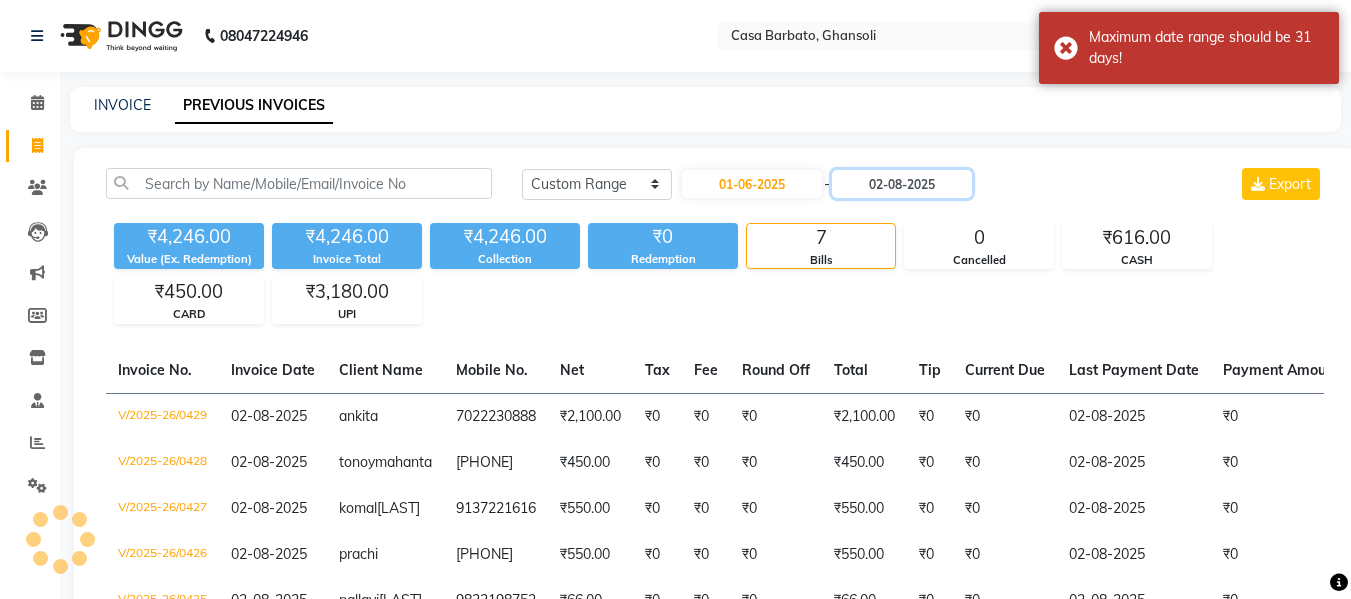 type on "30-06-2025" 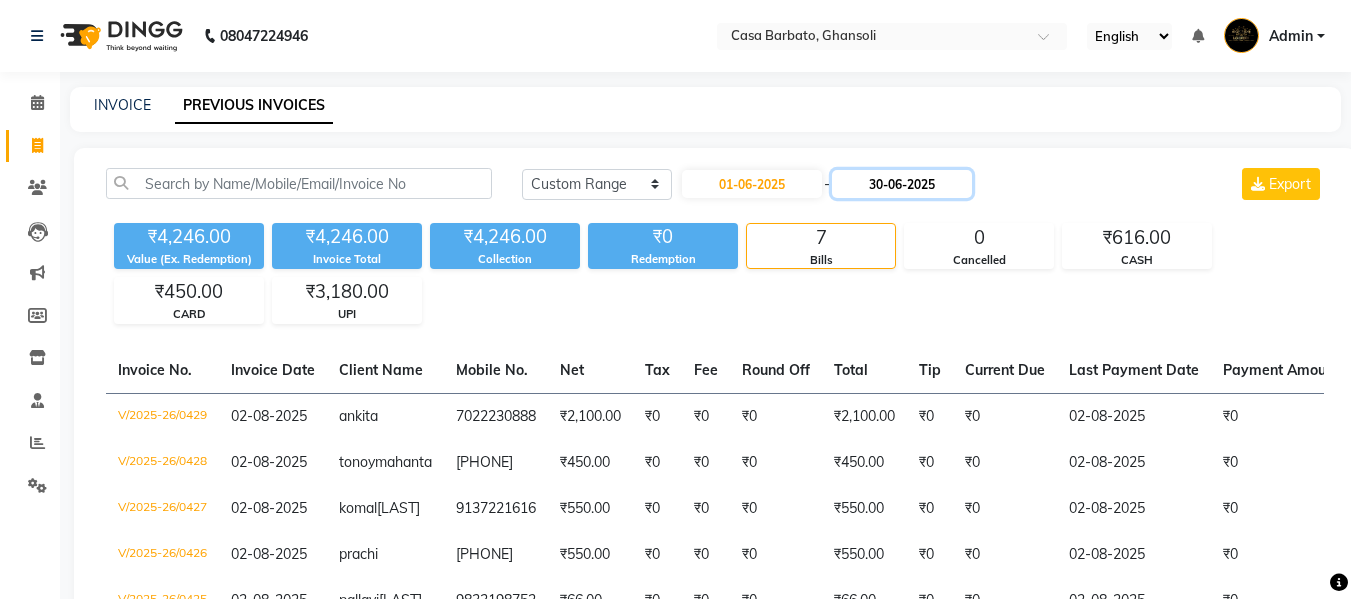 click on "30-06-2025" 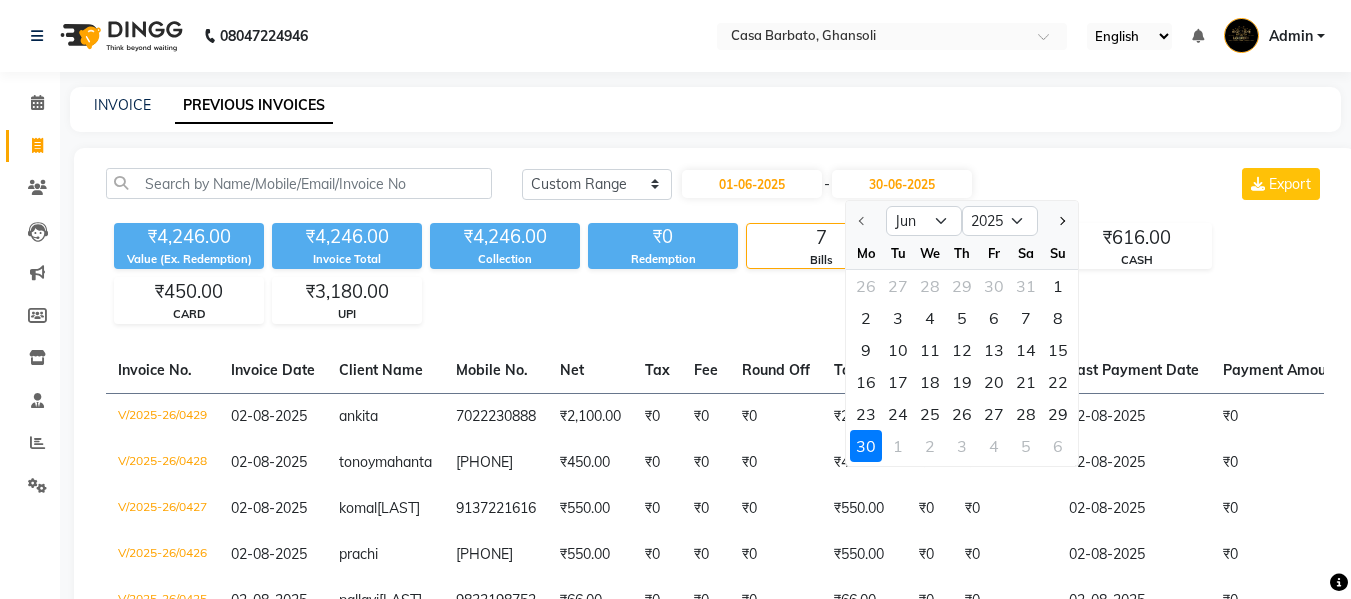 click on "30" 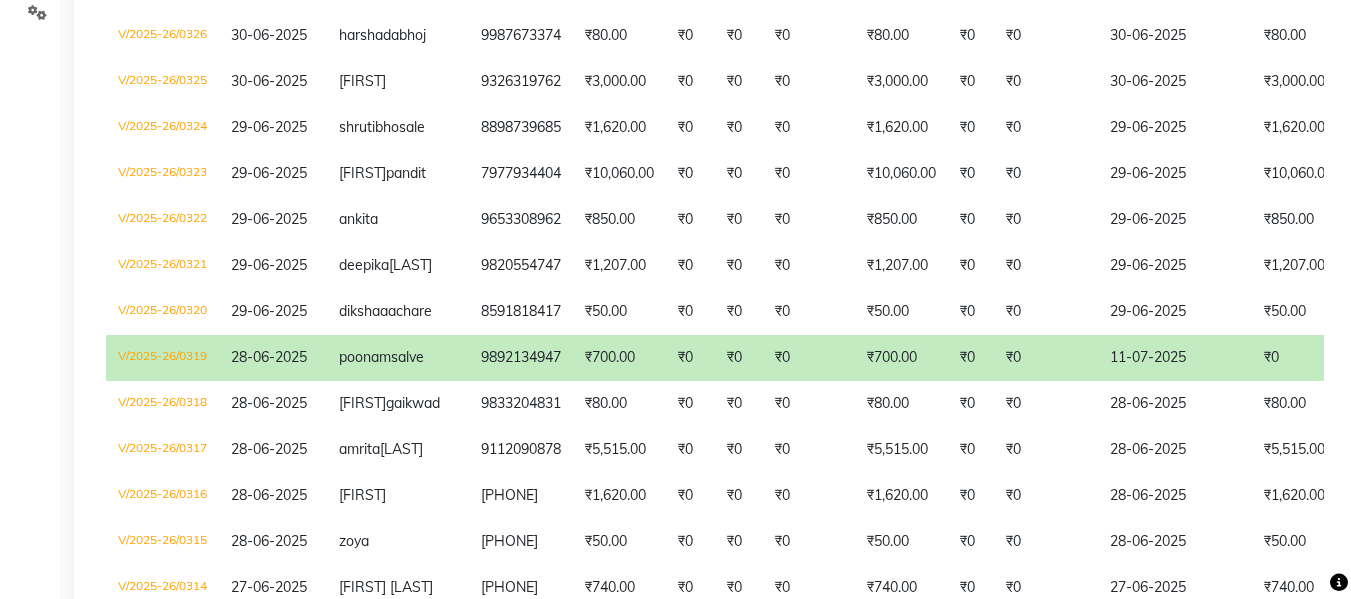 scroll, scrollTop: 480, scrollLeft: 0, axis: vertical 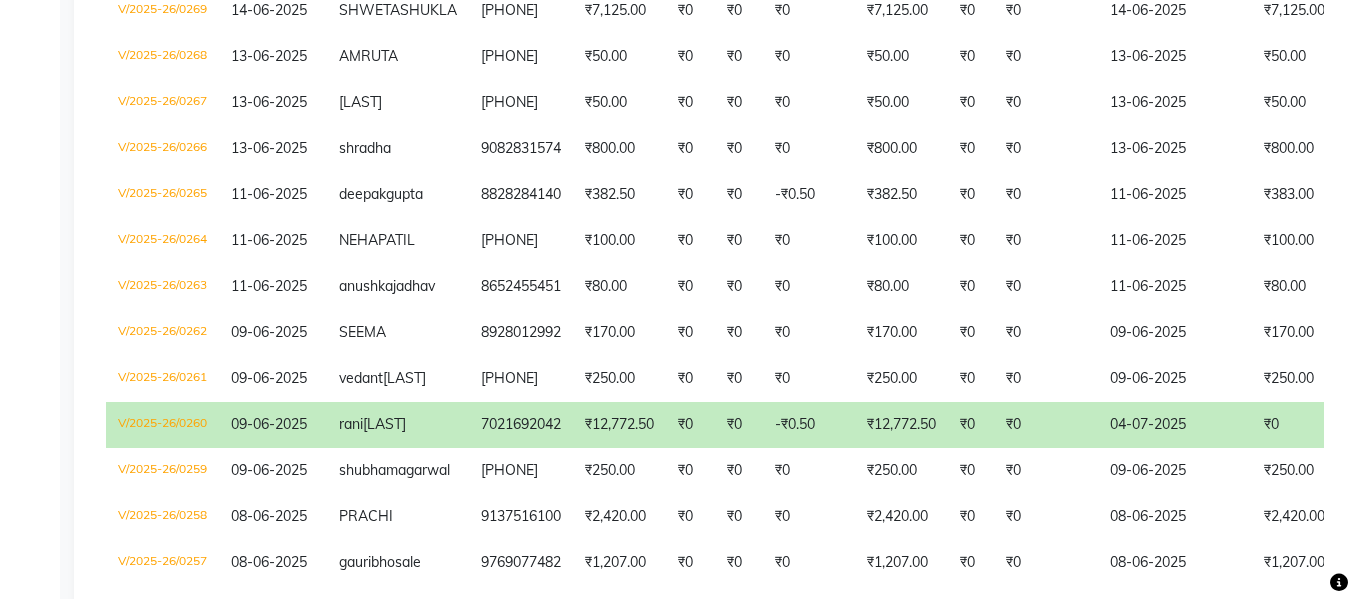 click on "₹250.00" 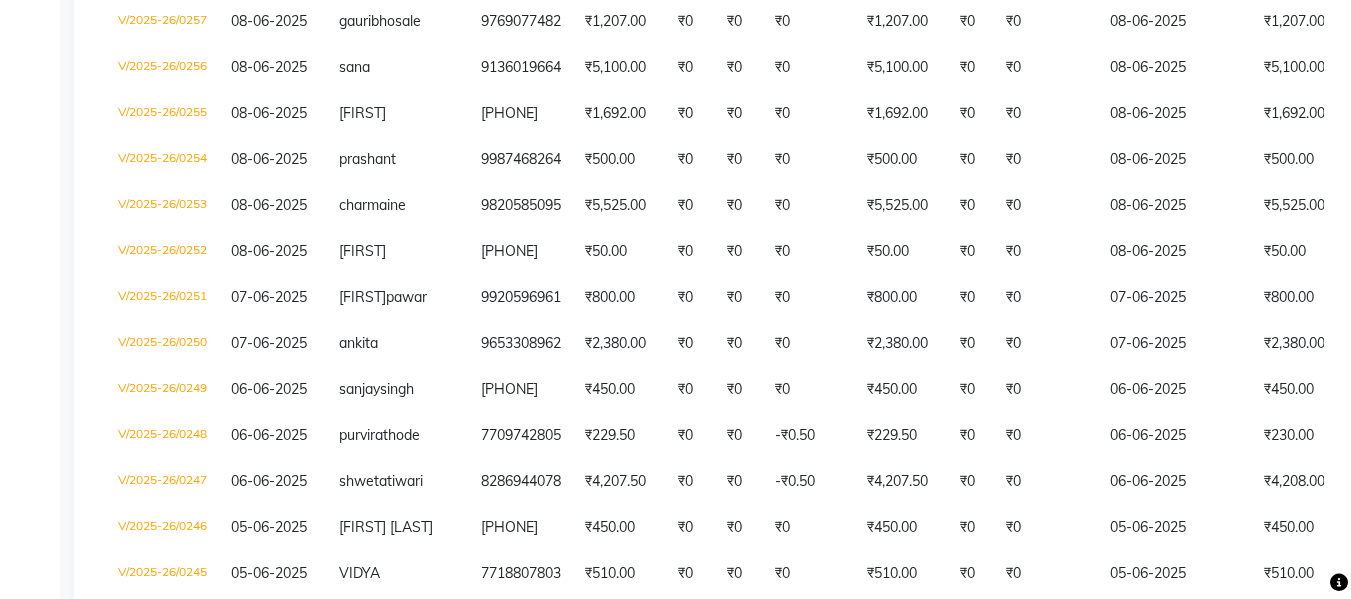 scroll, scrollTop: 3720, scrollLeft: 0, axis: vertical 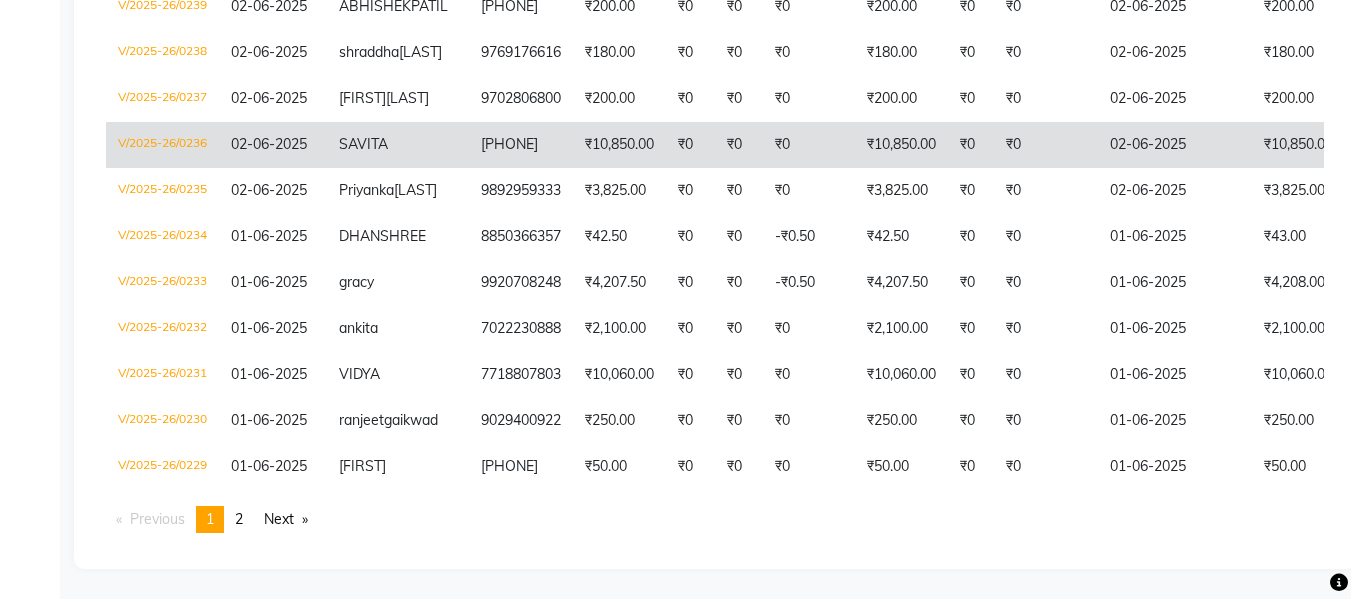 click on "8082145469" 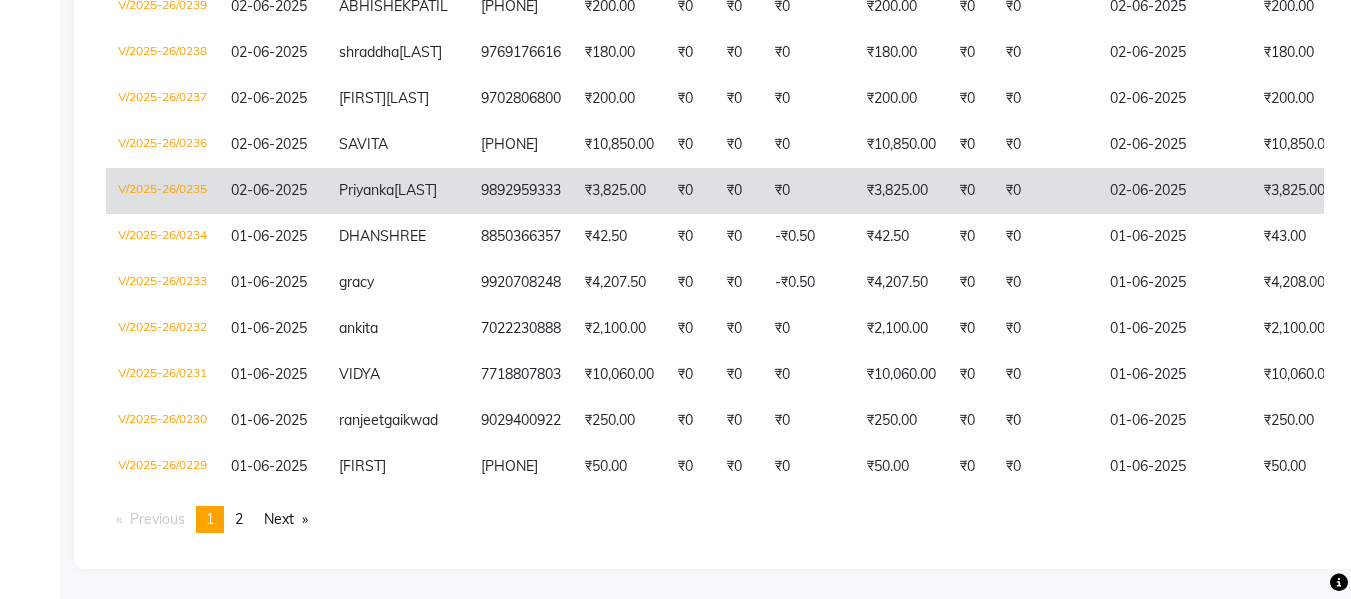 click on "9892959333" 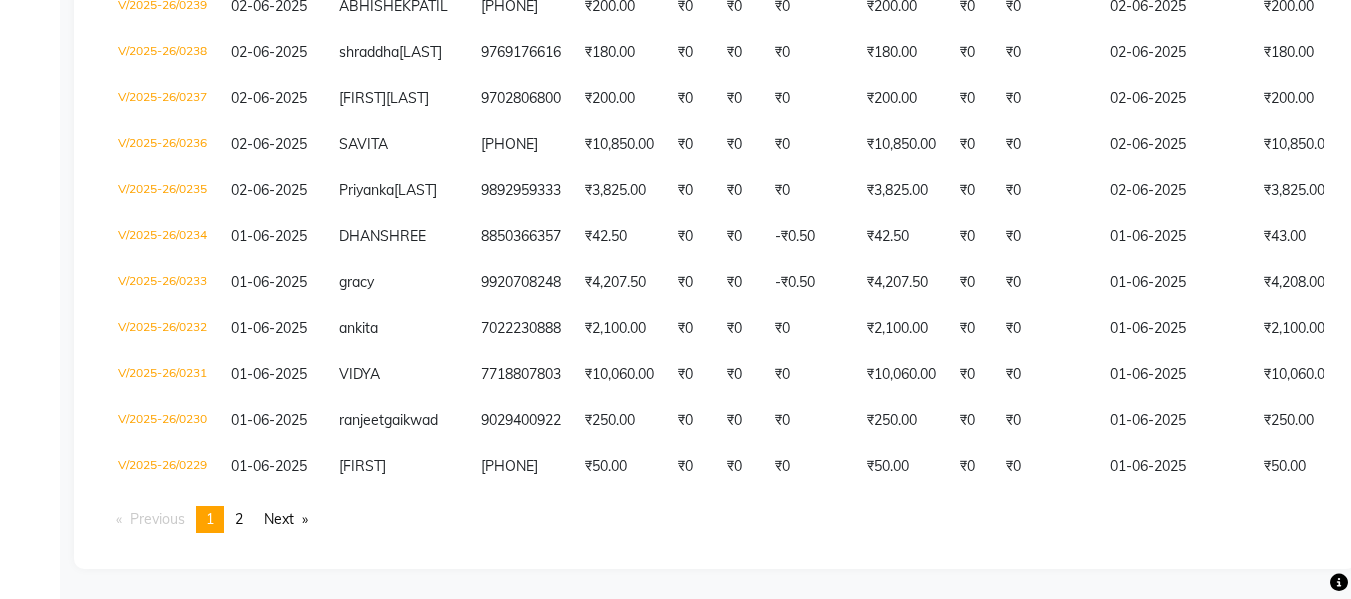 scroll, scrollTop: 5299, scrollLeft: 0, axis: vertical 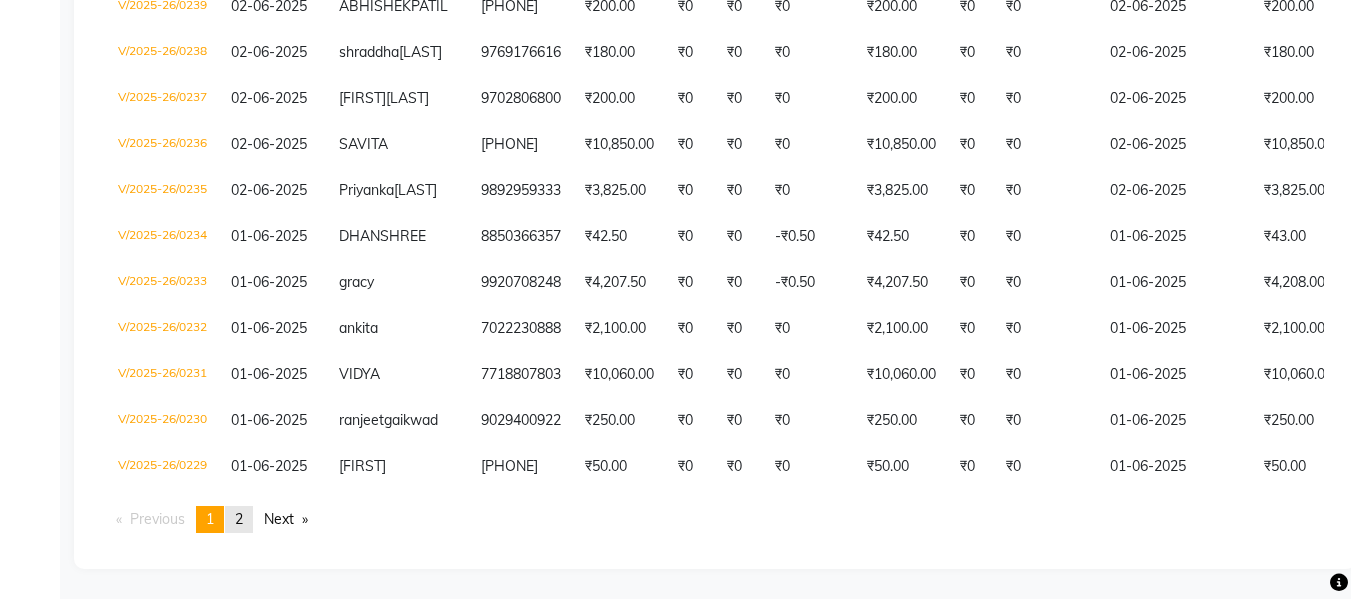 click on "page  2" at bounding box center (239, 519) 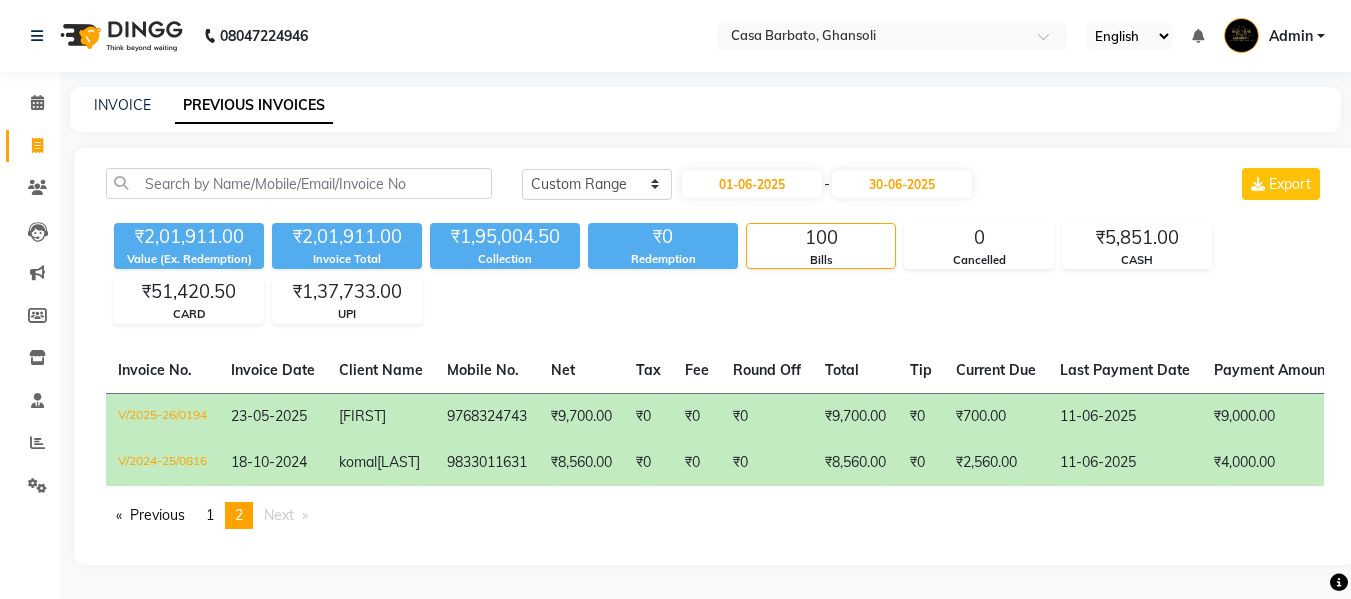 scroll, scrollTop: 11, scrollLeft: 0, axis: vertical 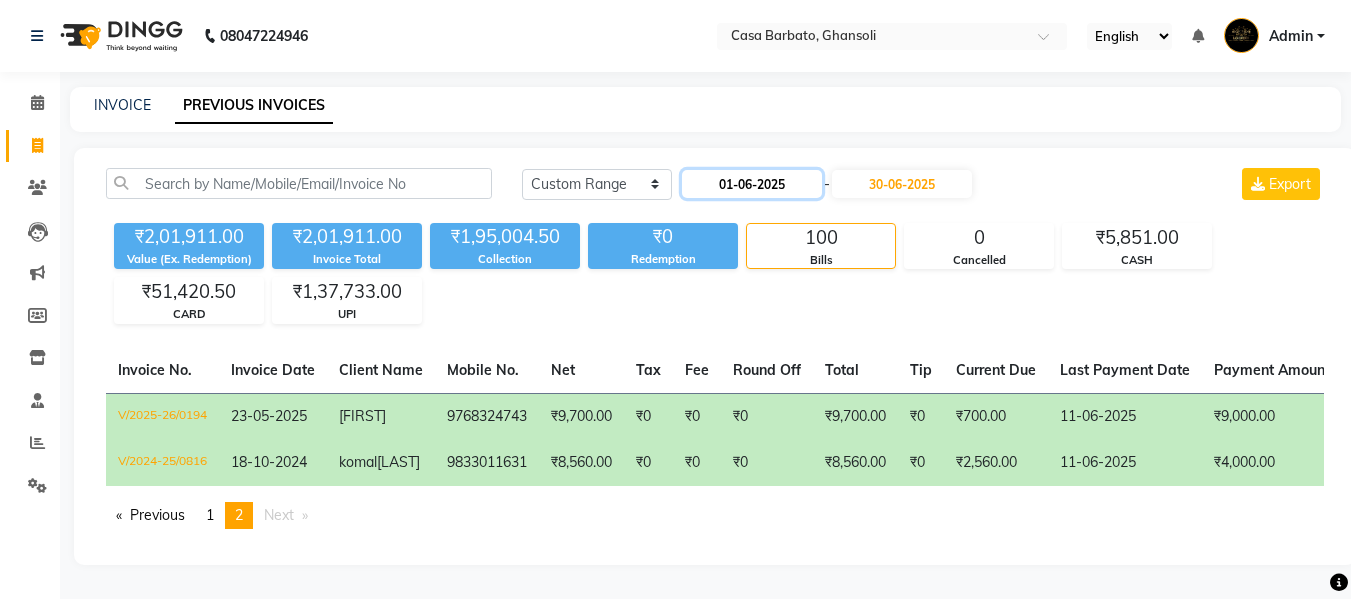 click on "01-06-2025" 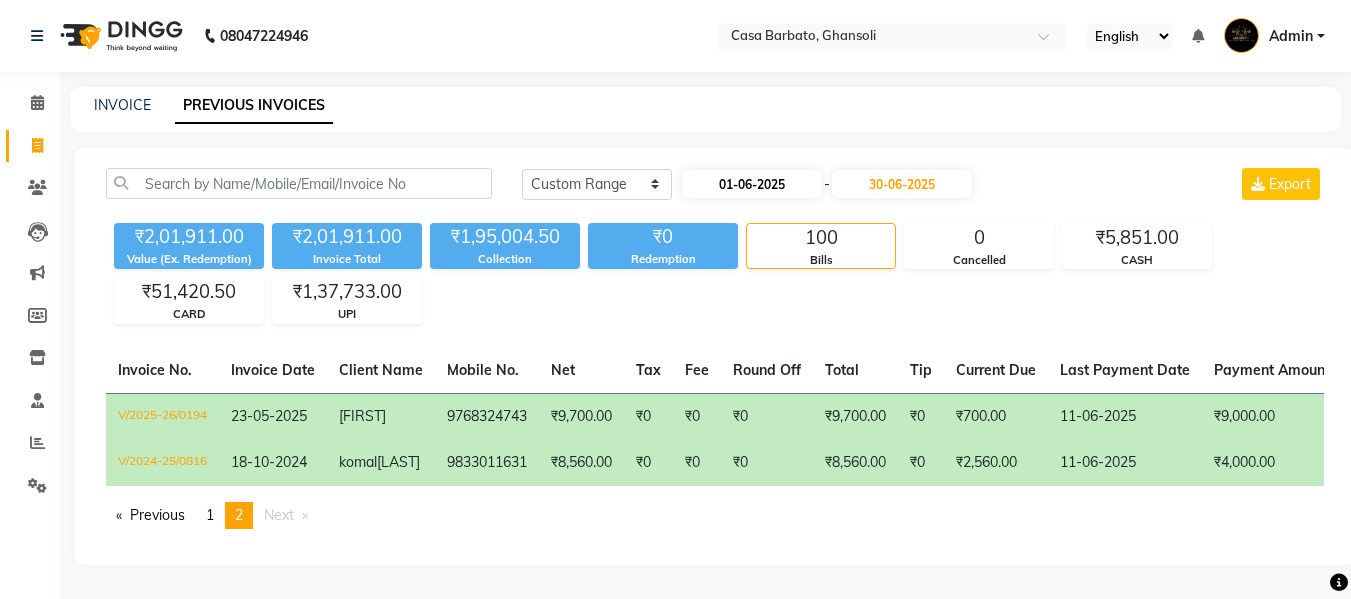 select on "6" 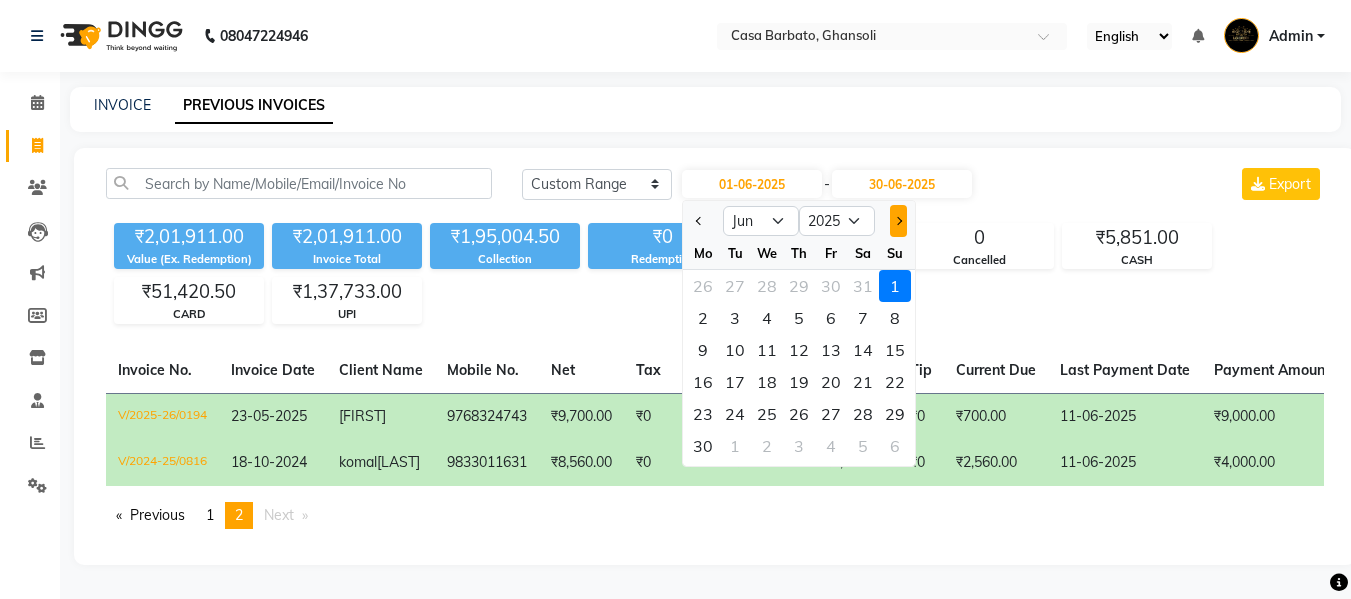 click 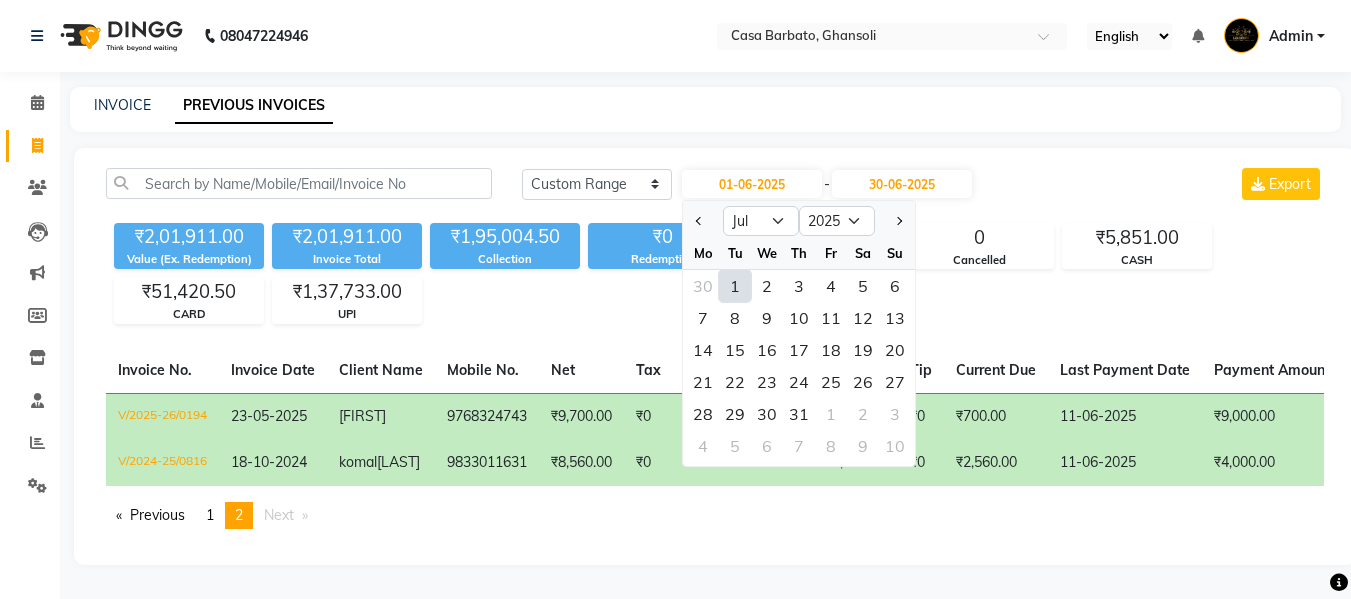 click on "1" 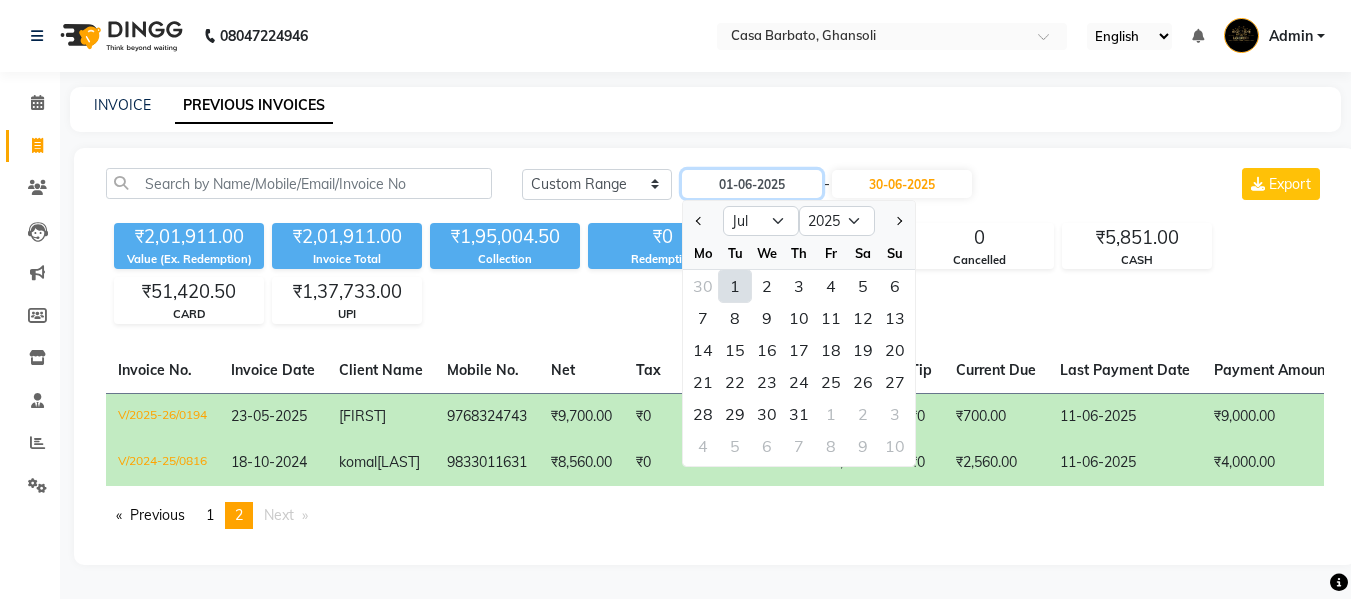 type on "01-07-2025" 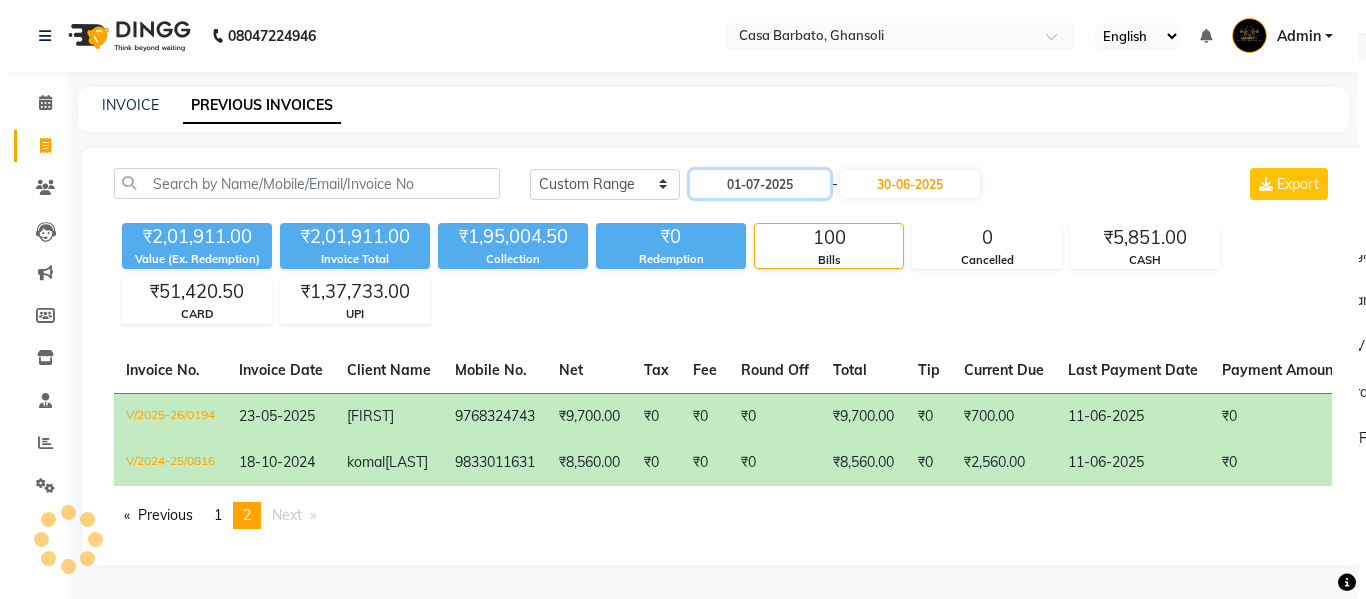 scroll, scrollTop: 0, scrollLeft: 0, axis: both 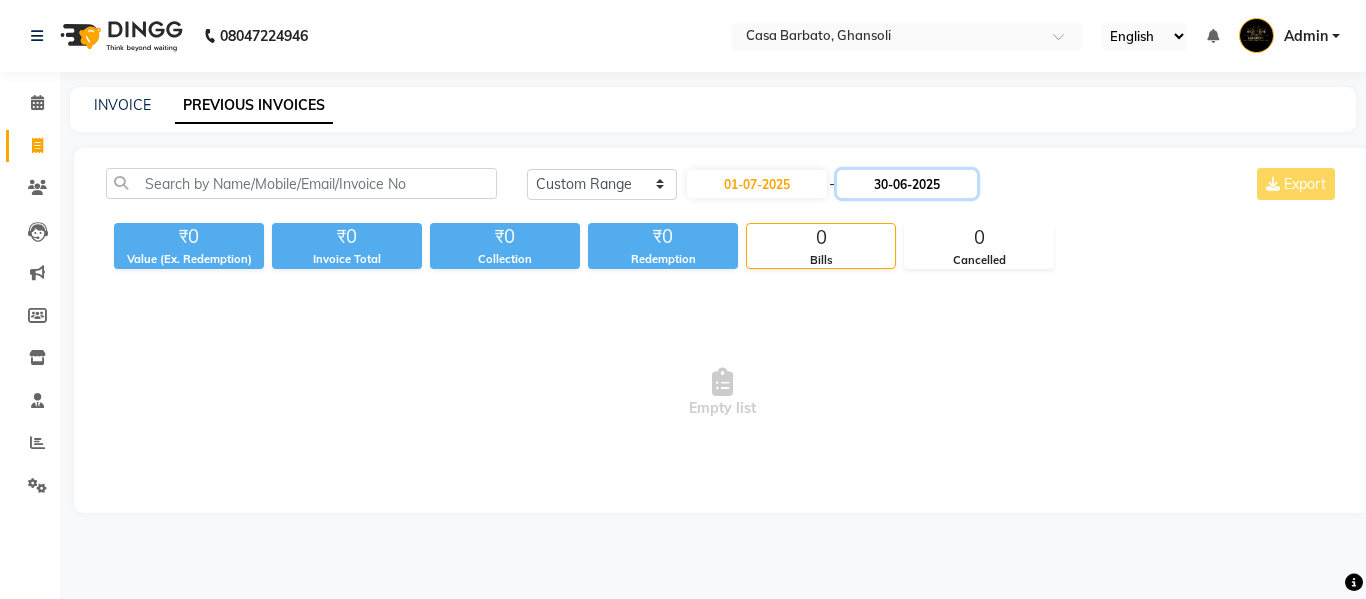 click on "30-06-2025" 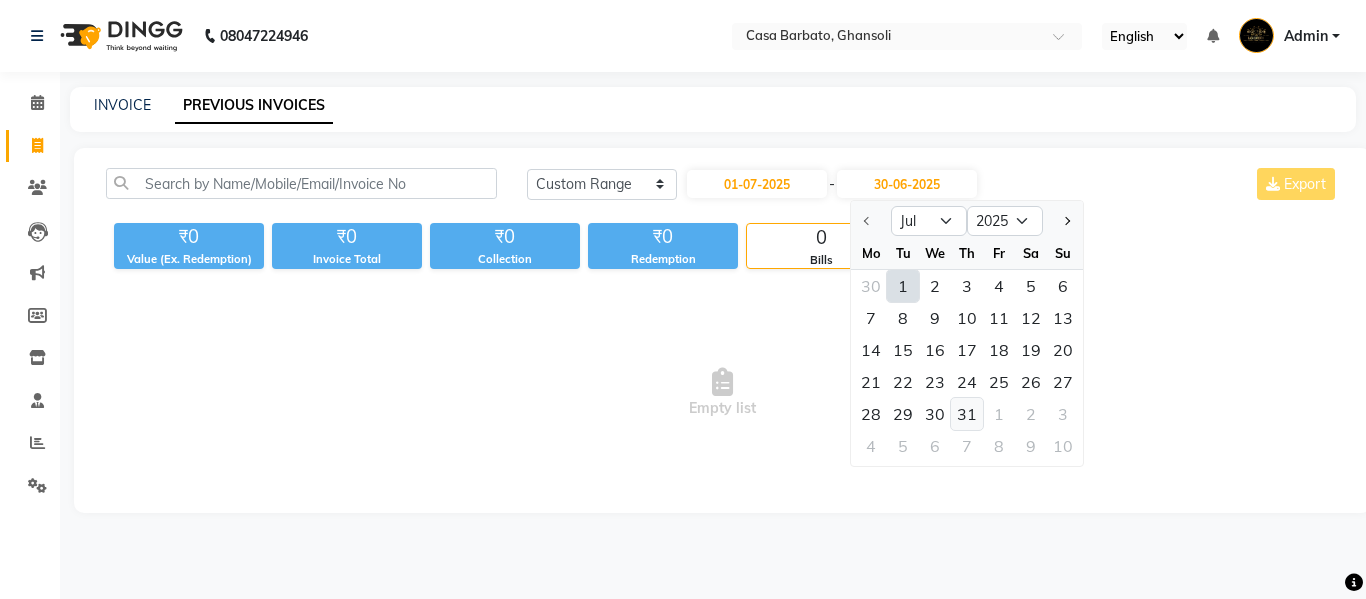 click on "31" 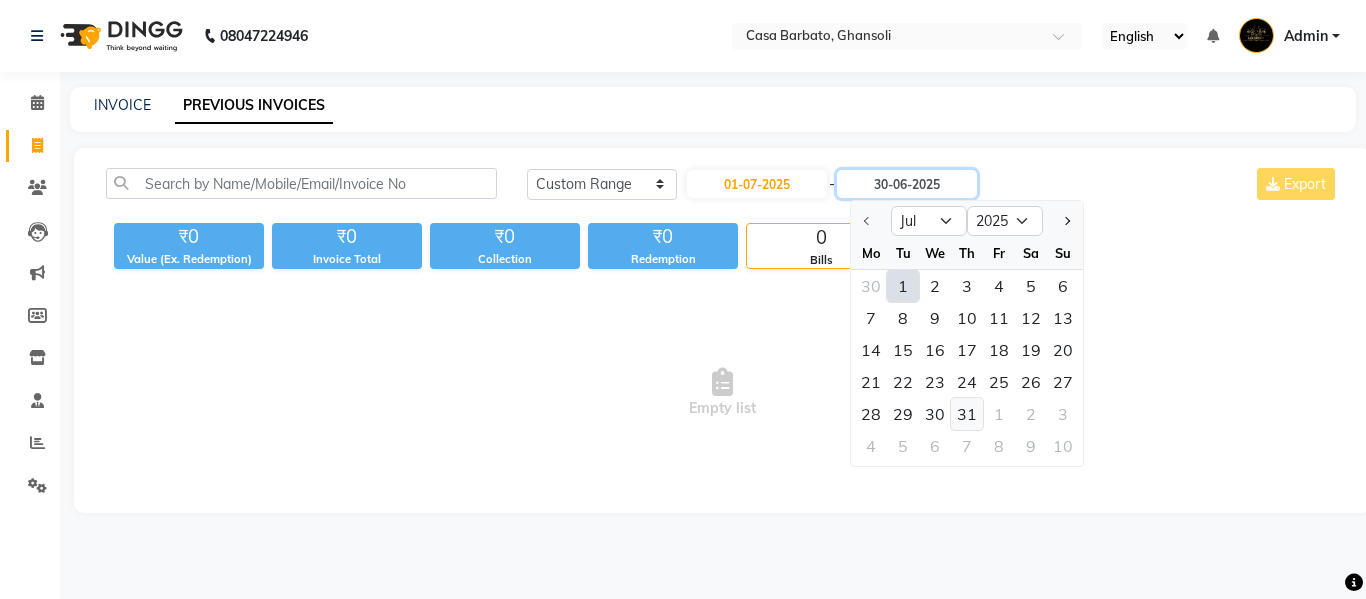 type on "31-07-2025" 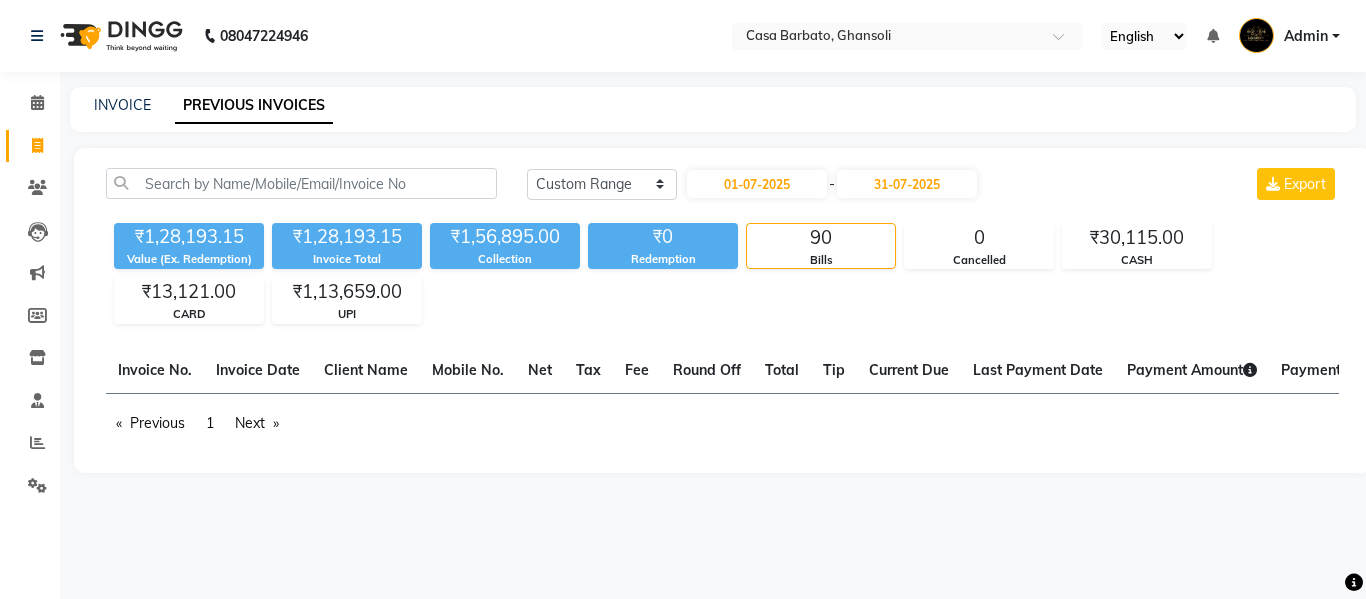 click on "08047224946 Select Location × Casa Barbato, Ghansoli English ENGLISH Español العربية मराठी हिंदी ગુજરાતી தமிழ் 中文 Notifications nothing to show Admin Manage Profile Change Password Sign out  Version:3.15.11  ☀ CASA BARBATO, Ghansoli  Calendar  Invoice  Clients  Leads   Marketing  Members  Inventory  Staff  Reports  Settings Completed InProgress Upcoming Dropped Tentative Check-In Confirm Bookings Generate Report Segments Page Builder INVOICE PREVIOUS INVOICES Today Yesterday Custom Range 01-07-2025 - 31-07-2025 Export ₹1,28,193.15 Value (Ex. Redemption) ₹1,28,193.15 Invoice Total  ₹1,56,895.00 Collection ₹0 Redemption 90 Bills 0 Cancelled ₹30,115.00 CASH ₹13,121.00 CARD ₹1,13,659.00 UPI  Invoice No.   Invoice Date   Client Name   Mobile No.   Net   Tax   Fee   Round Off   Total   Tip   Current Due   Last Payment Date   Payment Amount   Payment Methods   Cancel Reason   Status   Previous  page  2 / 1  page  1  Next  page" at bounding box center [683, 299] 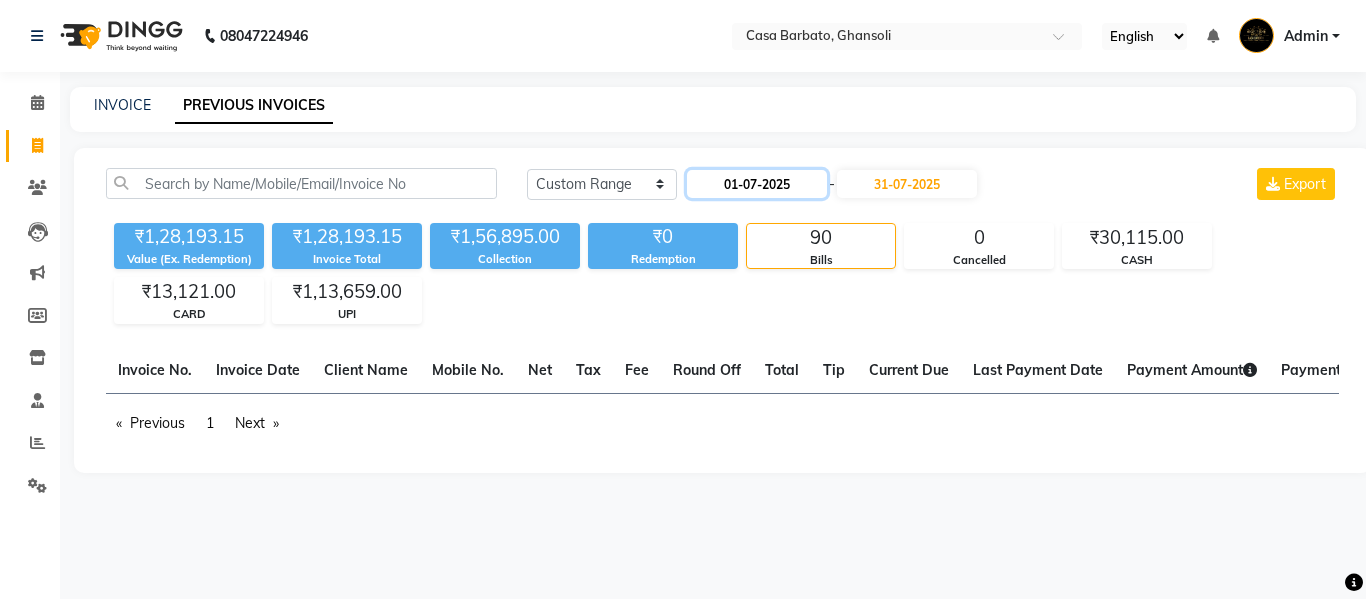 click on "01-07-2025" 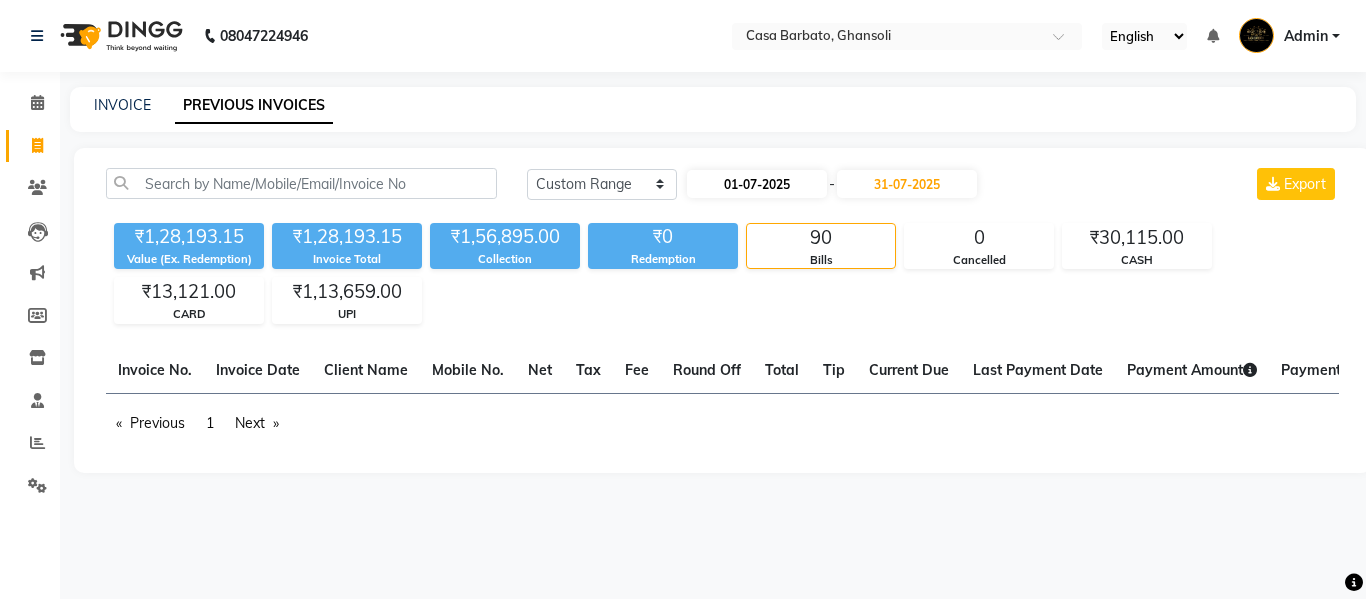 select on "7" 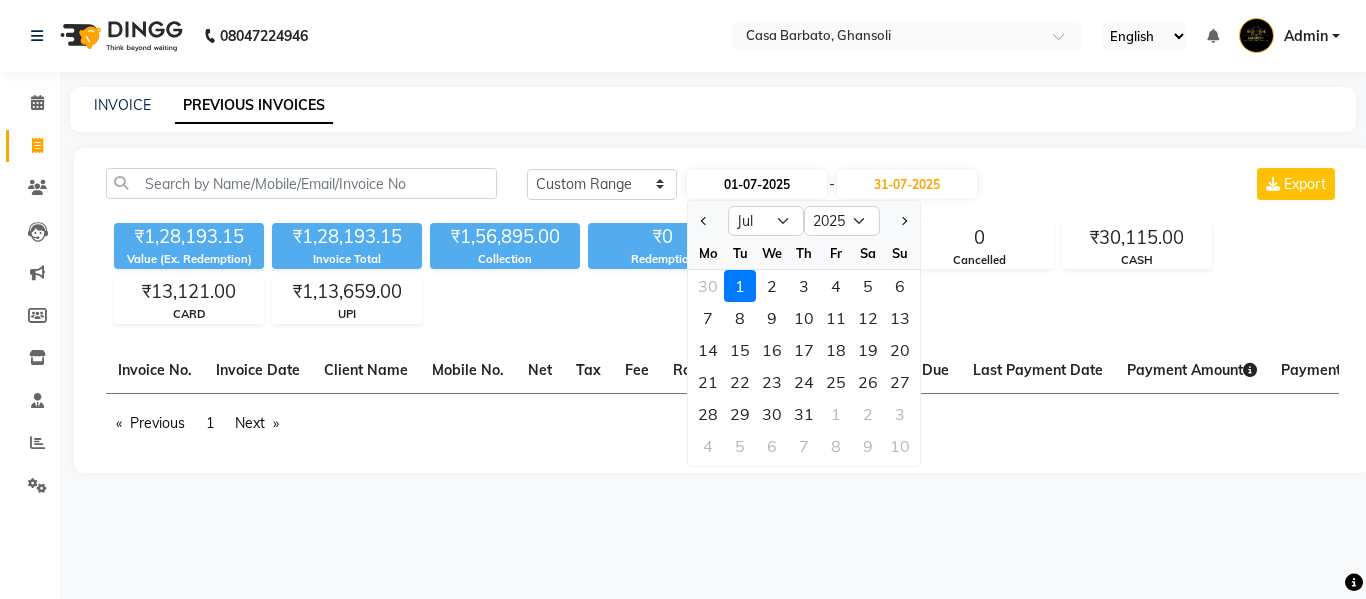 click on "01-07-2025" 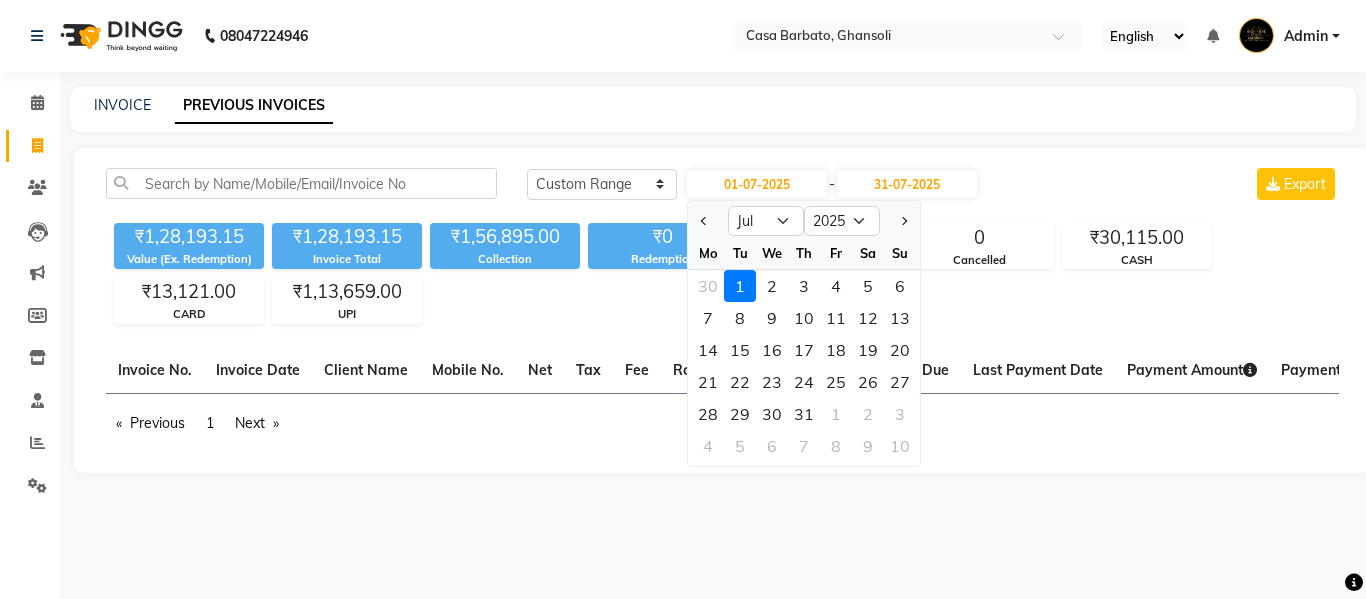 click on "1" 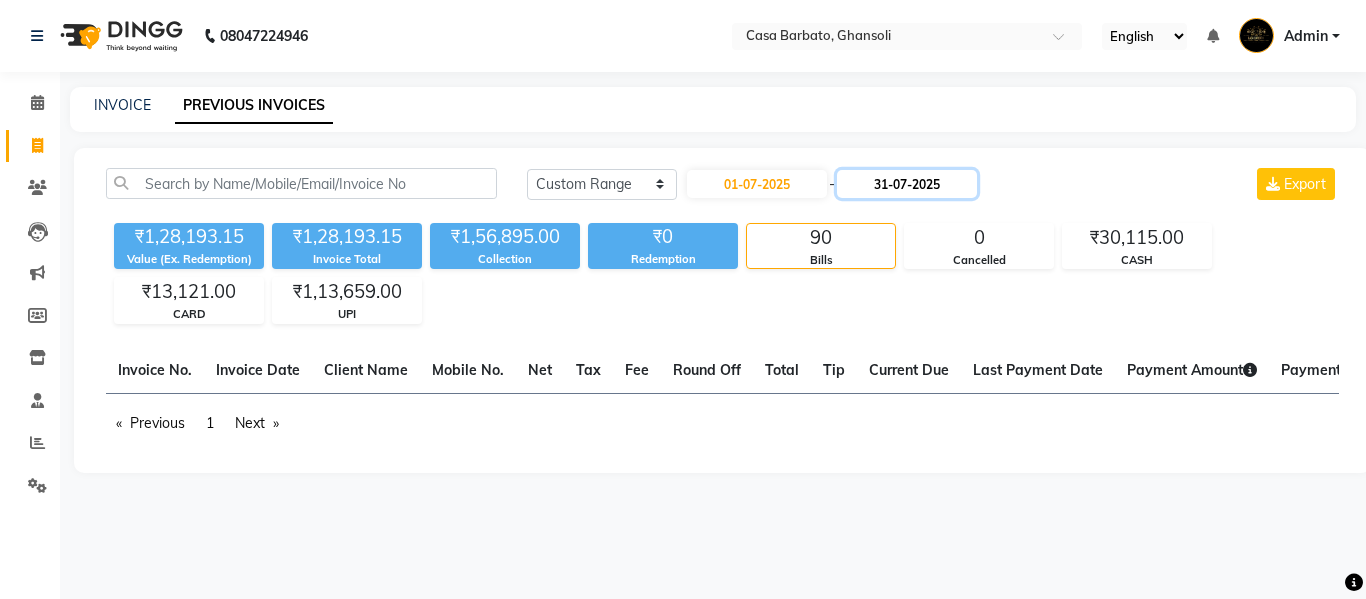 click on "31-07-2025" 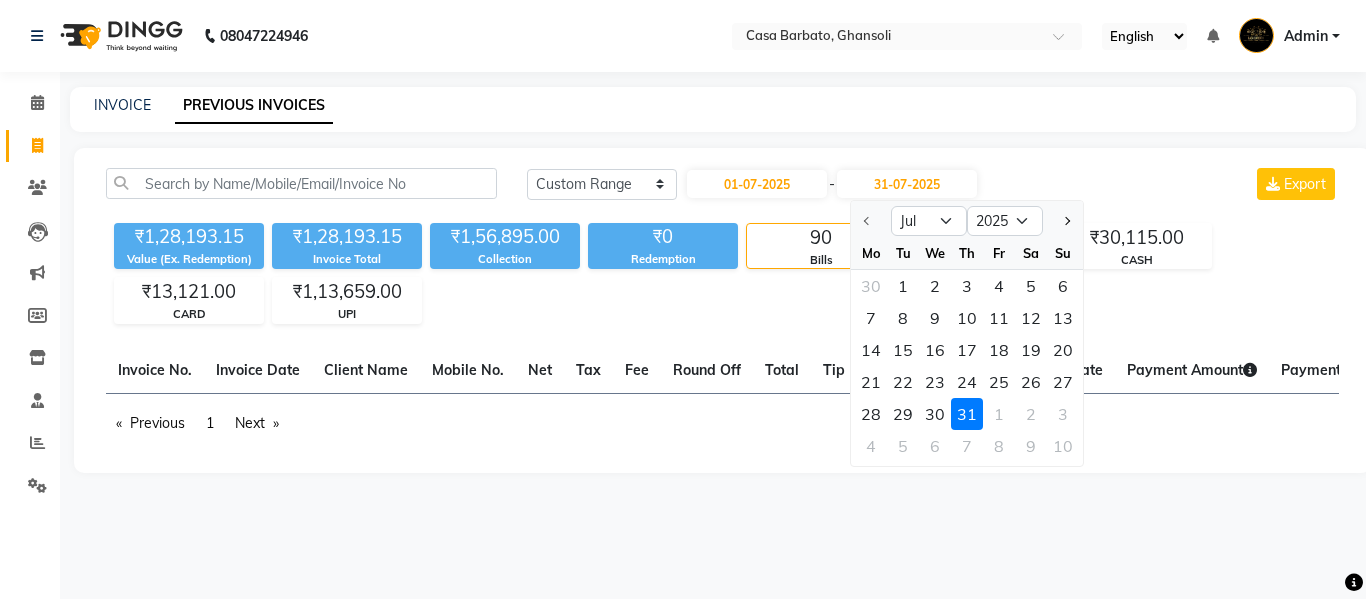 click on "31" 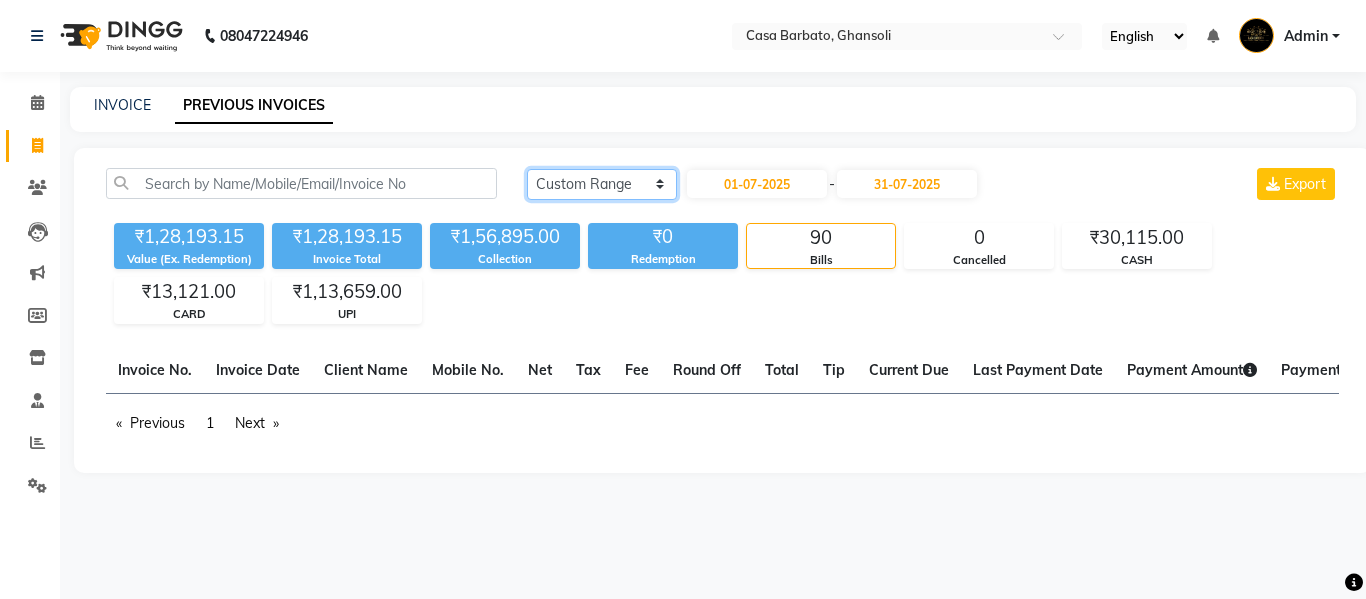 click on "Today Yesterday Custom Range" 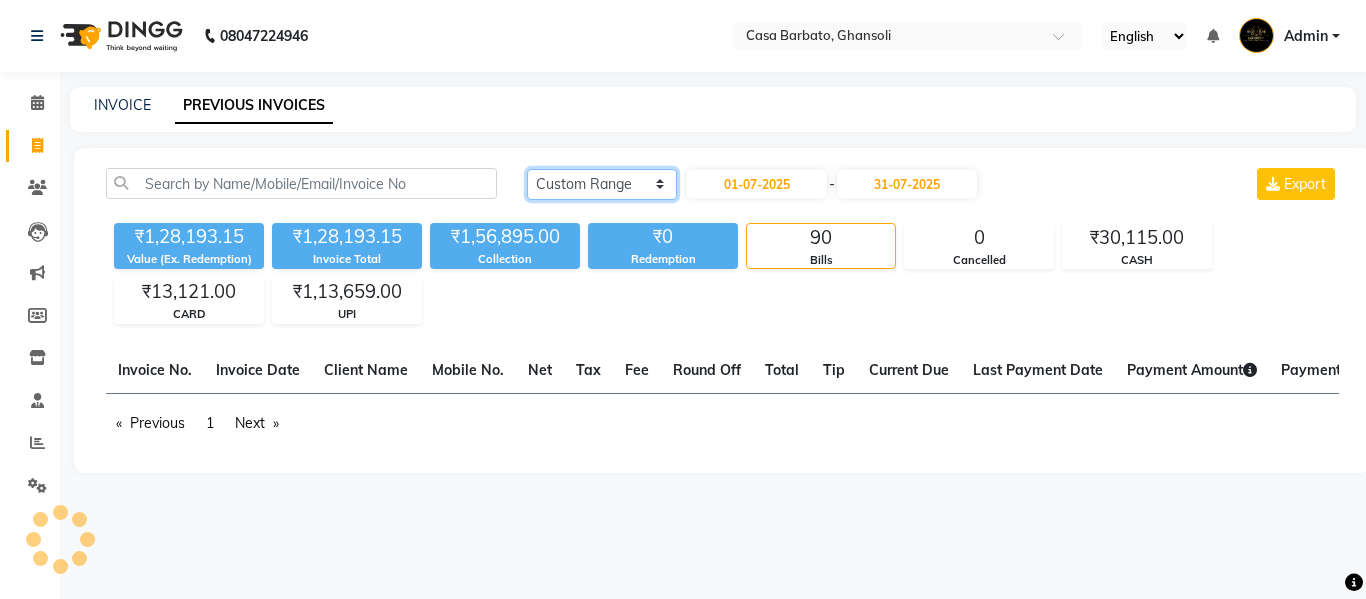click on "Today Yesterday Custom Range" 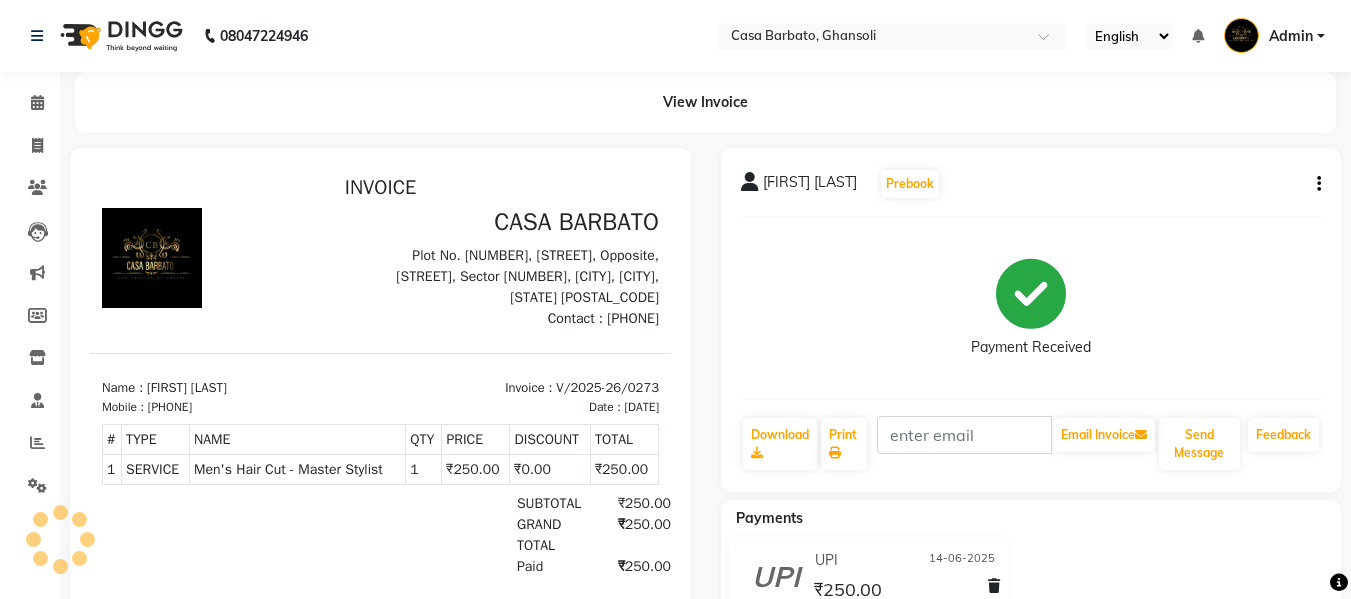 scroll, scrollTop: 0, scrollLeft: 0, axis: both 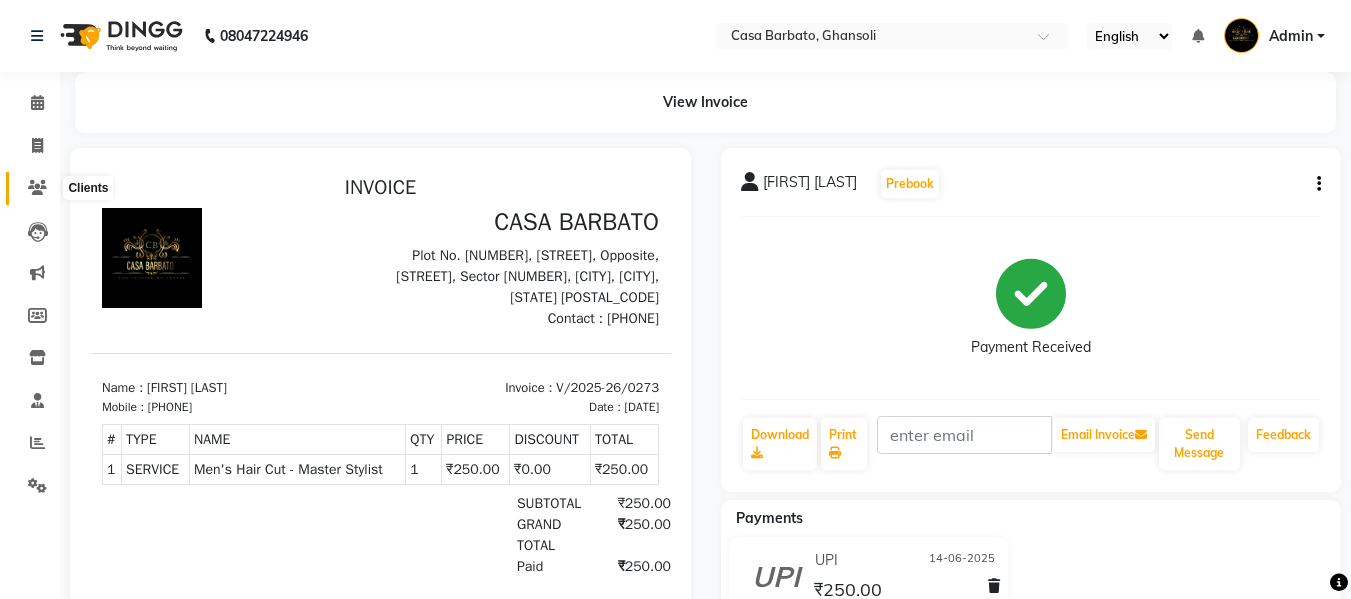 click 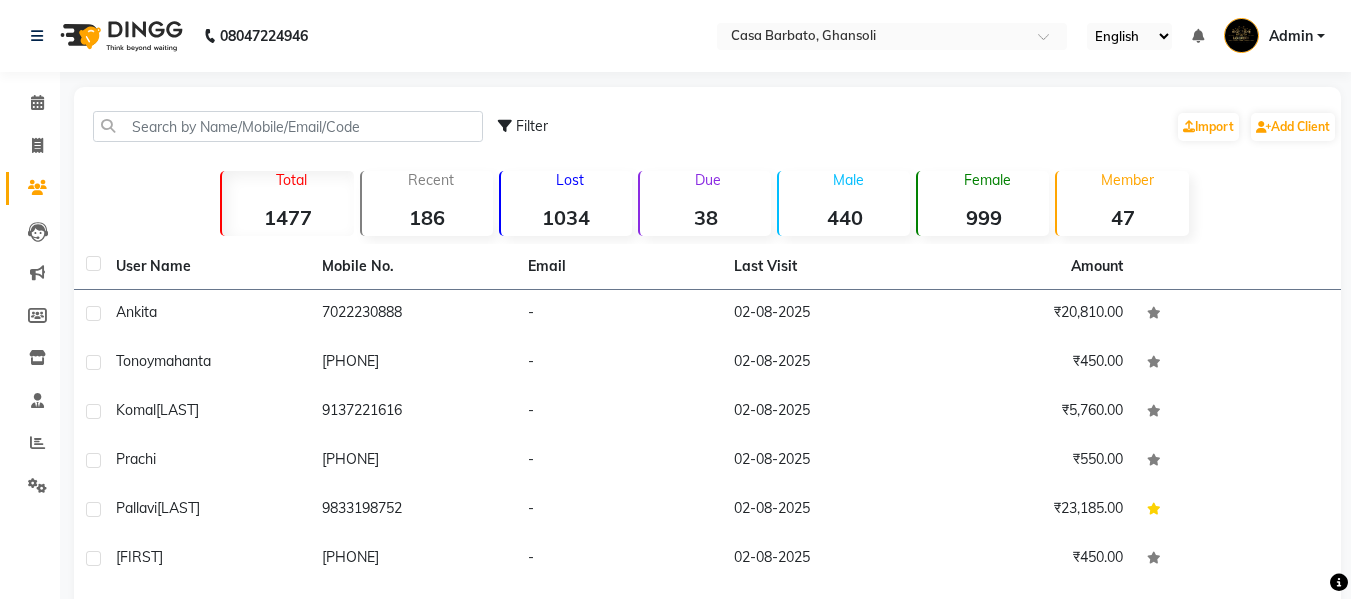 click 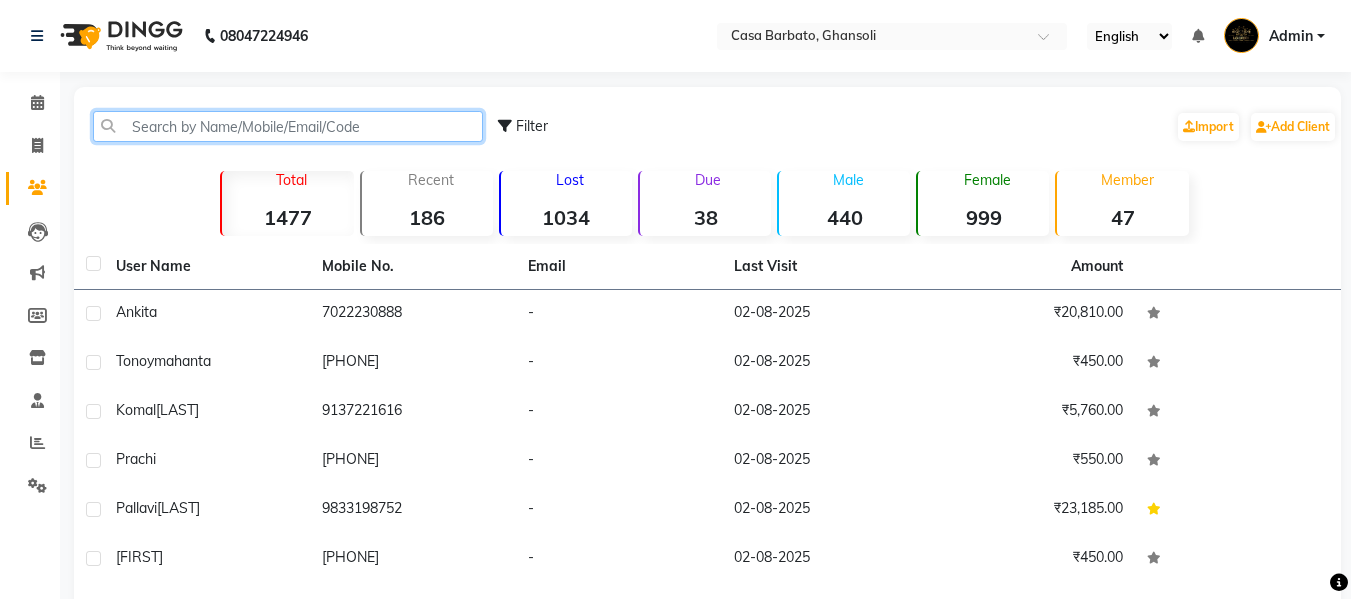 click 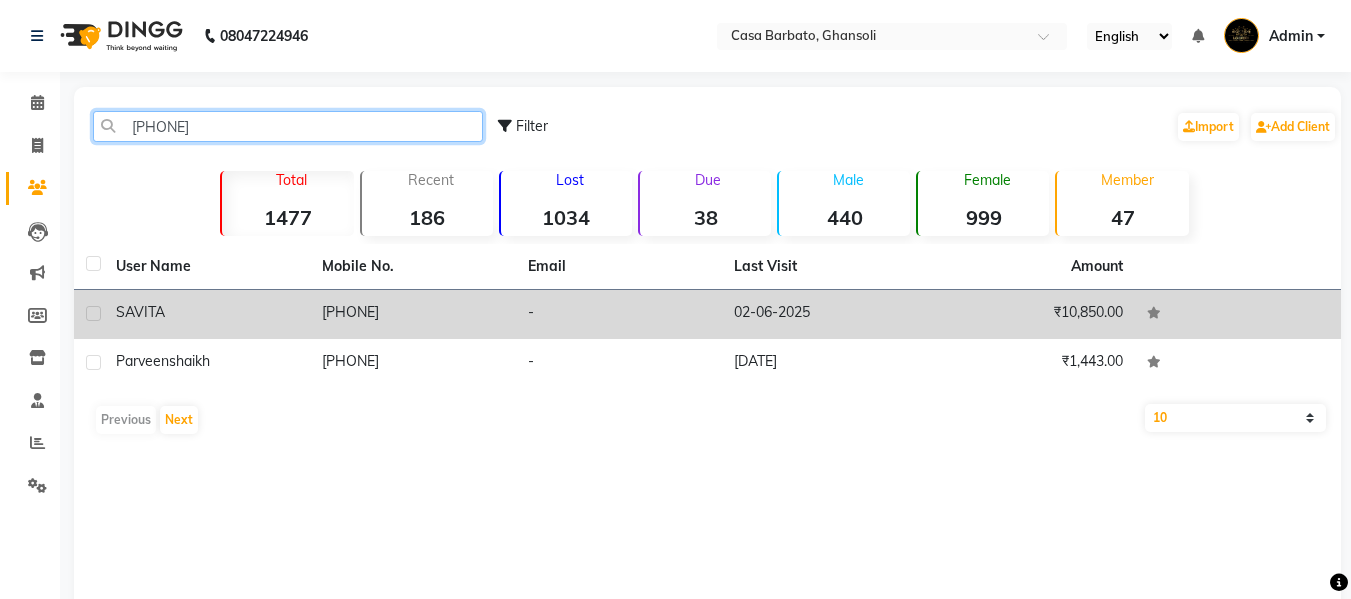type on "80821" 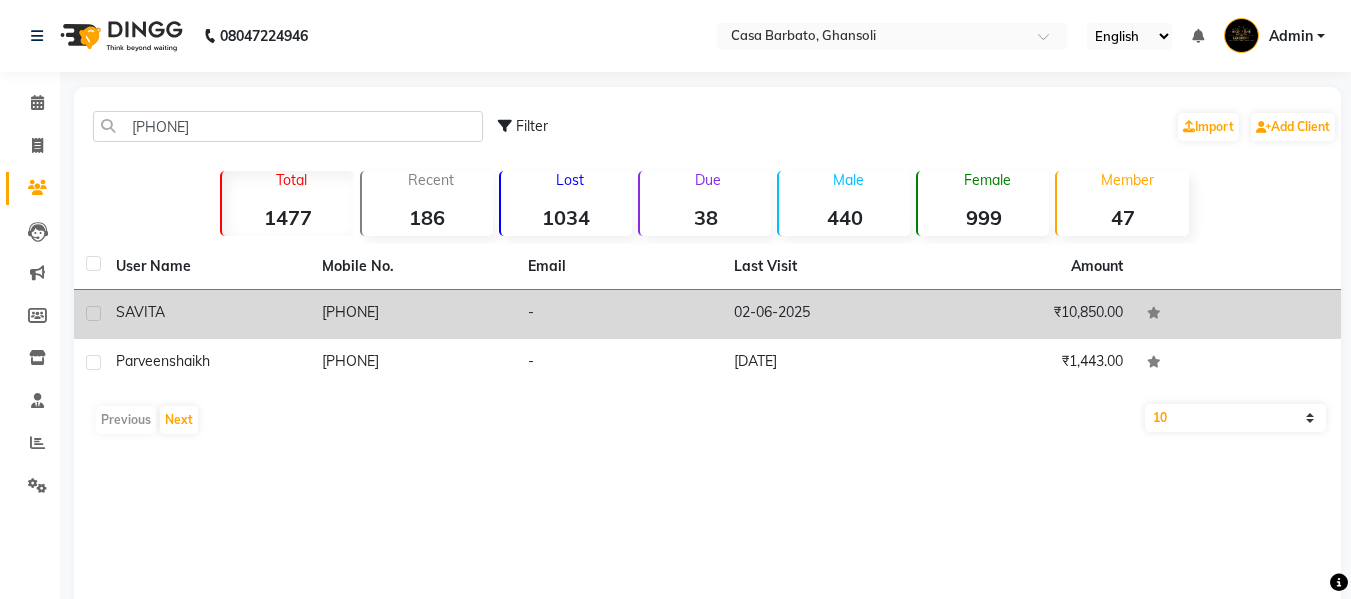 click on "8082145469" 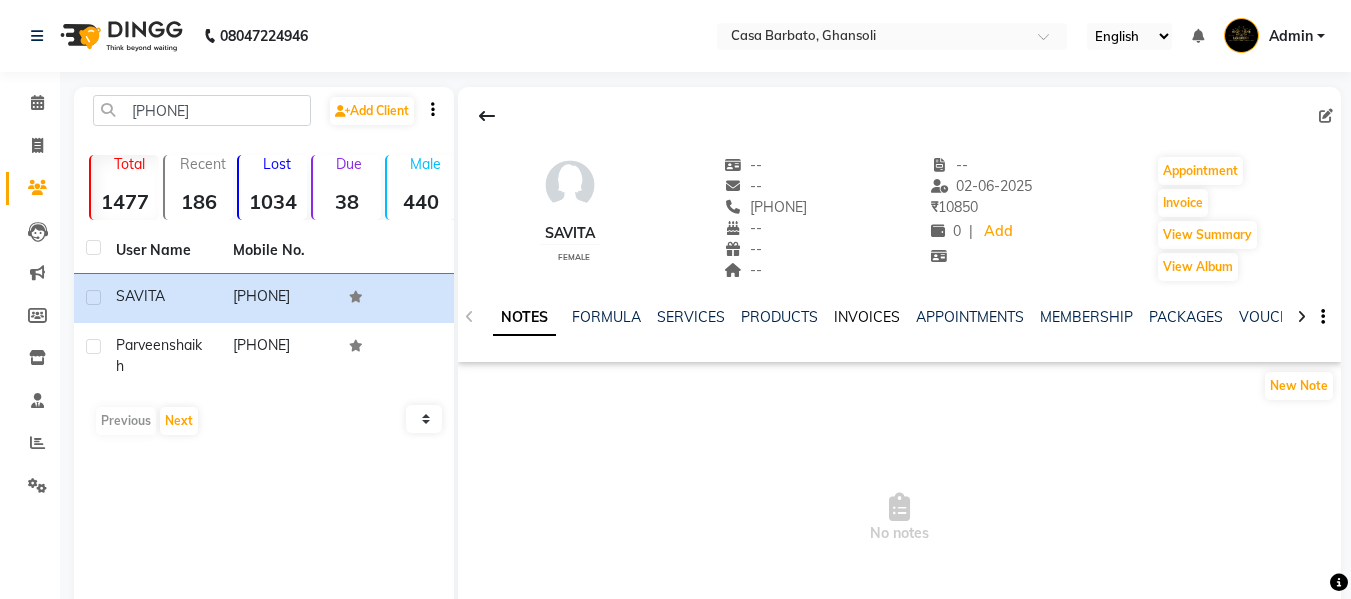 click on "INVOICES" 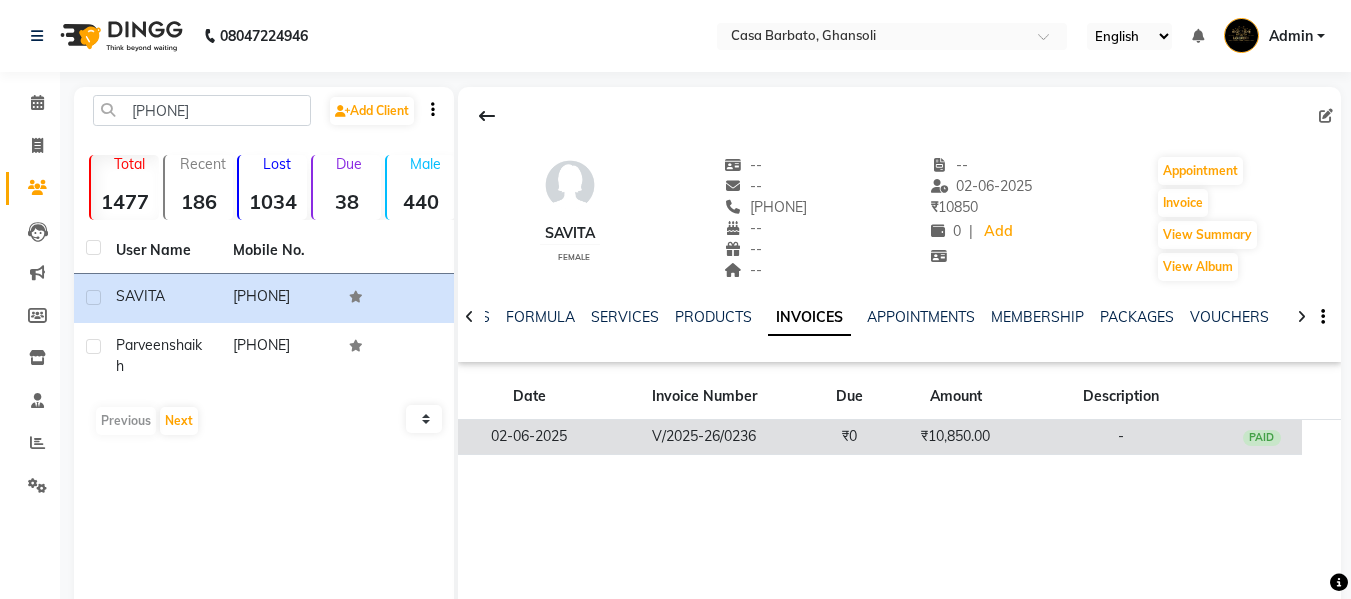 click on "V/2025-26/0236" 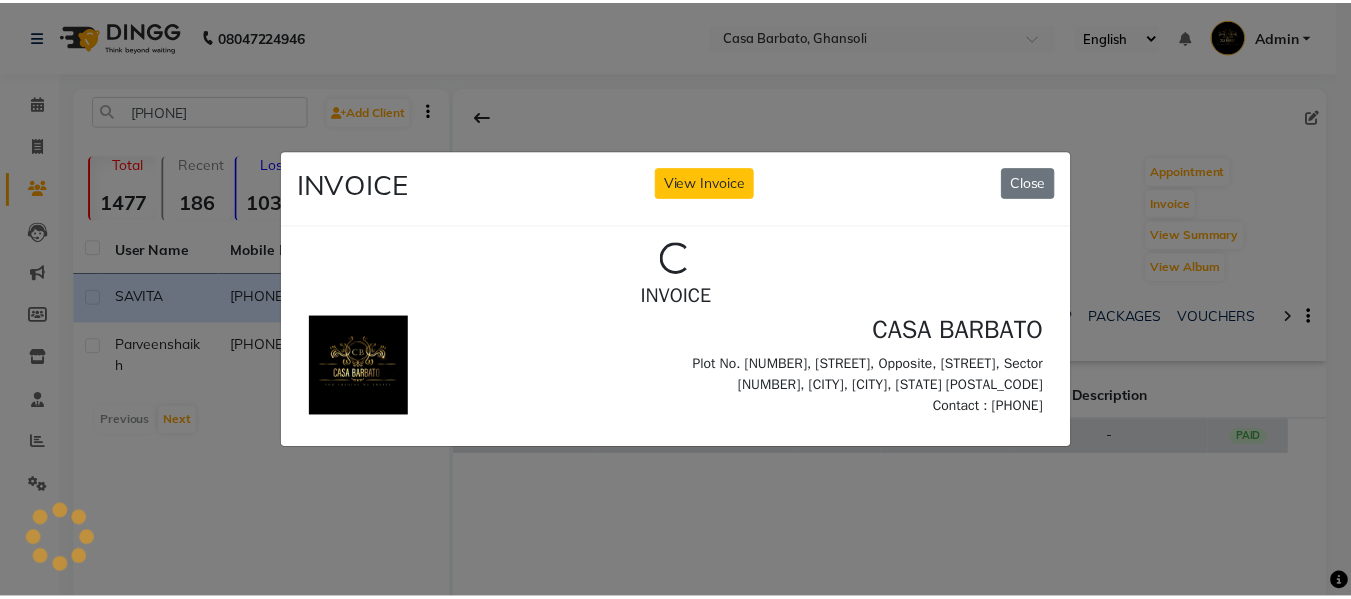 scroll, scrollTop: 0, scrollLeft: 0, axis: both 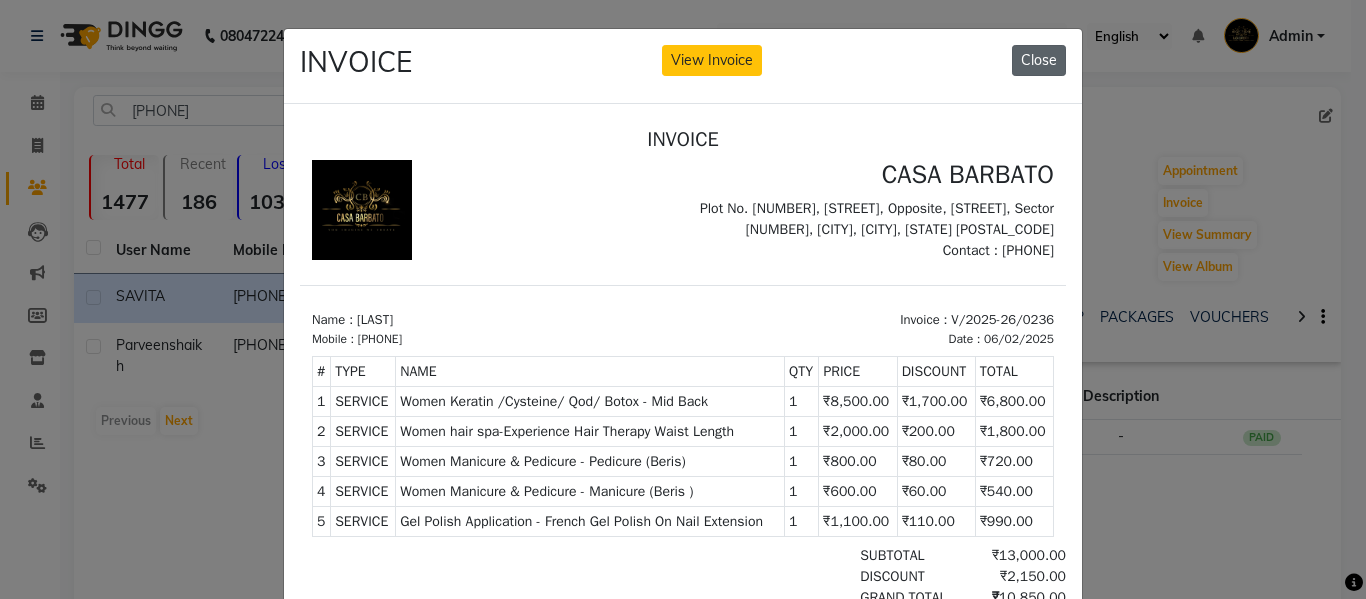 click on "Close" 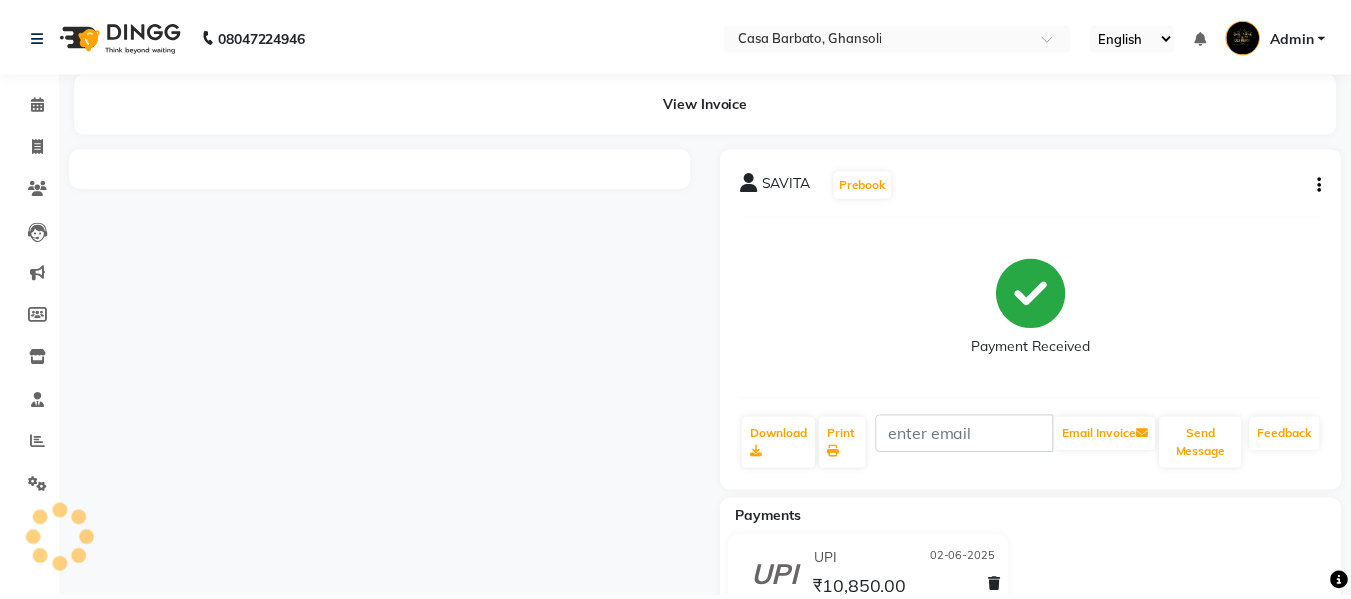scroll, scrollTop: 0, scrollLeft: 0, axis: both 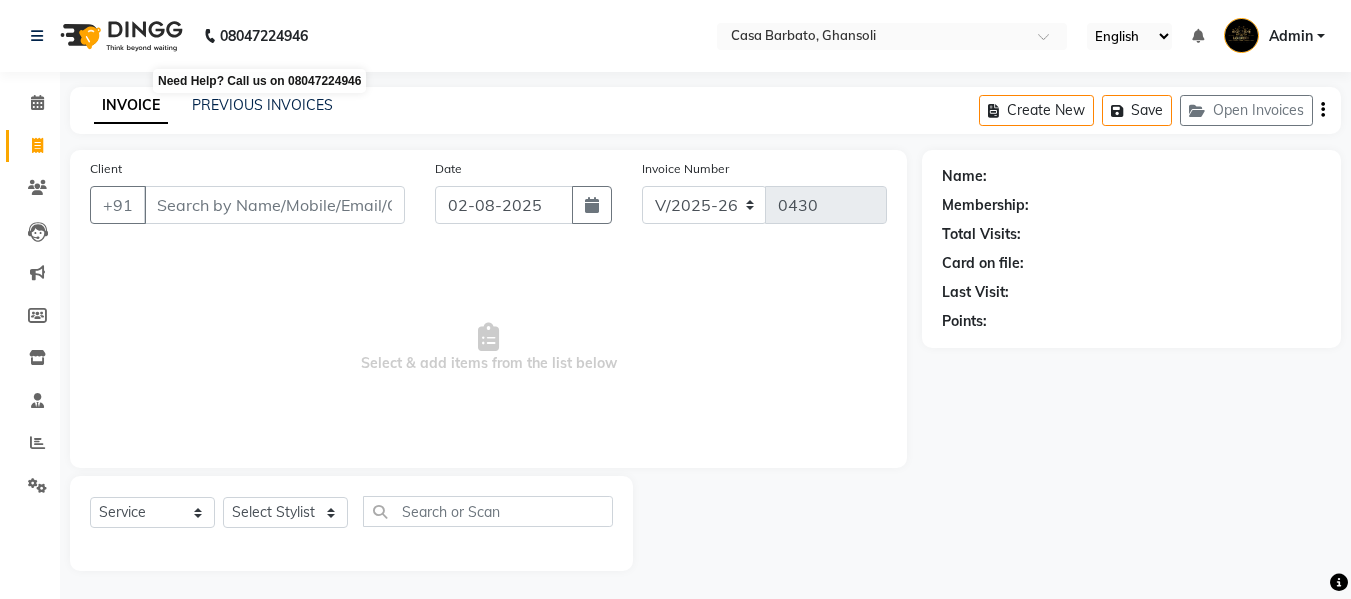 select on "700" 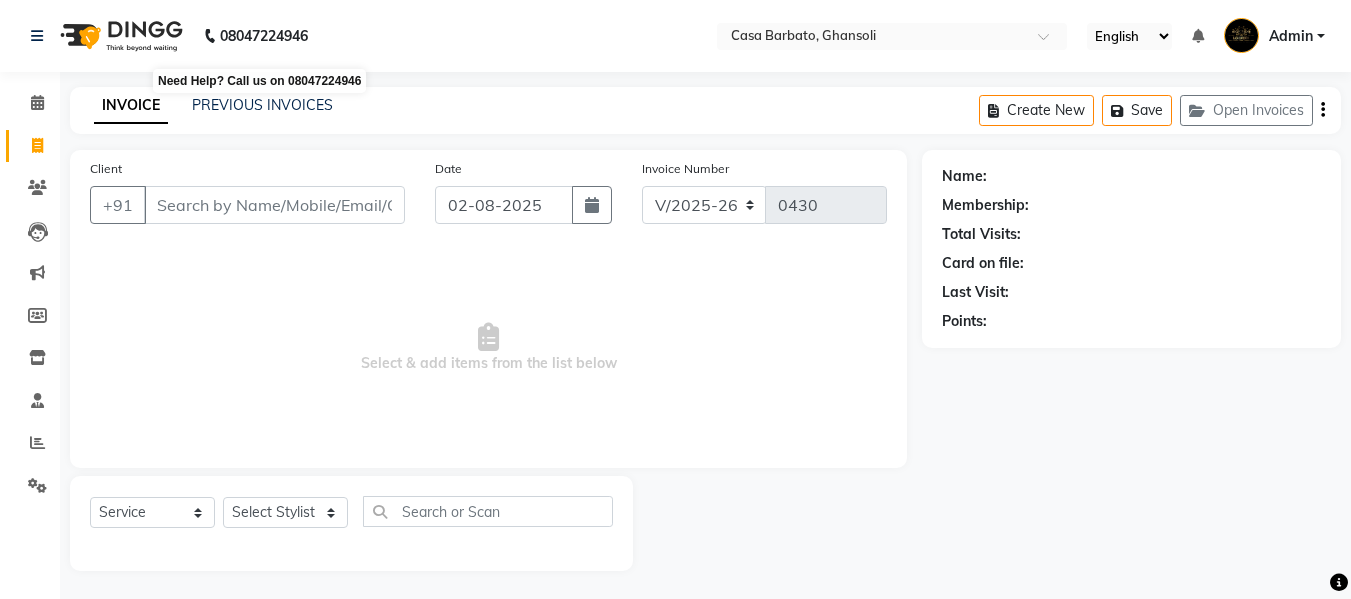 scroll, scrollTop: 0, scrollLeft: 0, axis: both 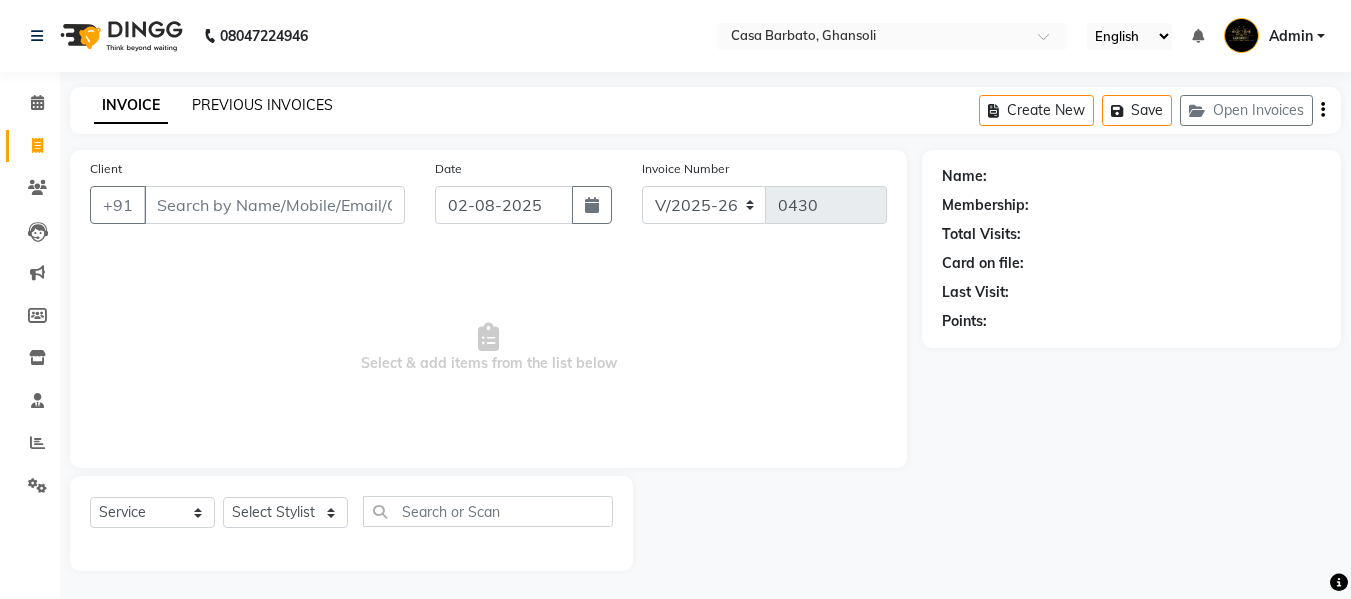 click on "PREVIOUS INVOICES" 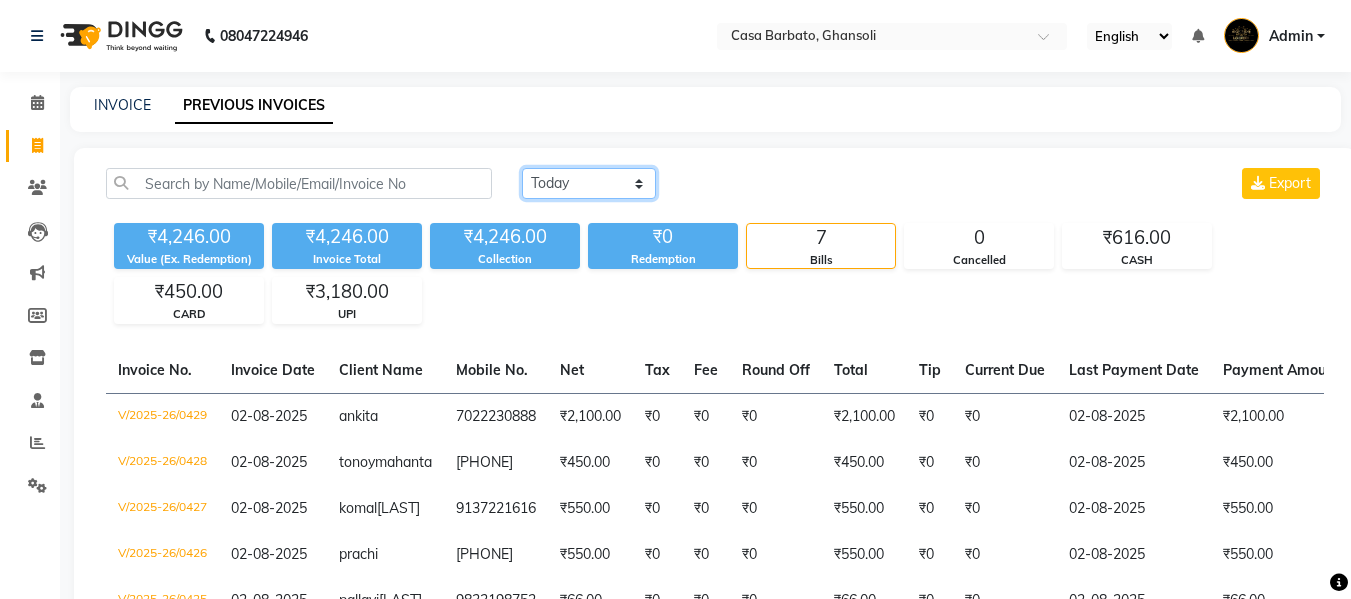 click on "Today Yesterday Custom Range" 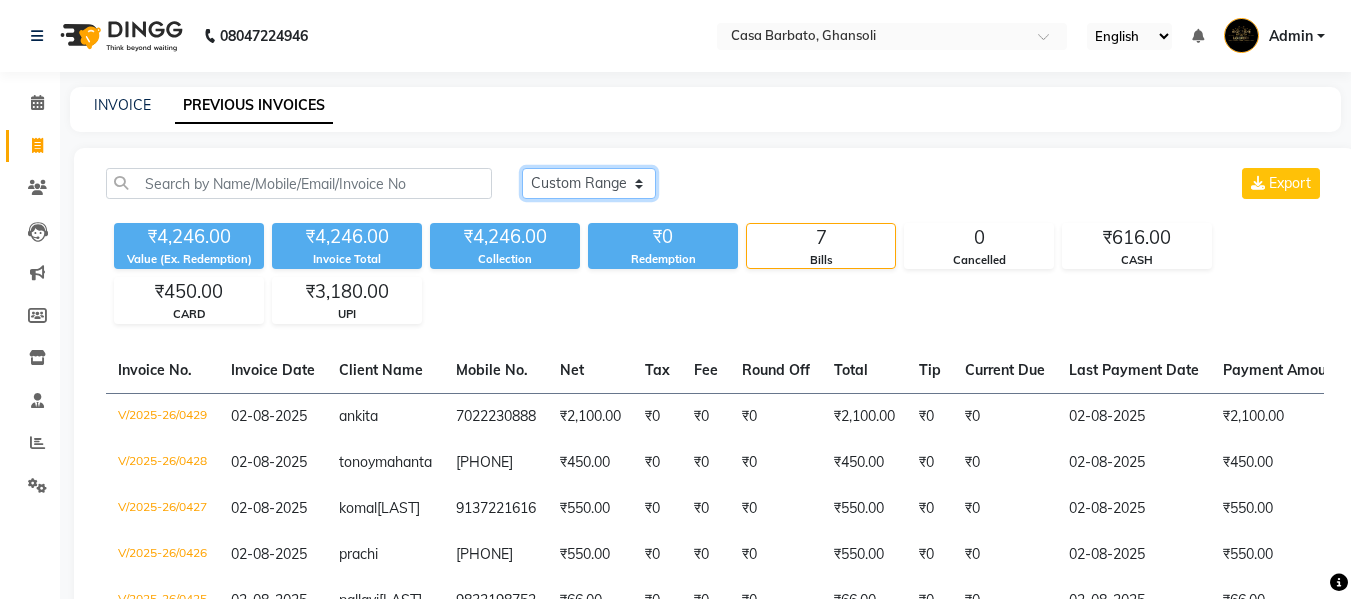 click on "Today Yesterday Custom Range" 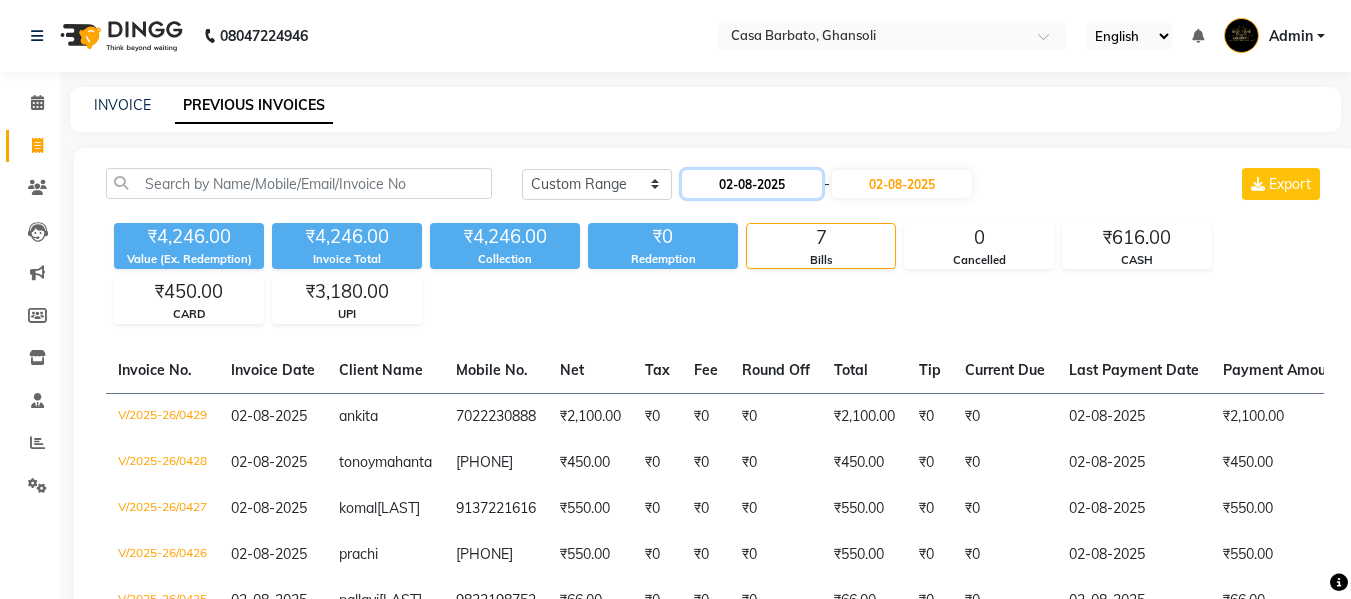 click on "02-08-2025" 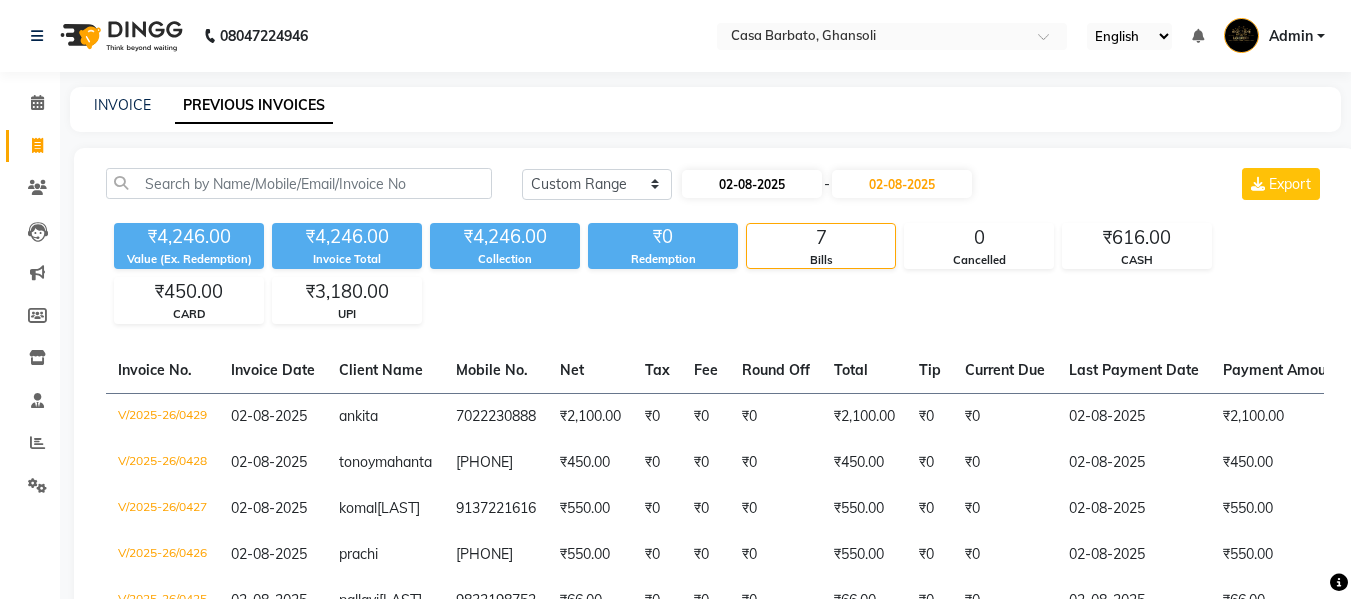 select on "8" 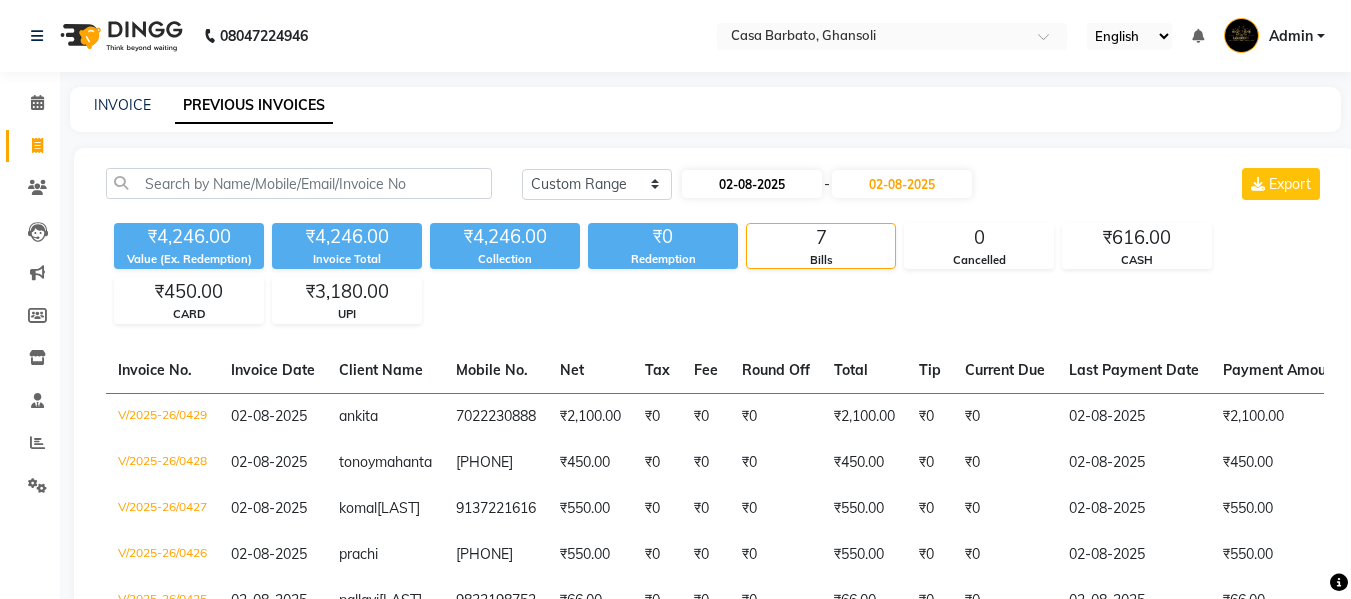 select on "2025" 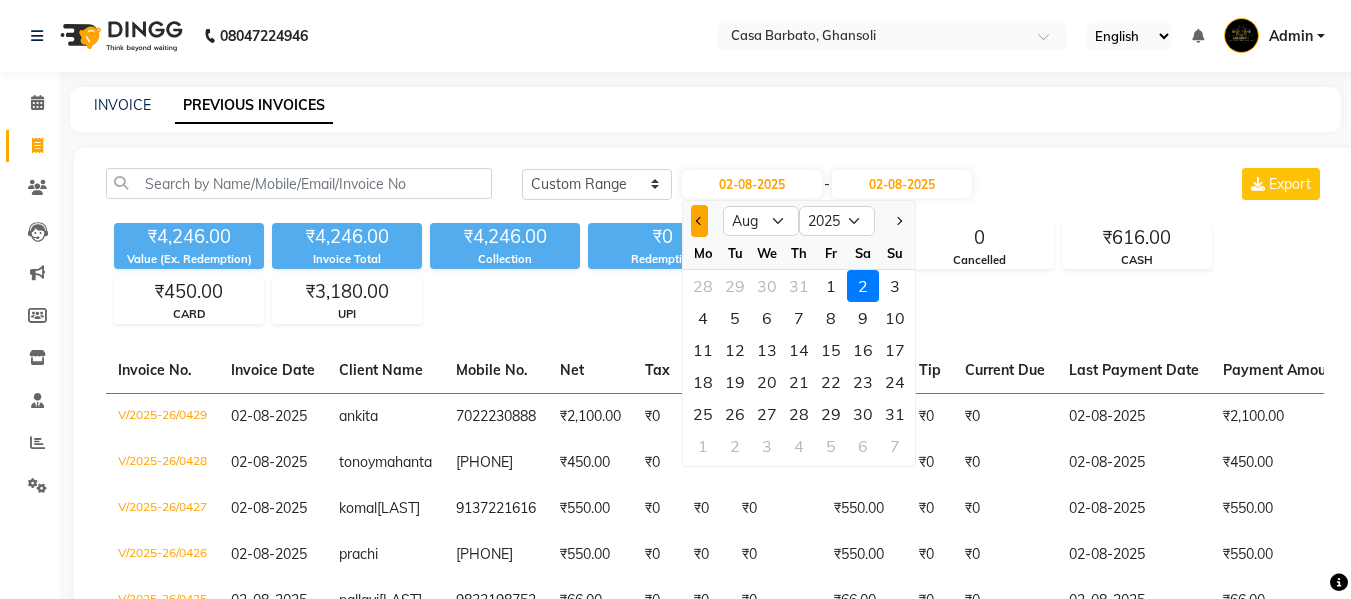 click 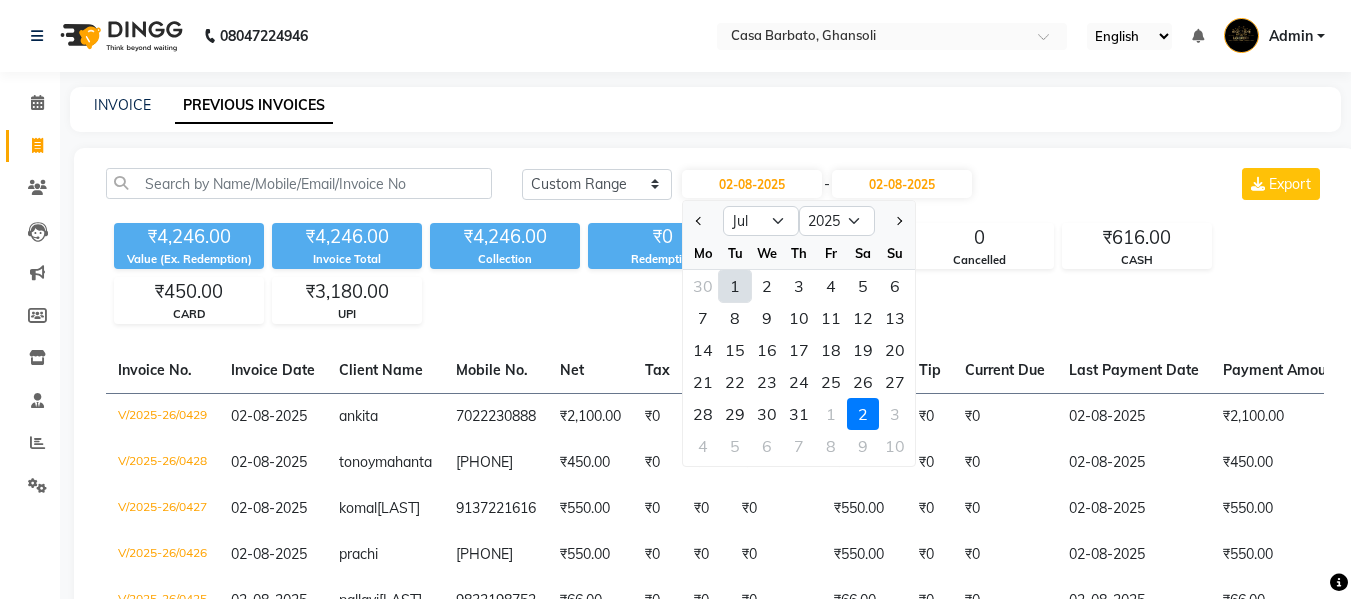 click on "1" 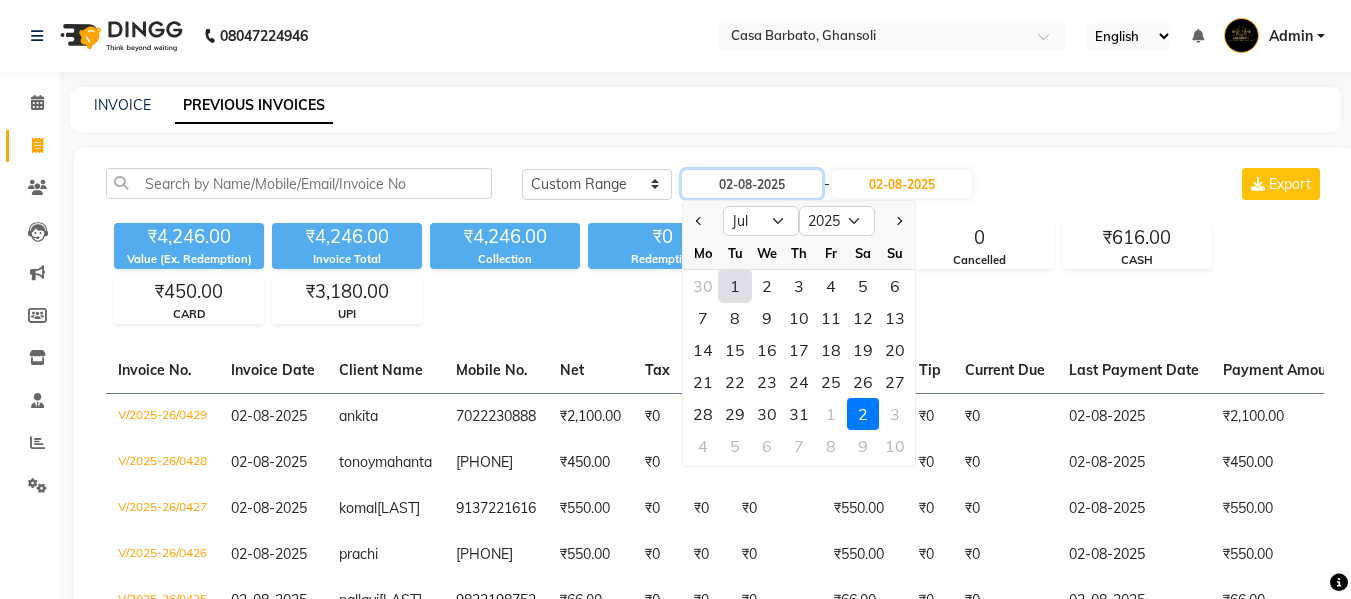 type on "01-07-2025" 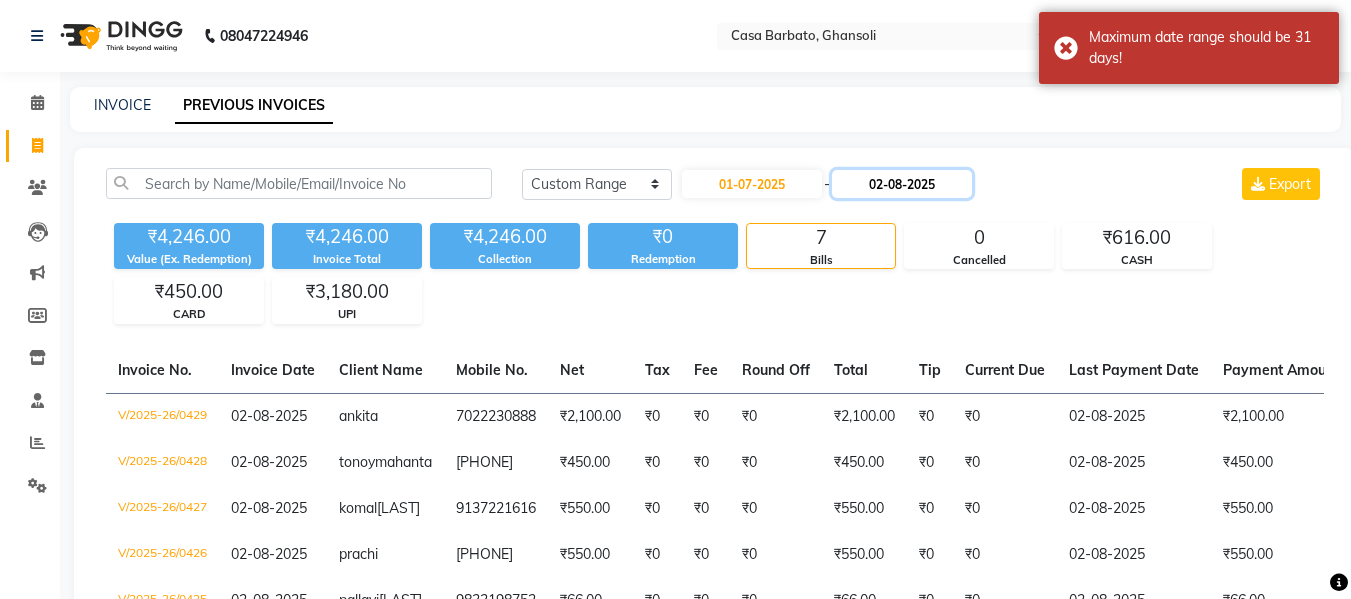 click on "02-08-2025" 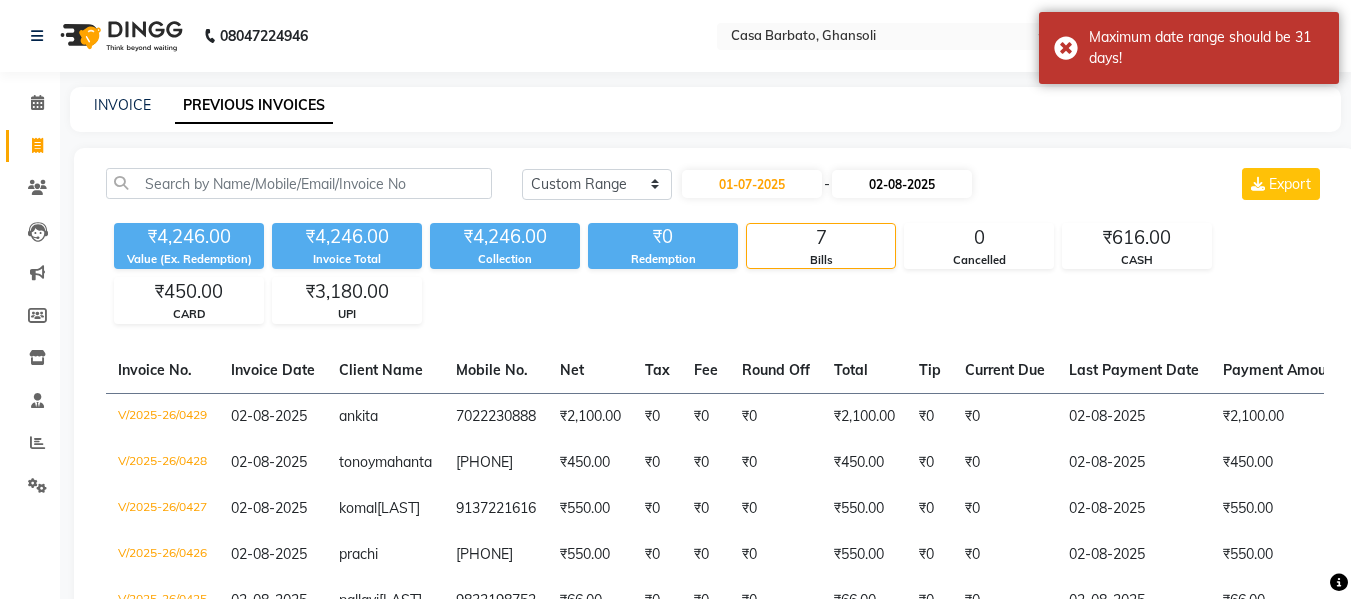 select on "8" 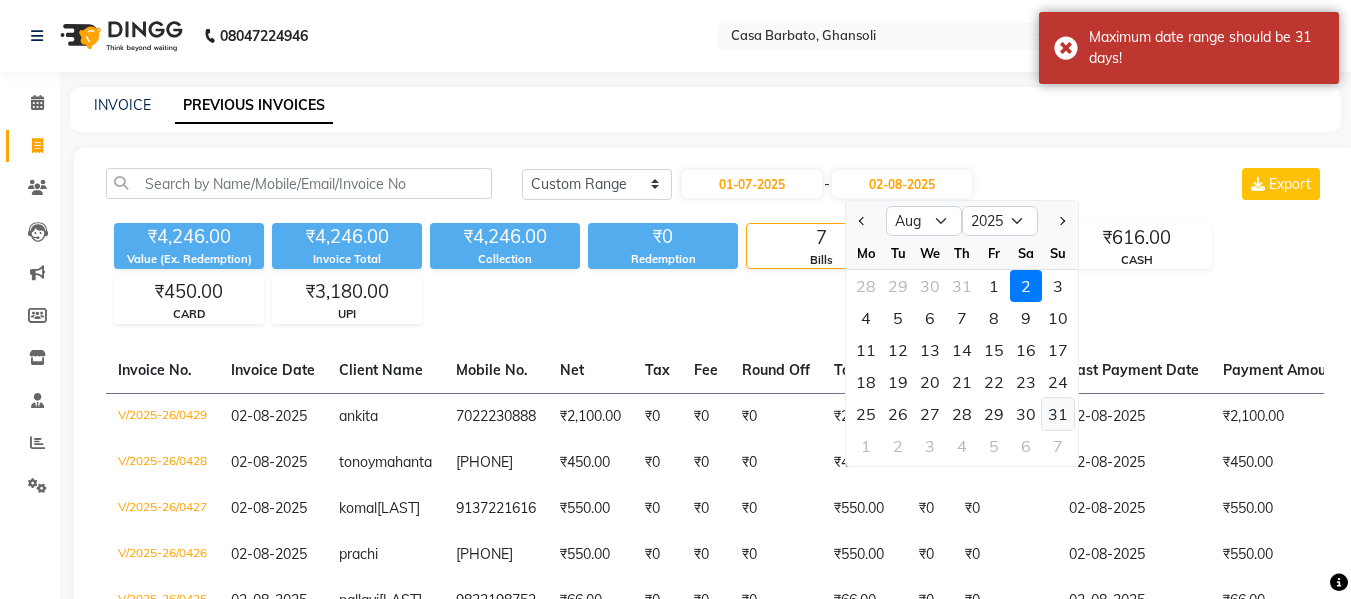 click on "31" 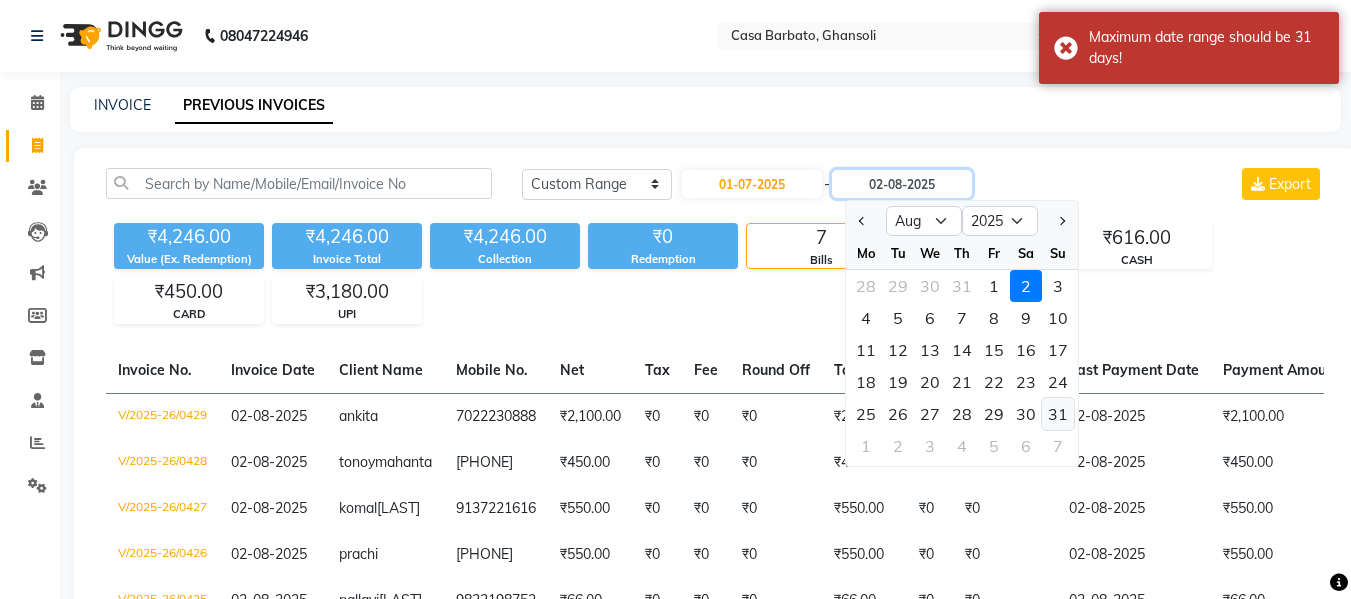 type on "31-08-2025" 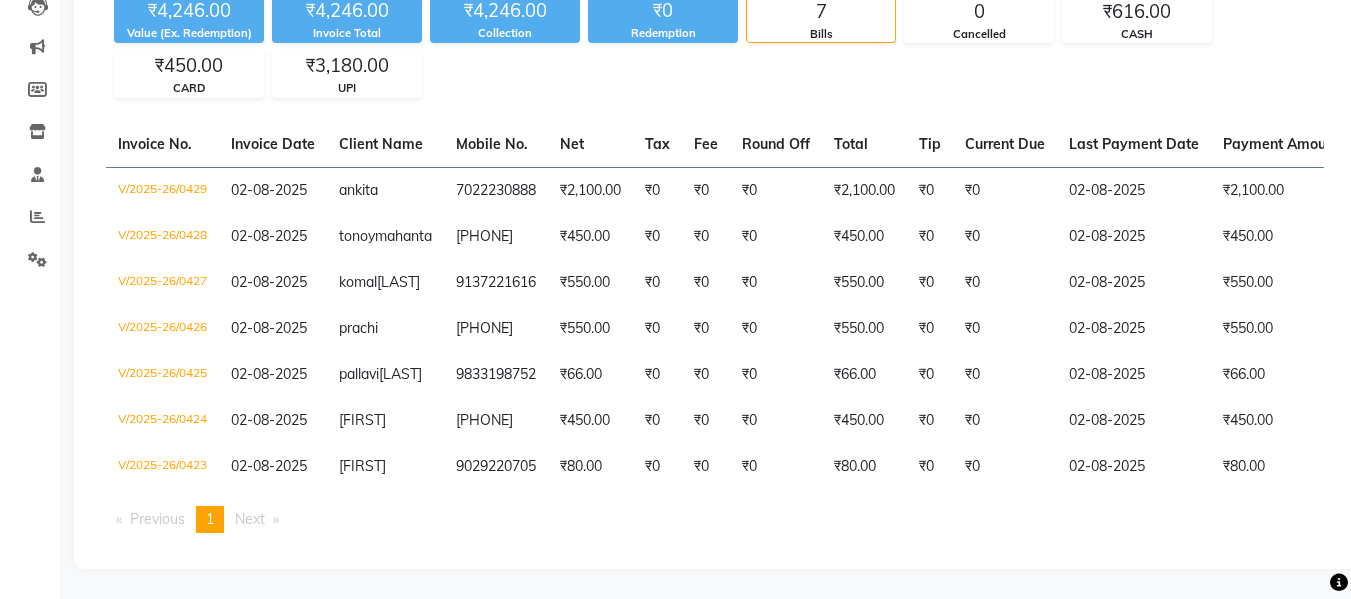 scroll, scrollTop: 301, scrollLeft: 0, axis: vertical 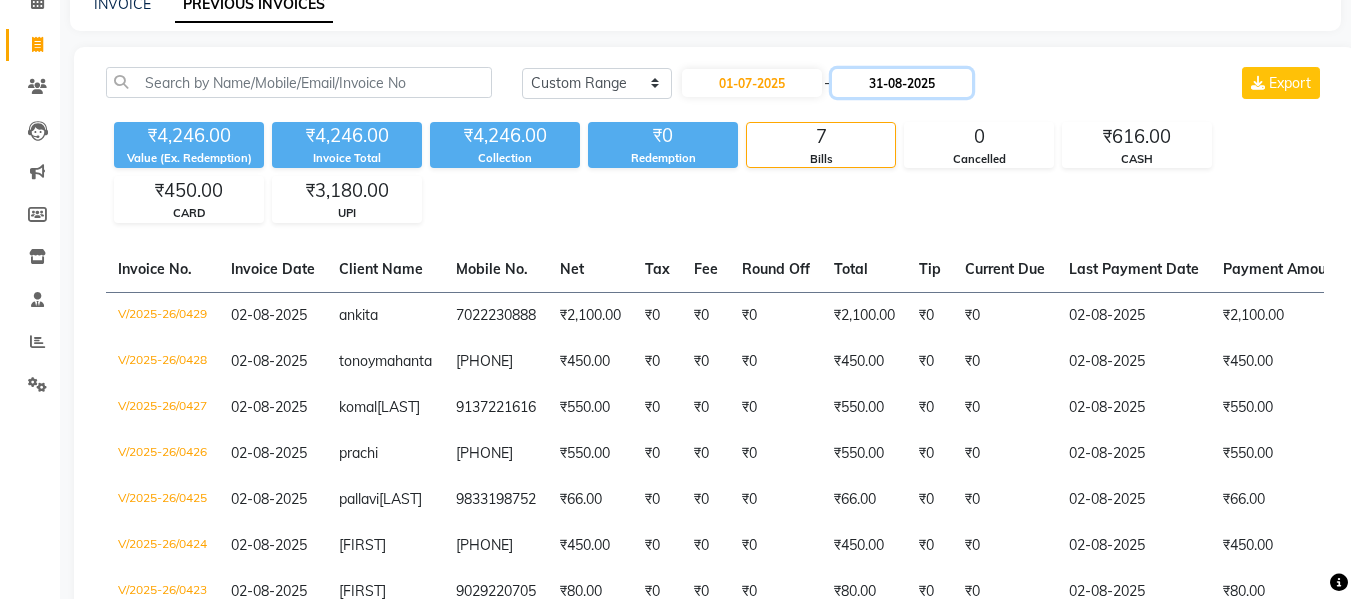 click on "31-08-2025" 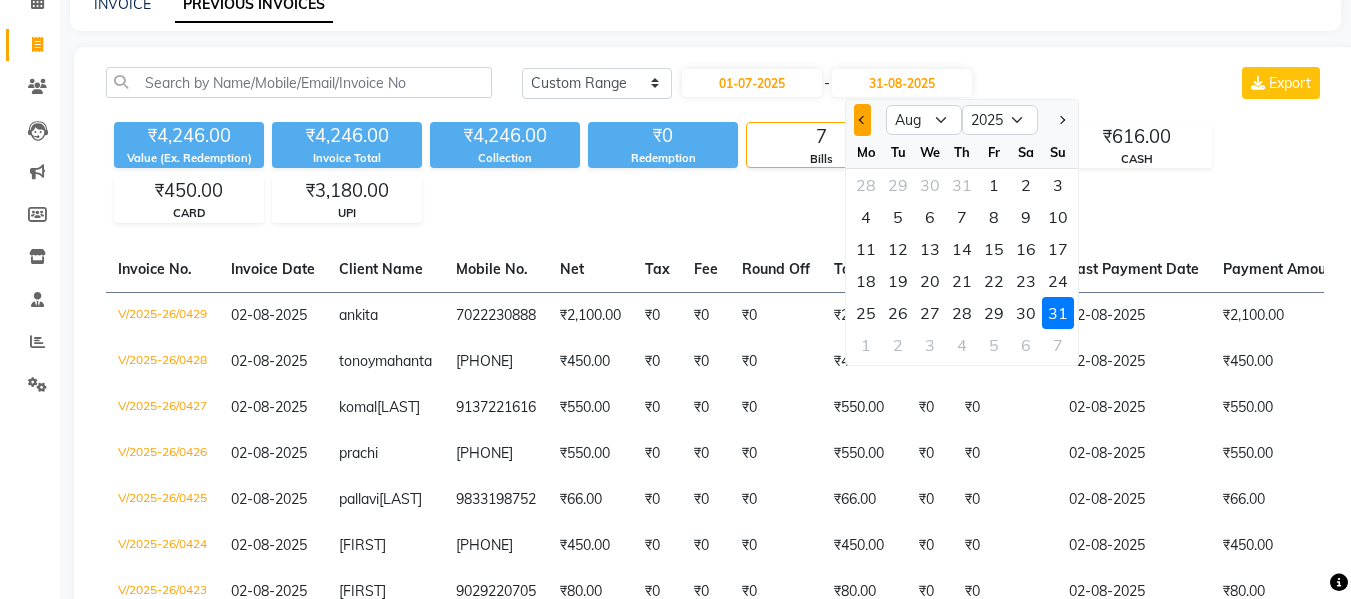 click 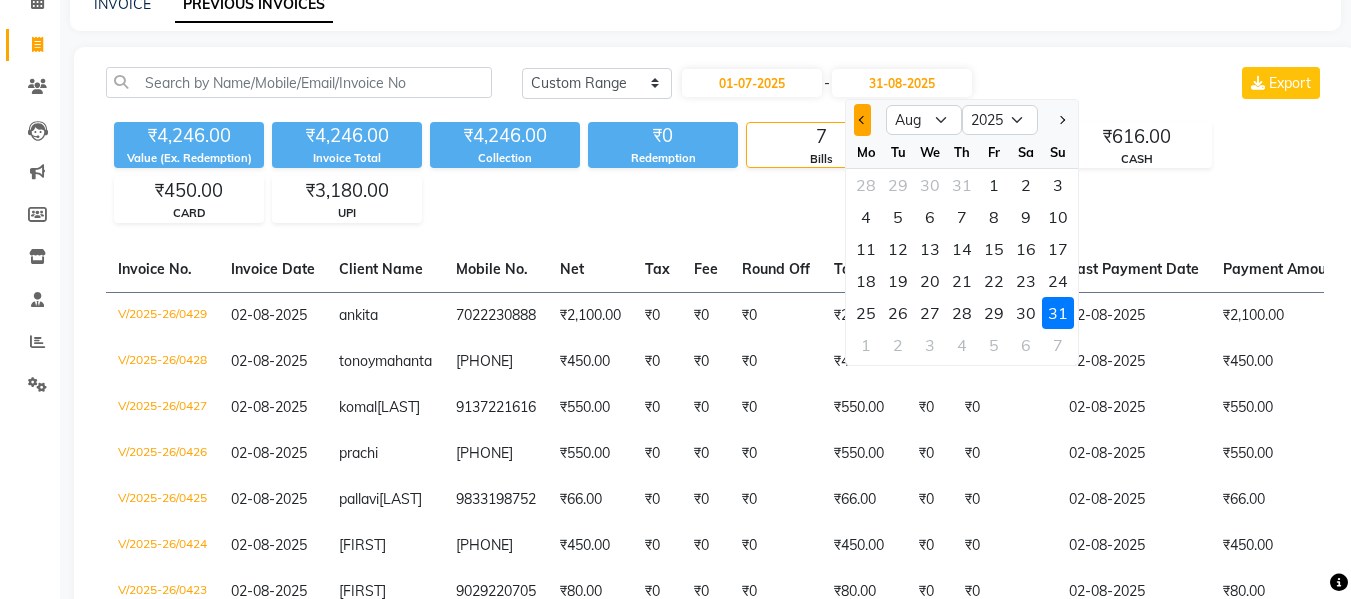 select on "7" 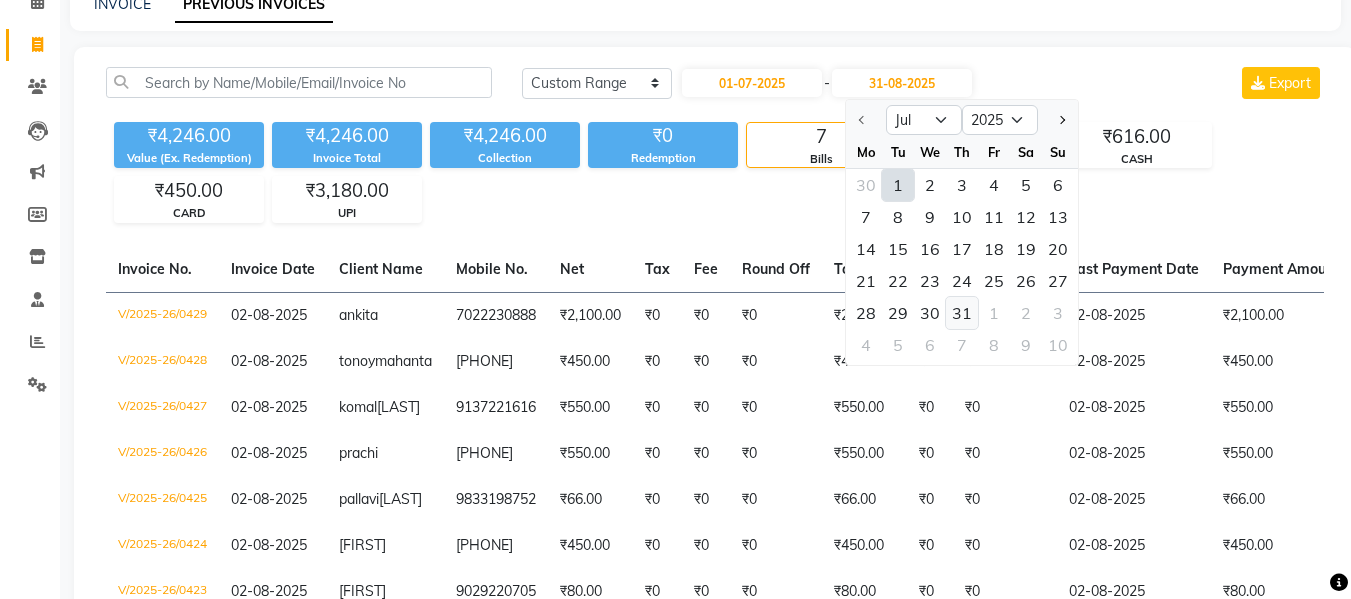 click on "31" 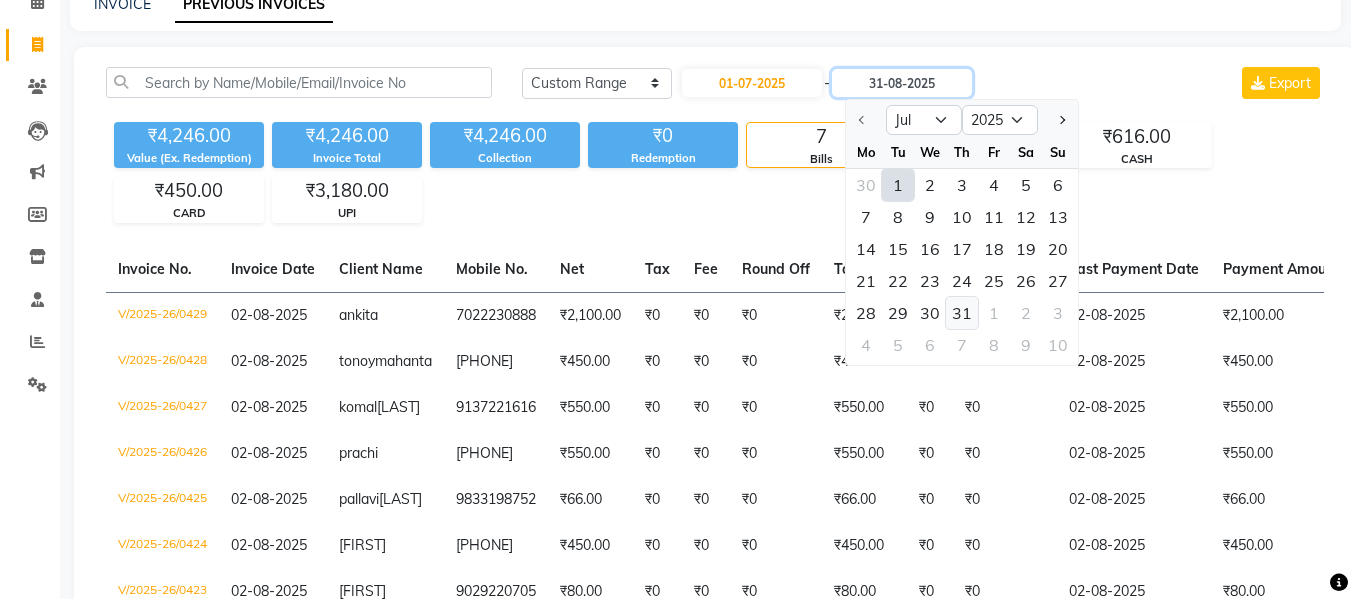 type on "31-07-2025" 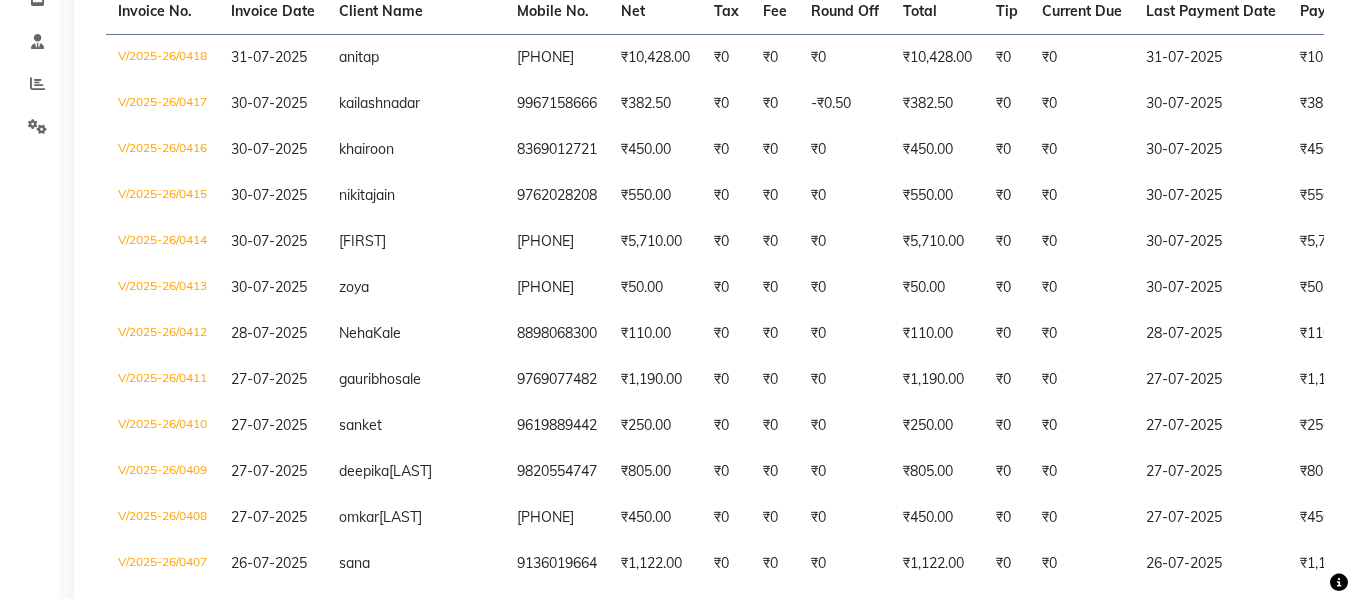 scroll, scrollTop: 360, scrollLeft: 0, axis: vertical 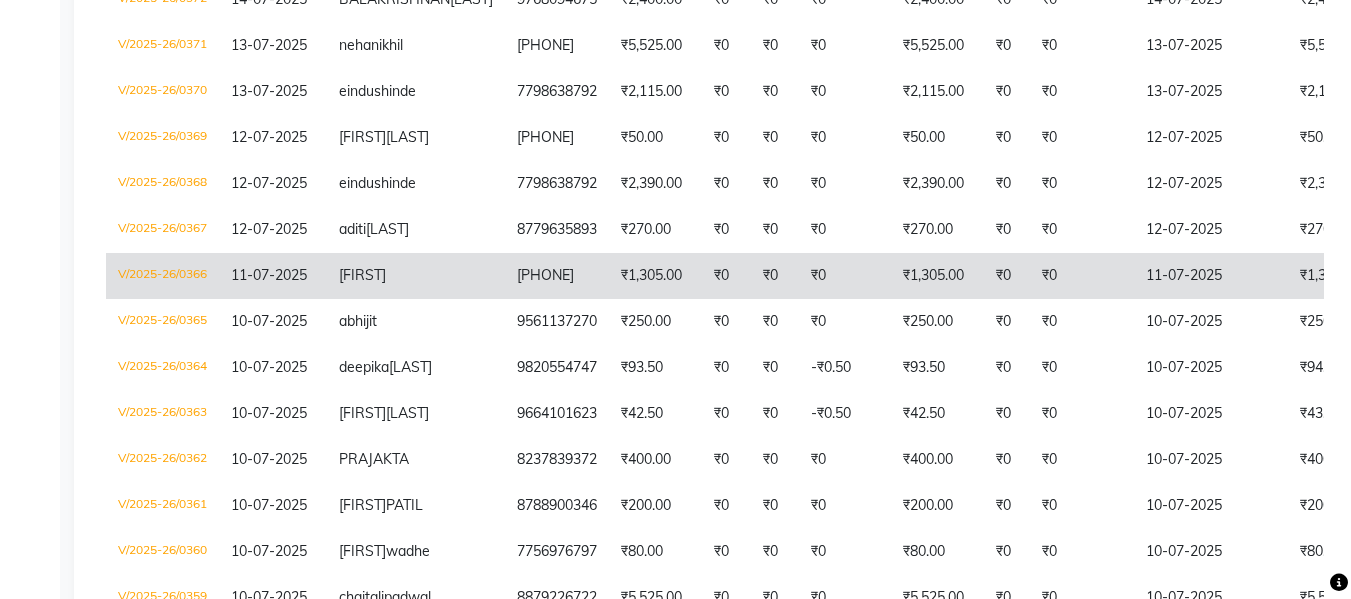 click on "₹1,305.00" 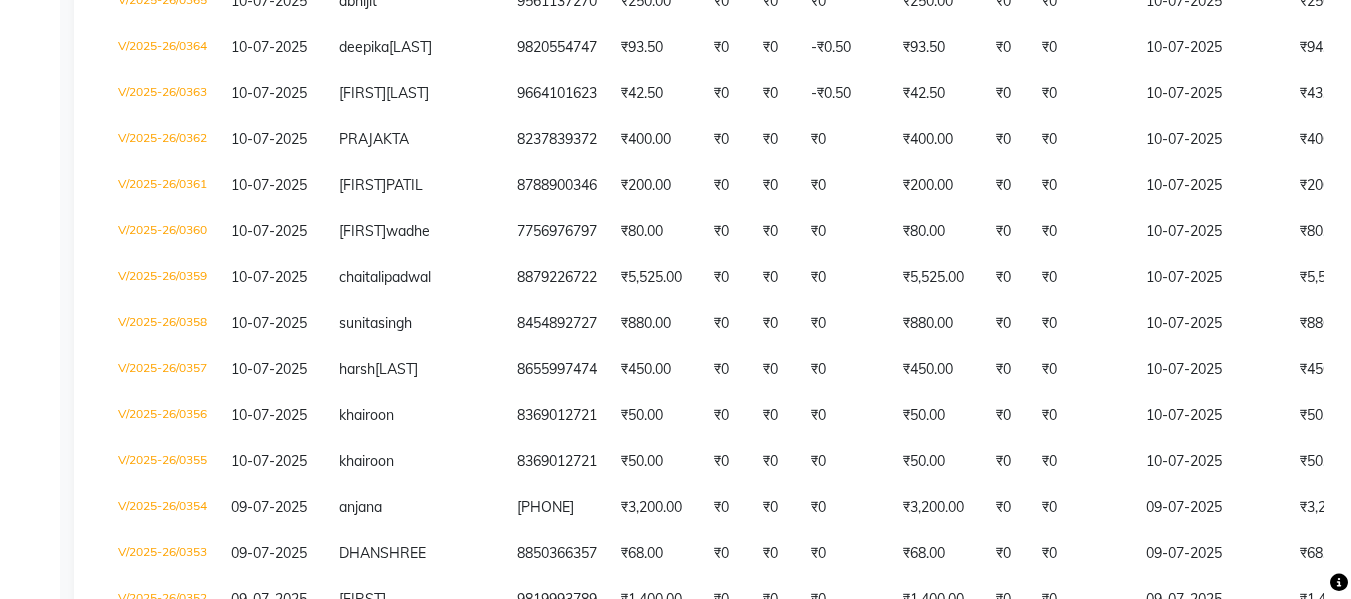 scroll, scrollTop: 2893, scrollLeft: 0, axis: vertical 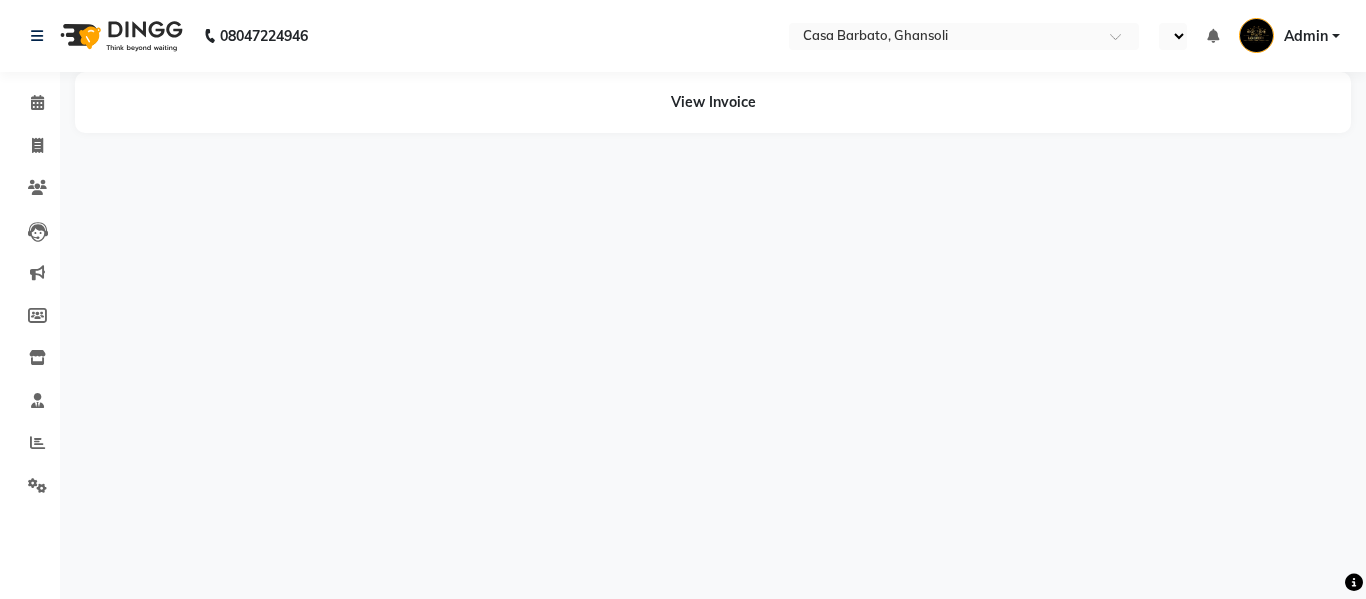select on "en" 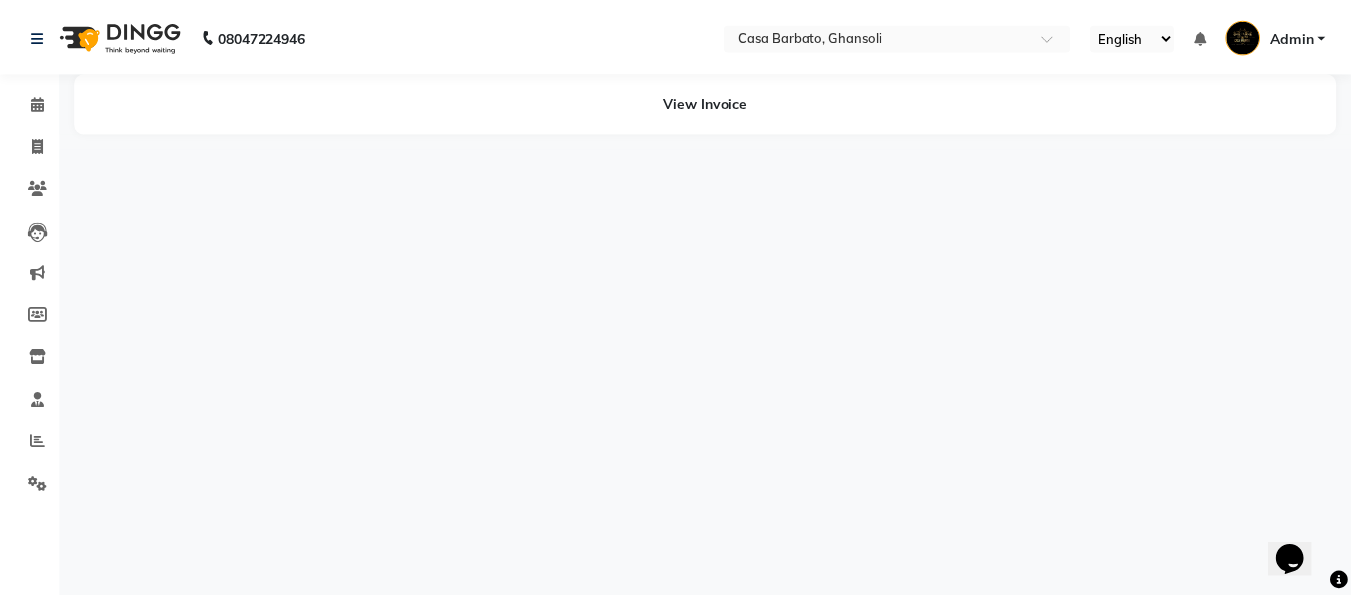 scroll, scrollTop: 0, scrollLeft: 0, axis: both 